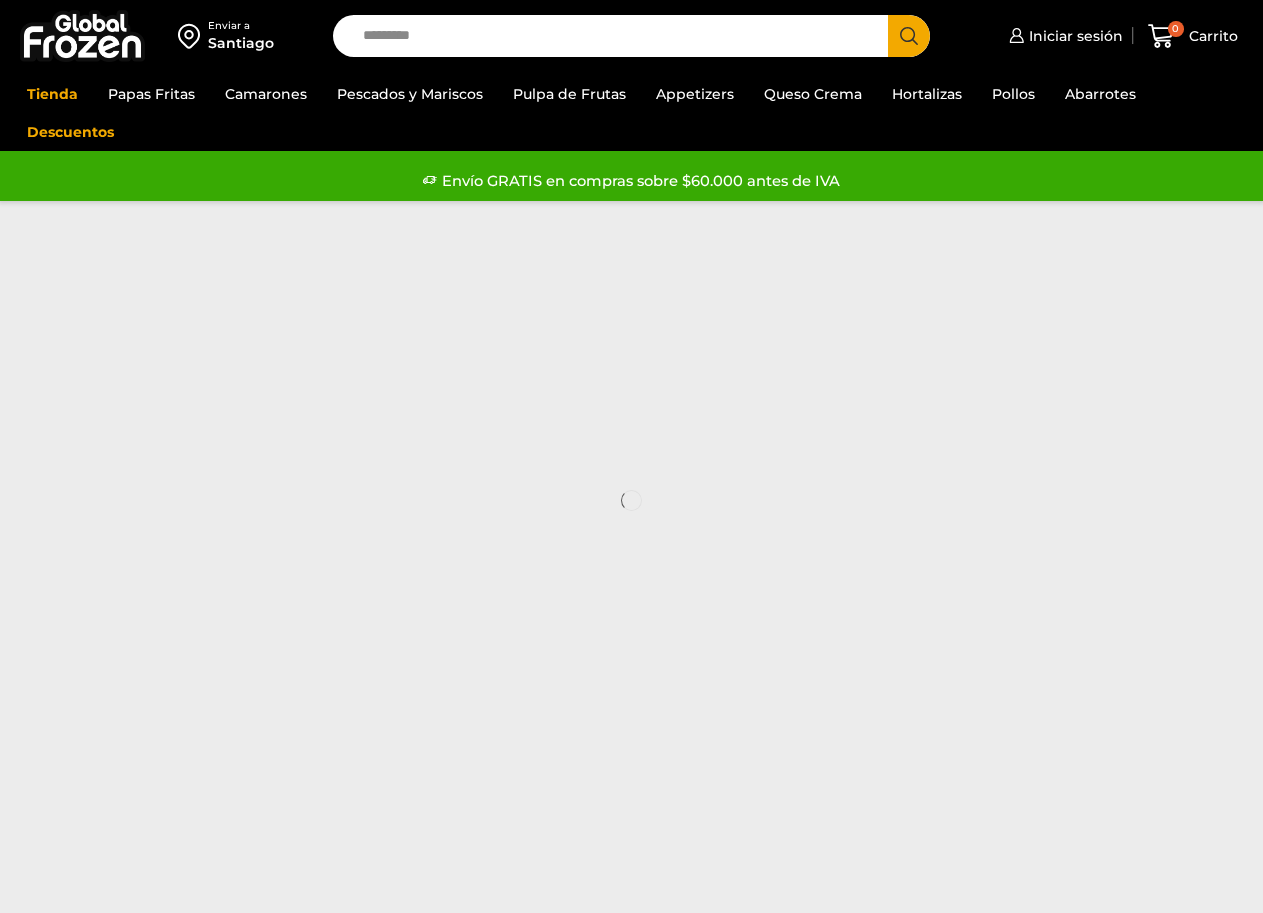 scroll, scrollTop: 0, scrollLeft: 0, axis: both 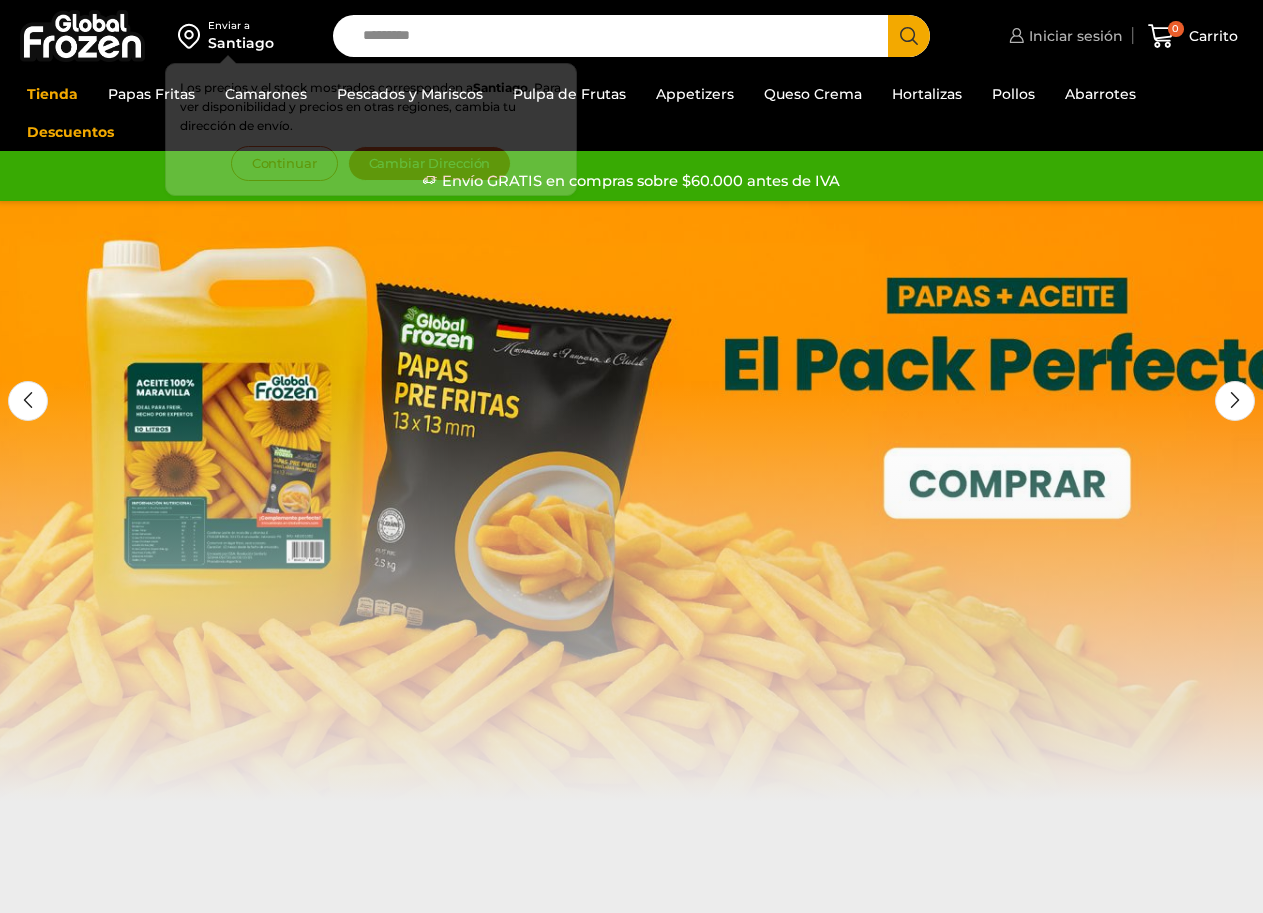 click on "Iniciar sesión" at bounding box center [1073, 36] 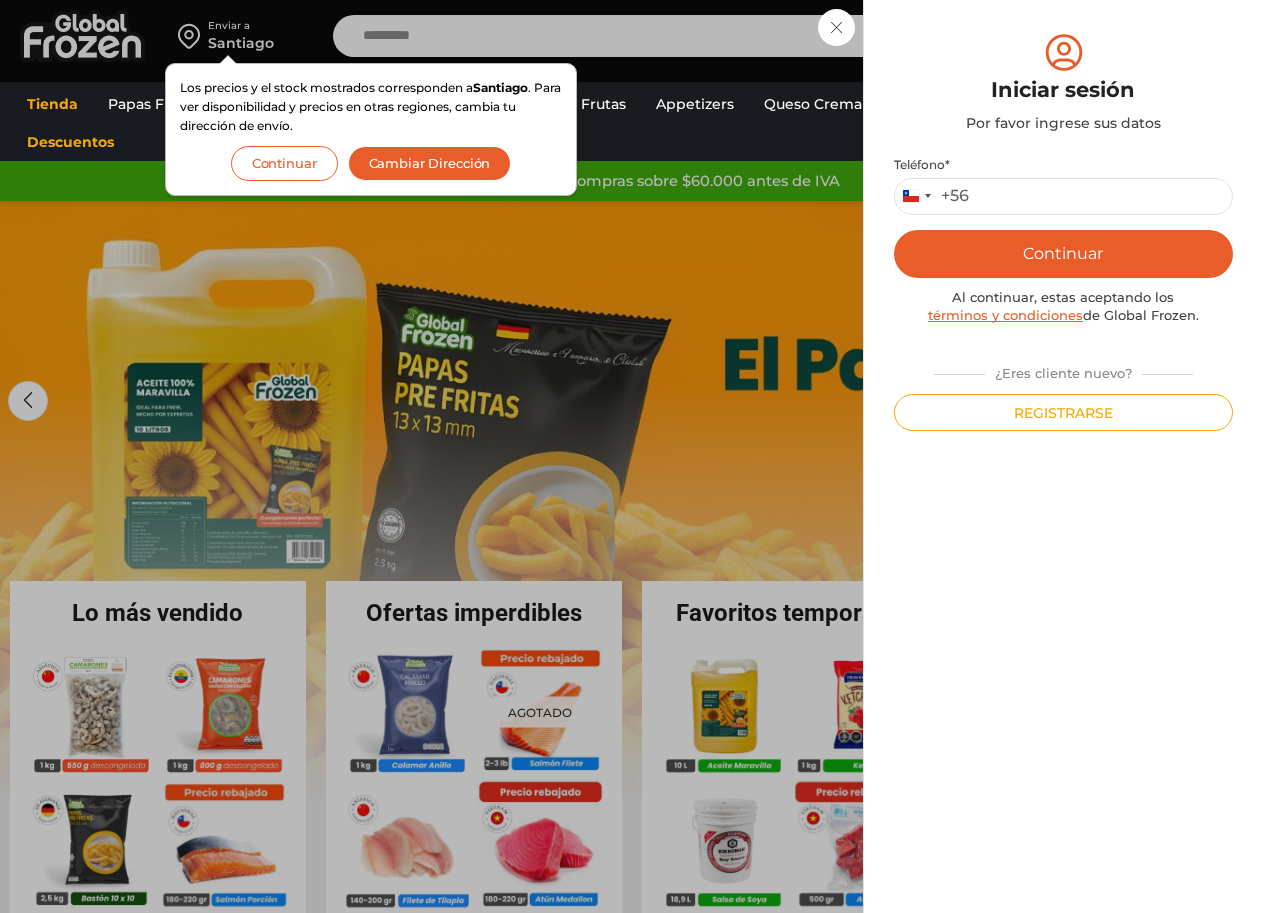 scroll, scrollTop: 0, scrollLeft: 0, axis: both 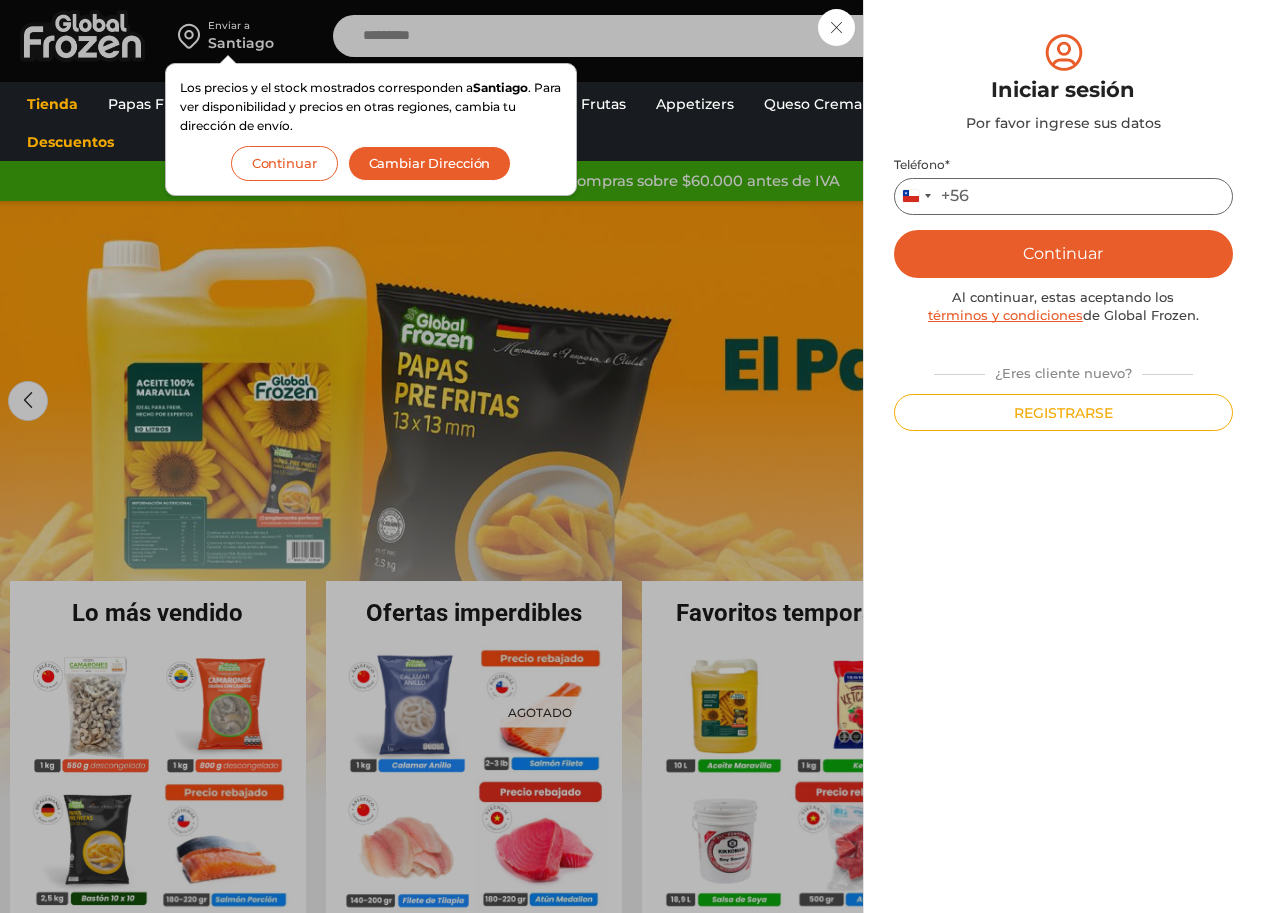 click on "Teléfono
*" at bounding box center (1063, 196) 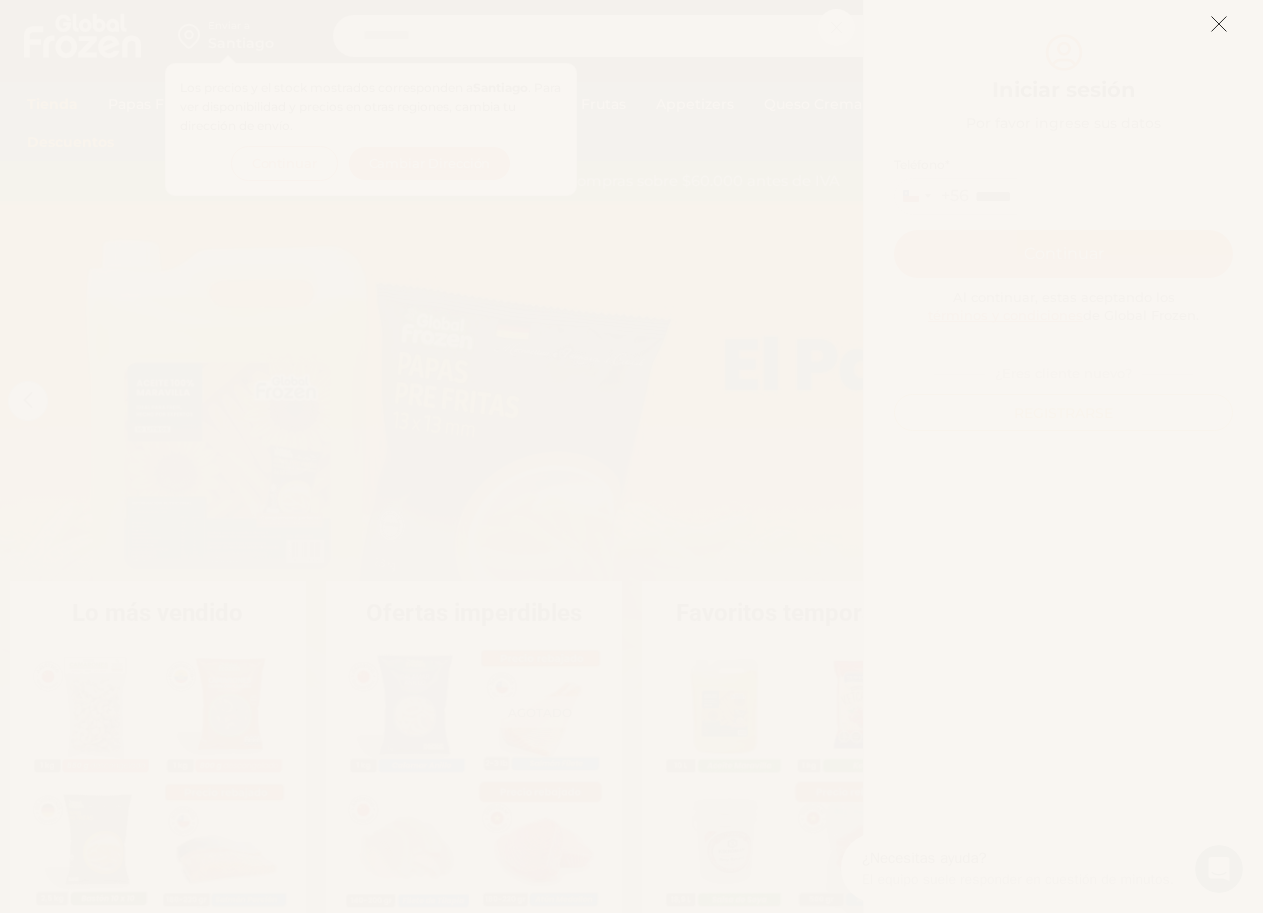 scroll, scrollTop: 0, scrollLeft: 0, axis: both 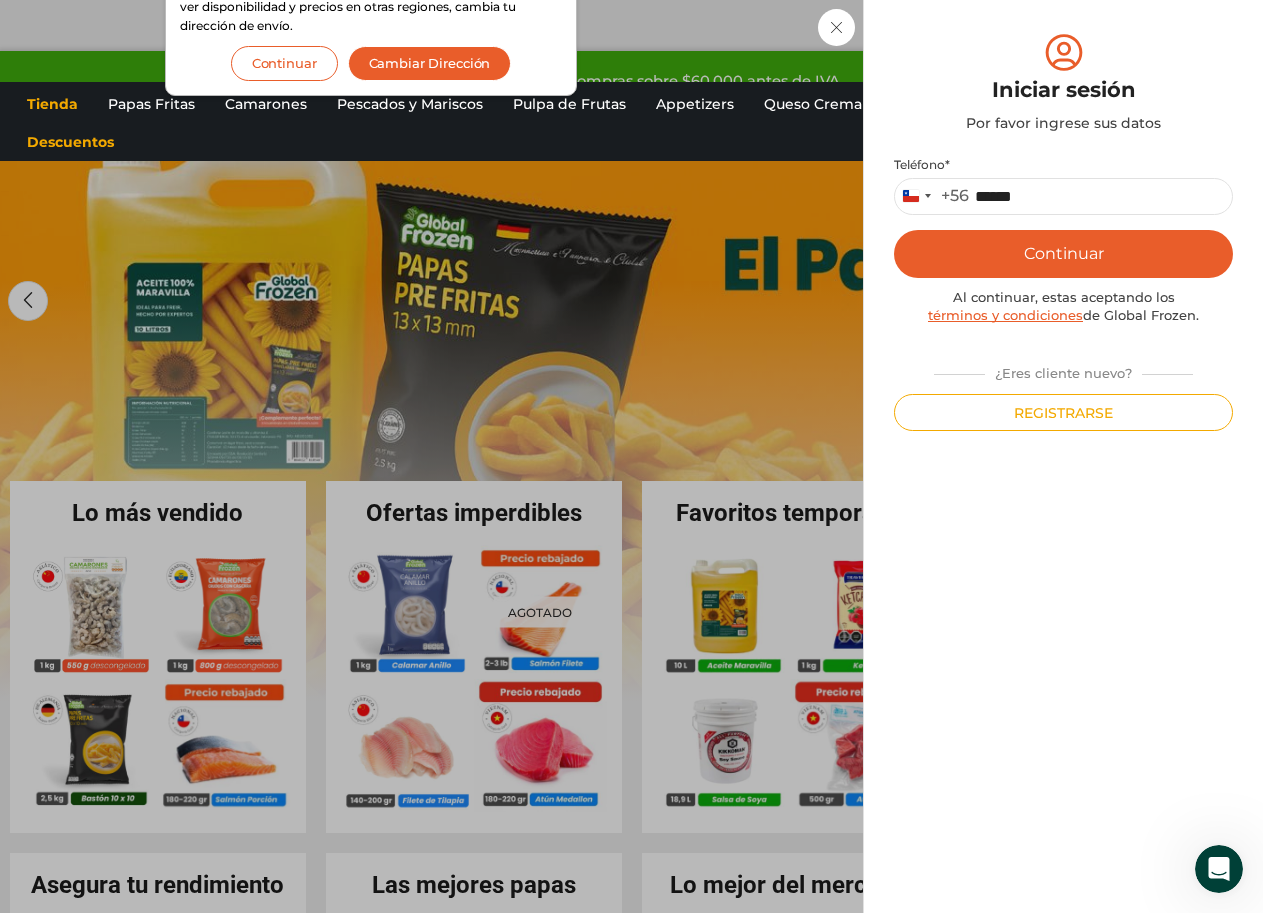 click on "Iniciar sesión
Mi cuenta
Login
Register
Iniciar sesión
Por favor ingrese sus datos
Iniciar sesión
Se envió un mensaje de WhatsApp con el código de verificación a tu teléfono
* ." at bounding box center (1063, -64) 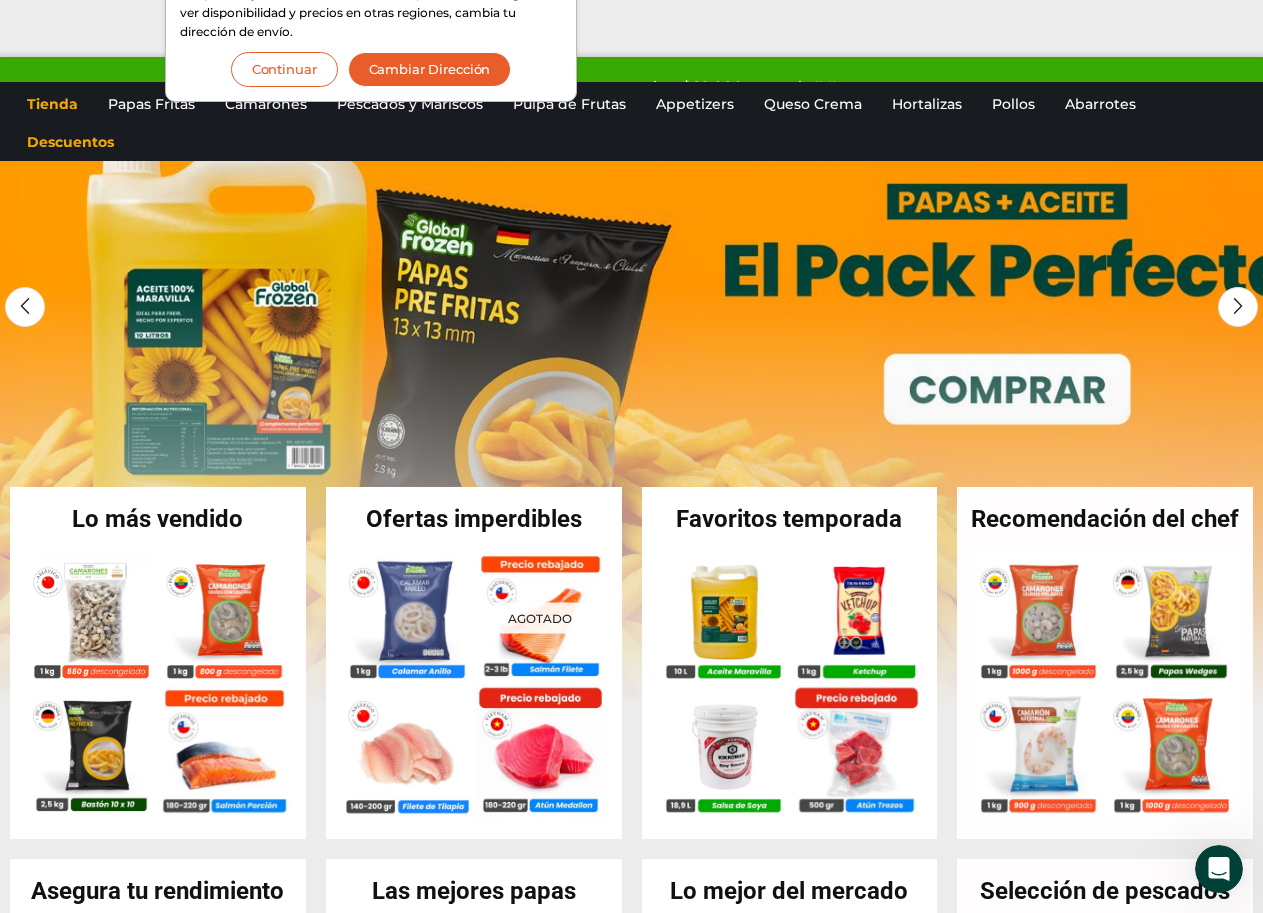 scroll, scrollTop: 0, scrollLeft: 0, axis: both 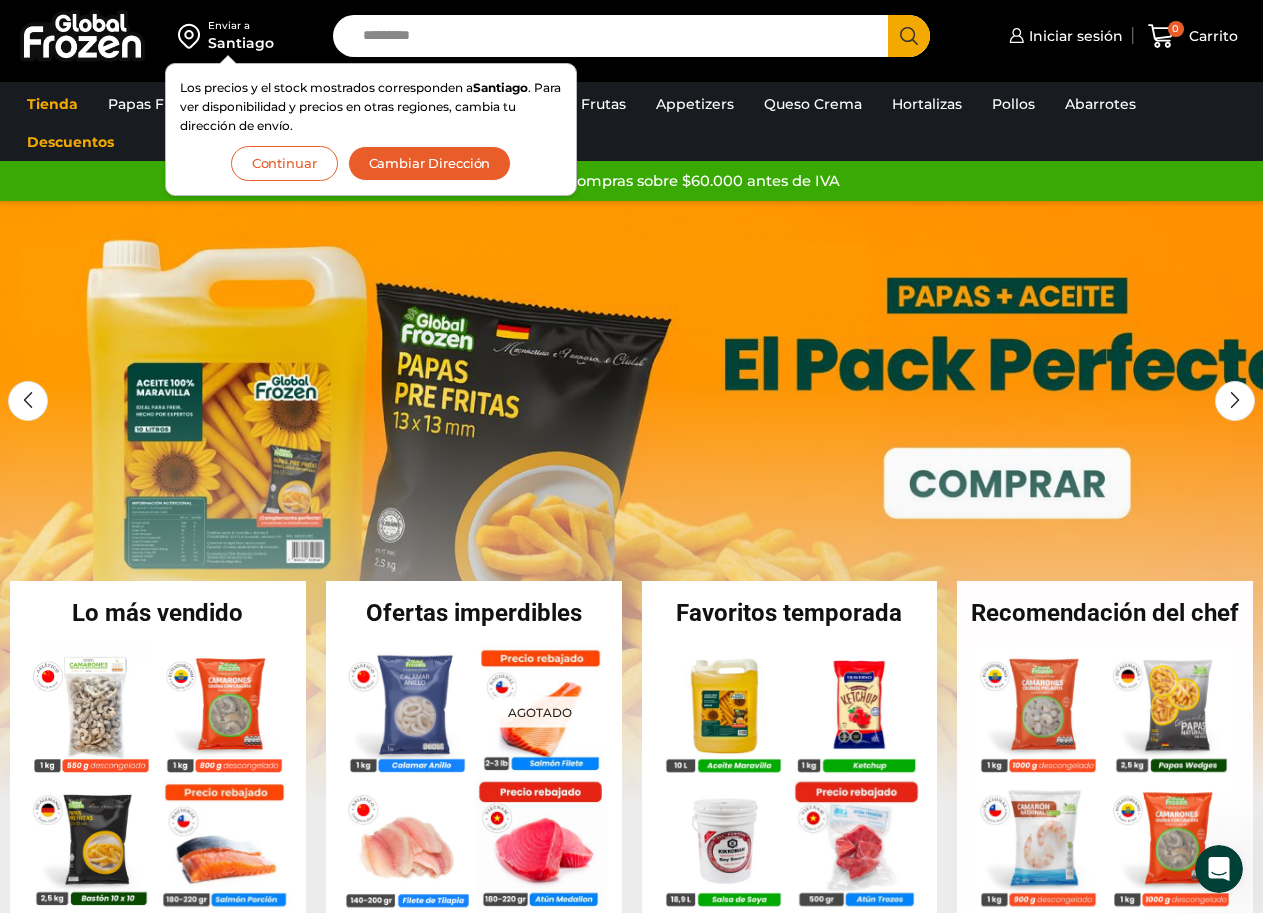 click on "Continuar" at bounding box center (284, 163) 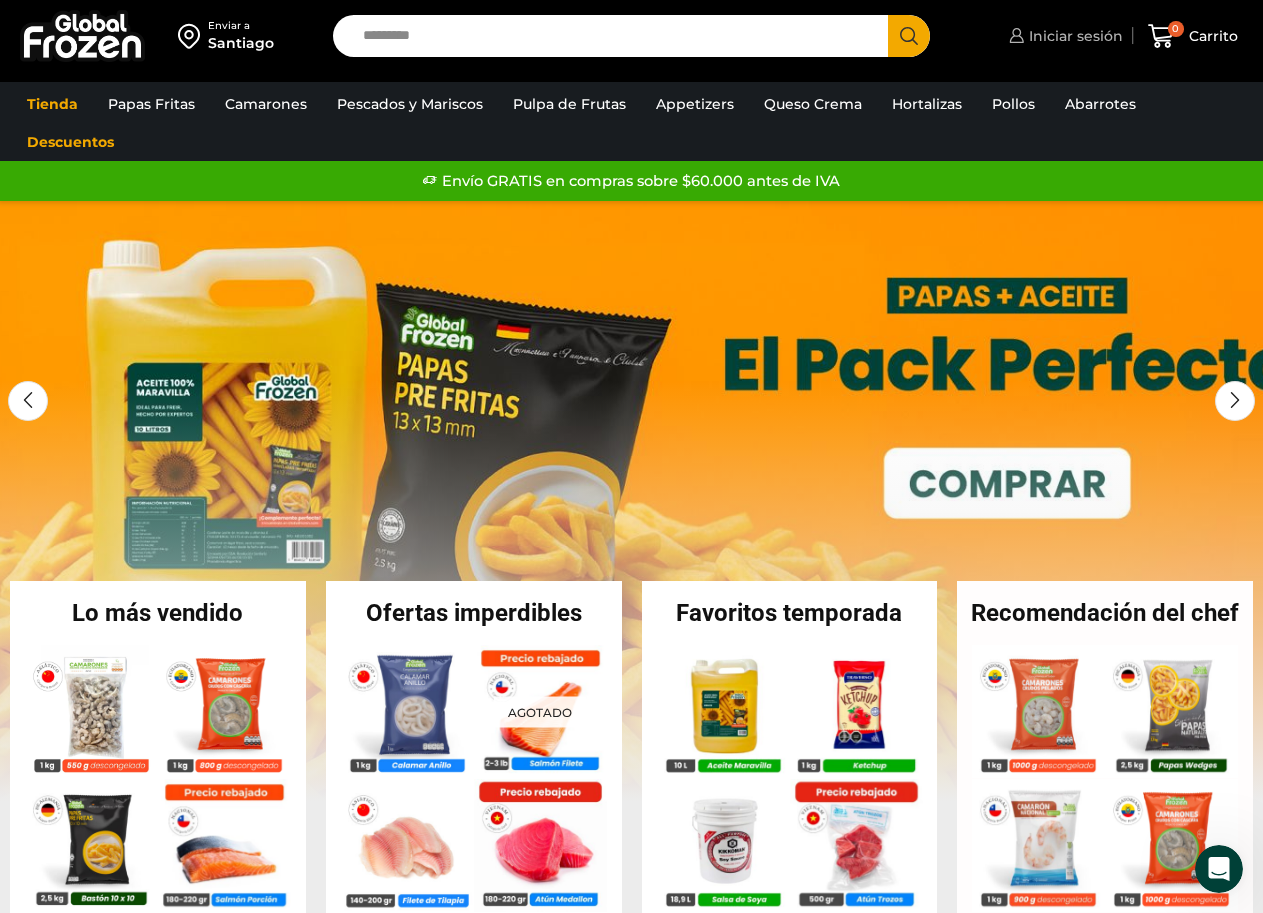 click on "Iniciar sesión" at bounding box center [1073, 36] 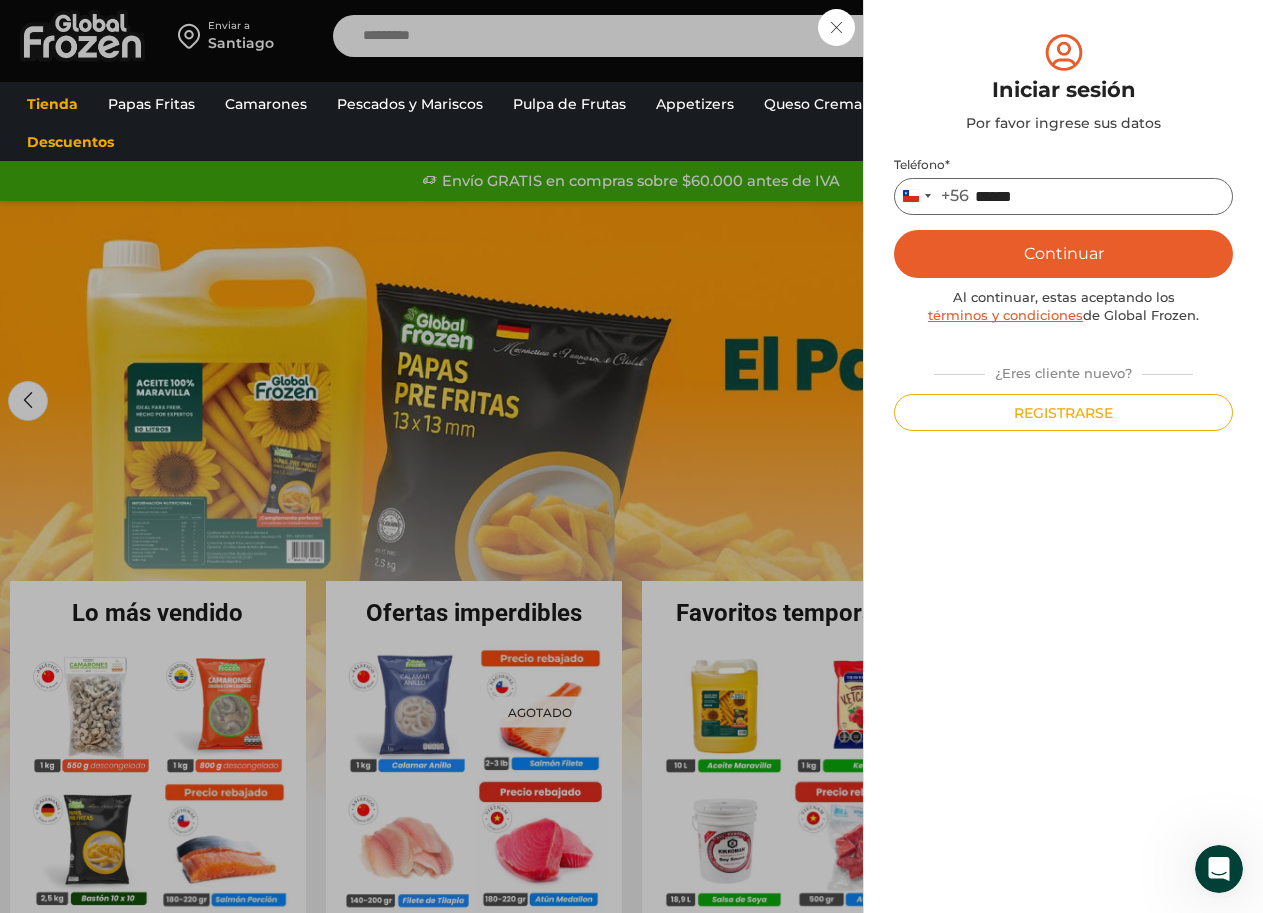 click on "******" at bounding box center [1063, 196] 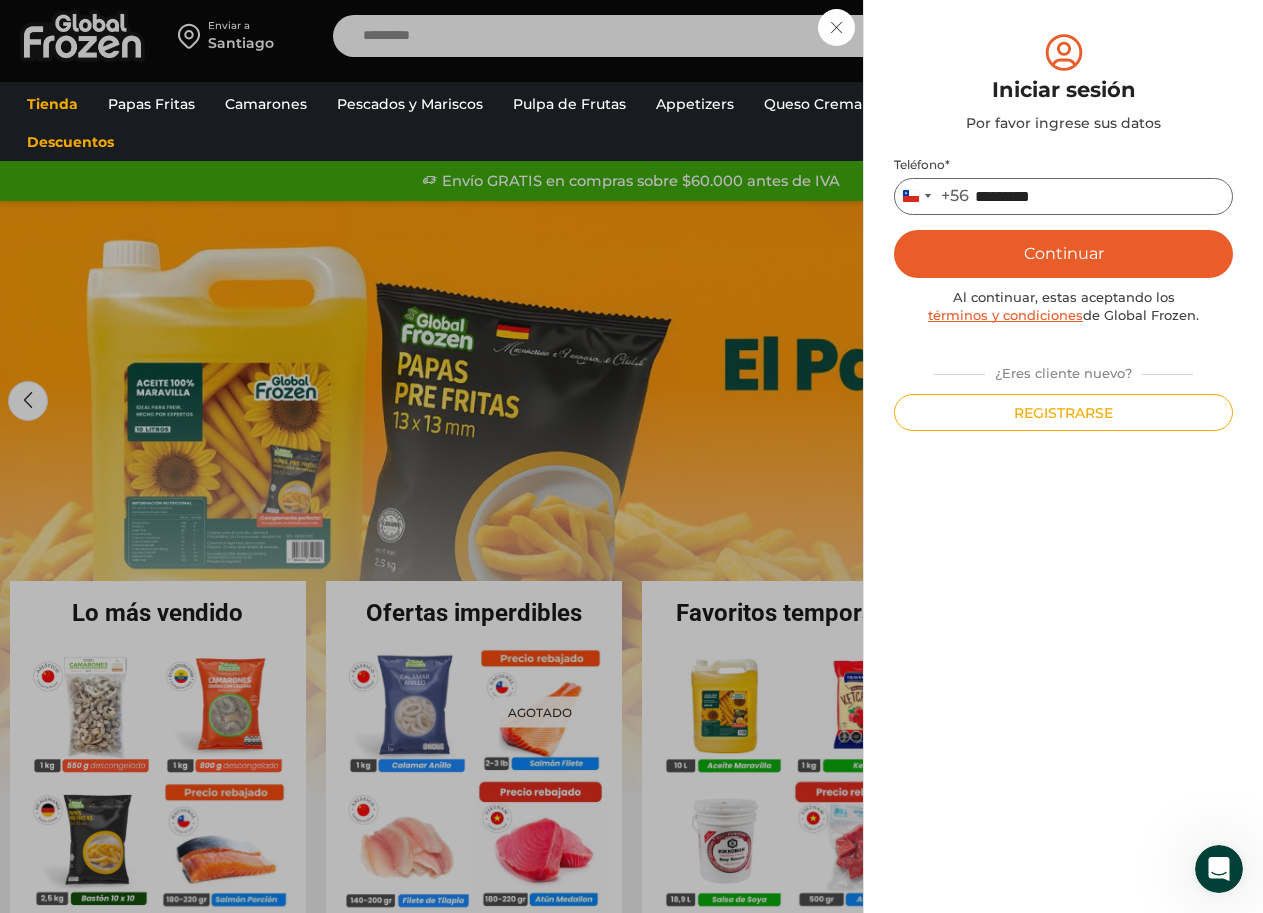 type on "*********" 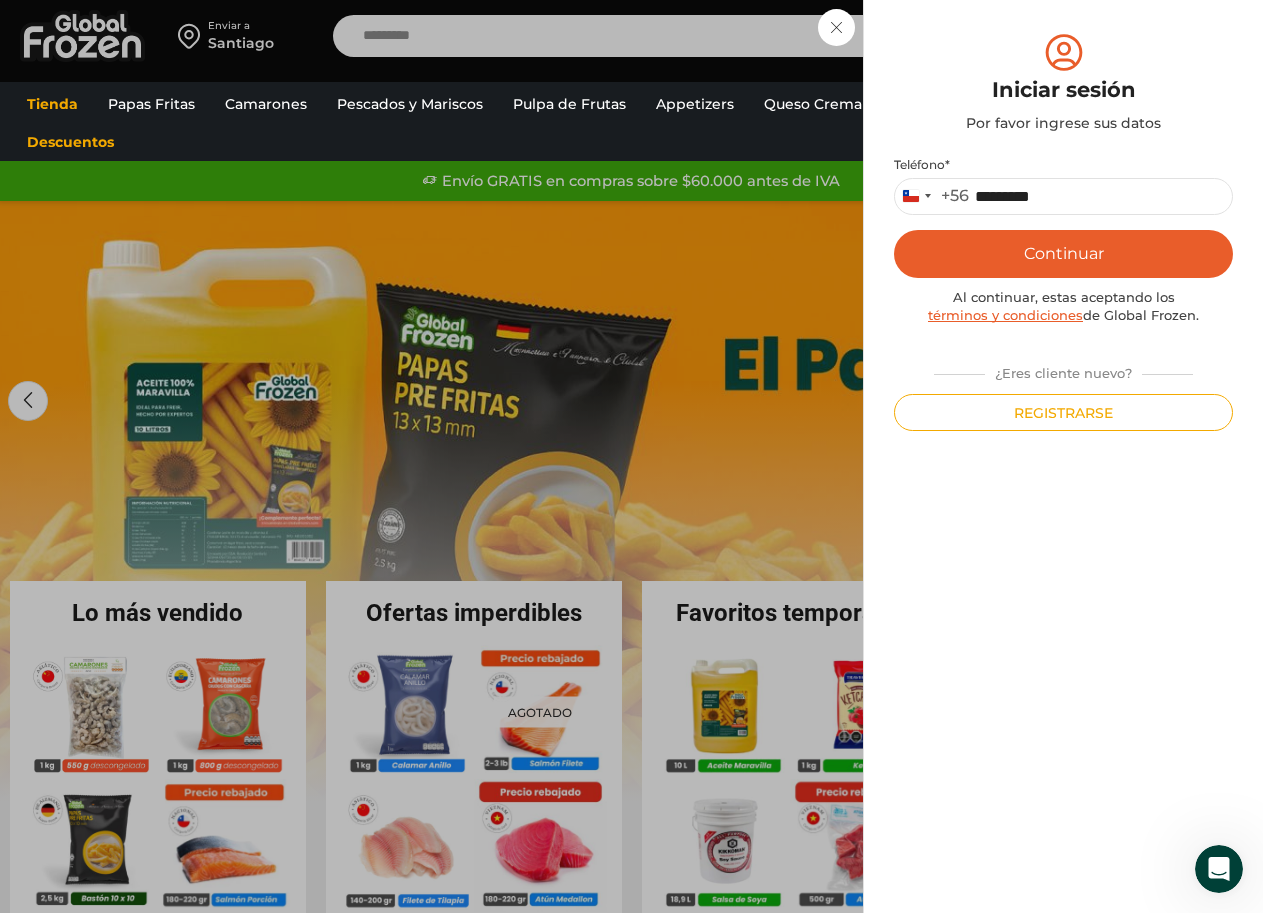 click on "Continuar" at bounding box center (1063, 254) 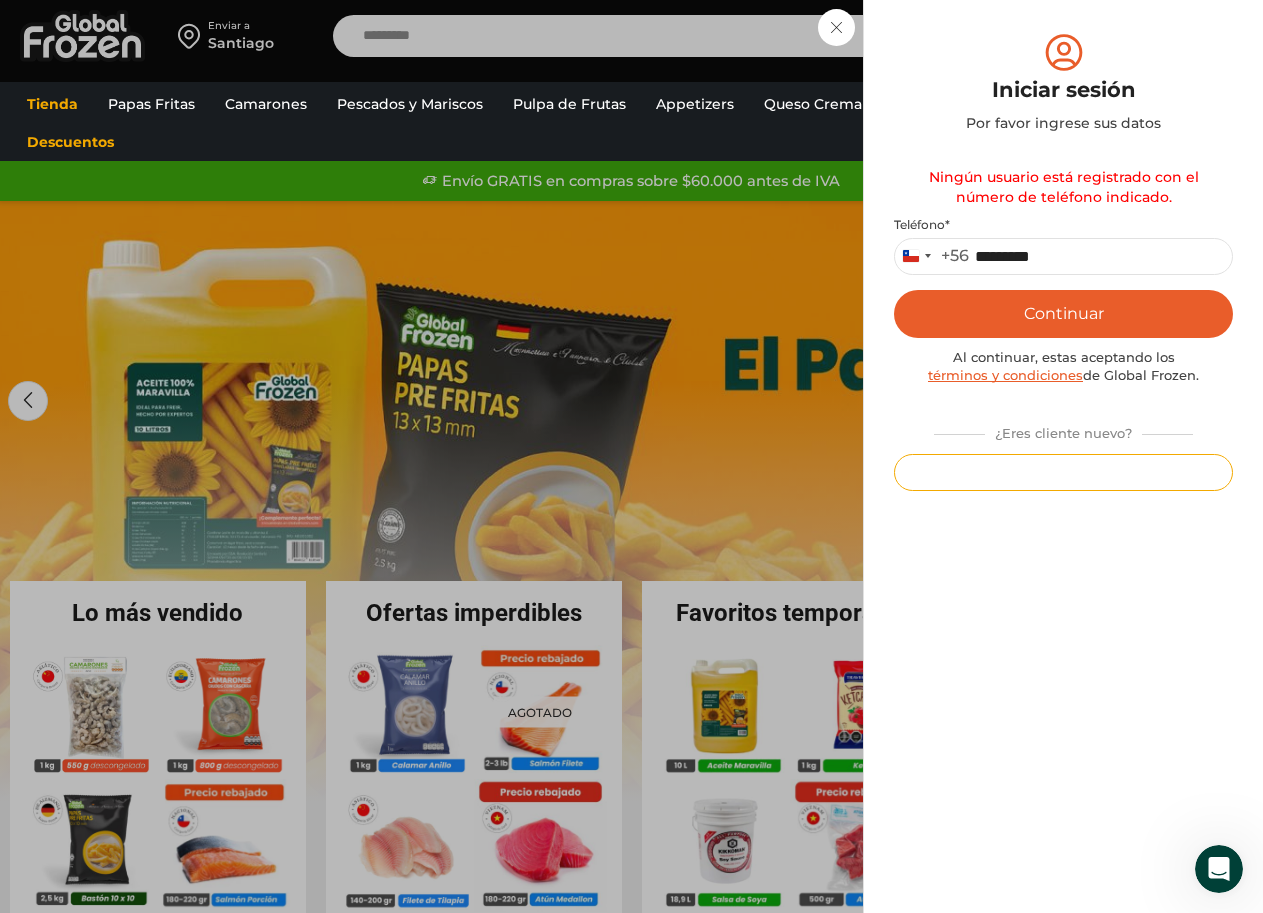 click on "Registrarse" at bounding box center [1063, 472] 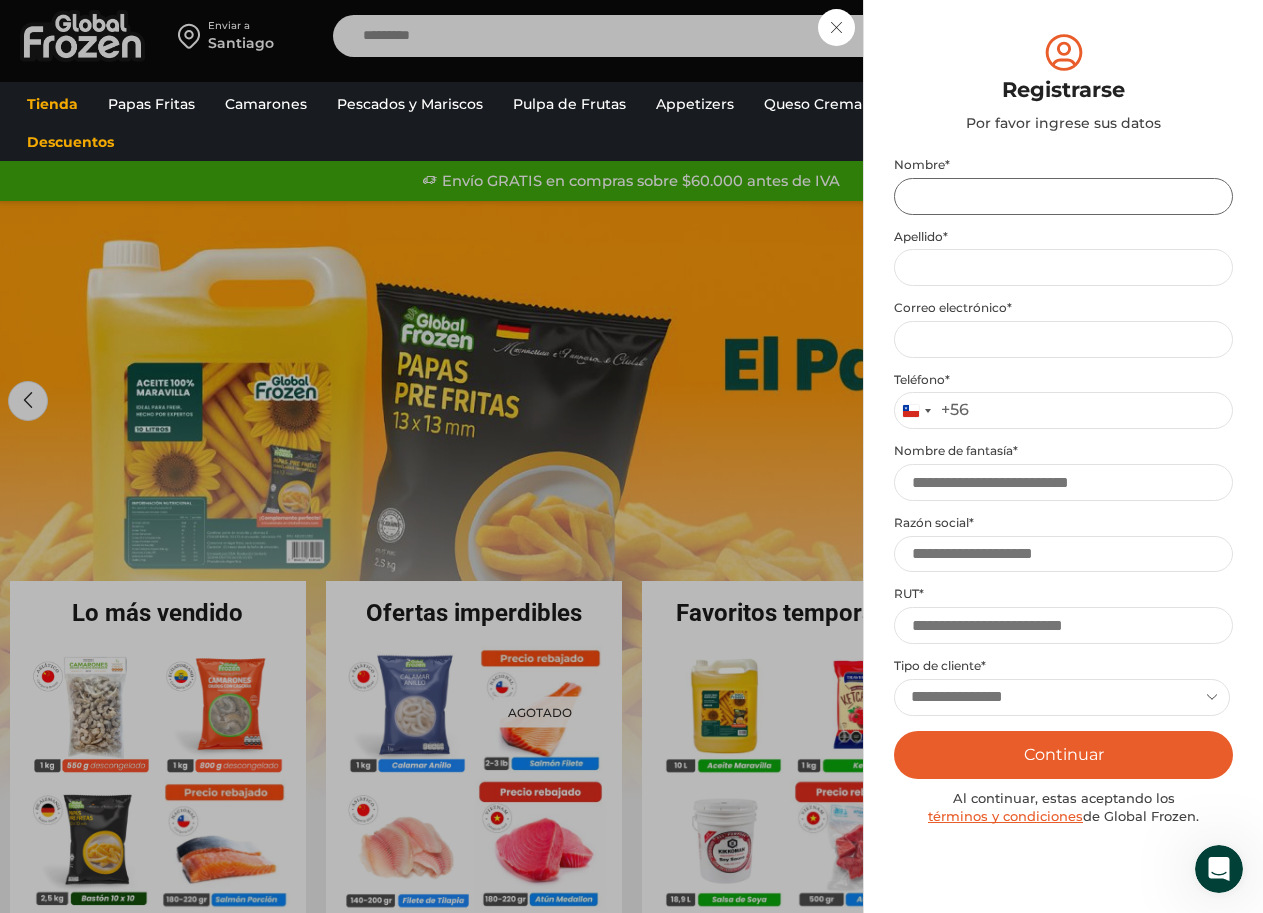click on "Nombre  *" at bounding box center [1063, 196] 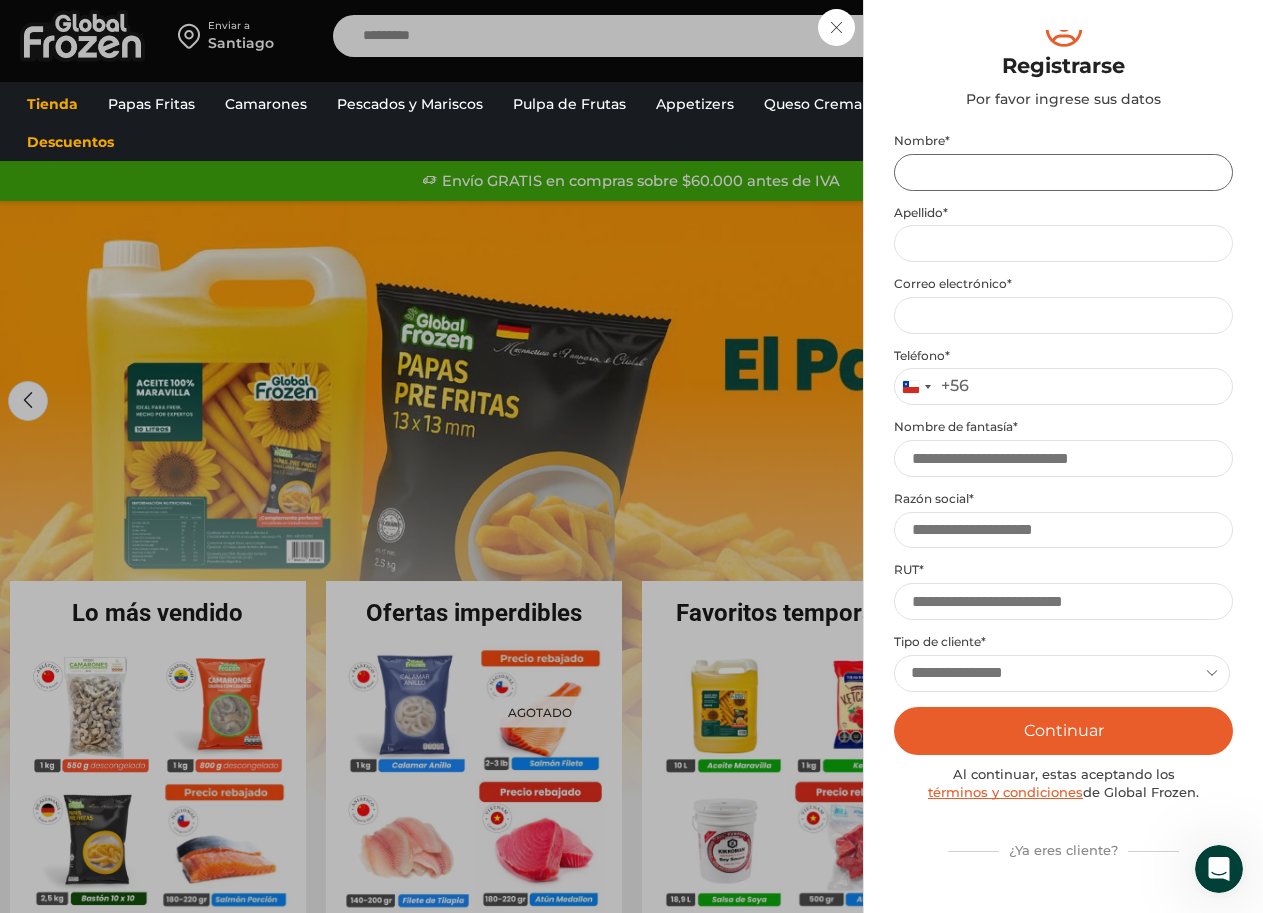 scroll, scrollTop: 0, scrollLeft: 0, axis: both 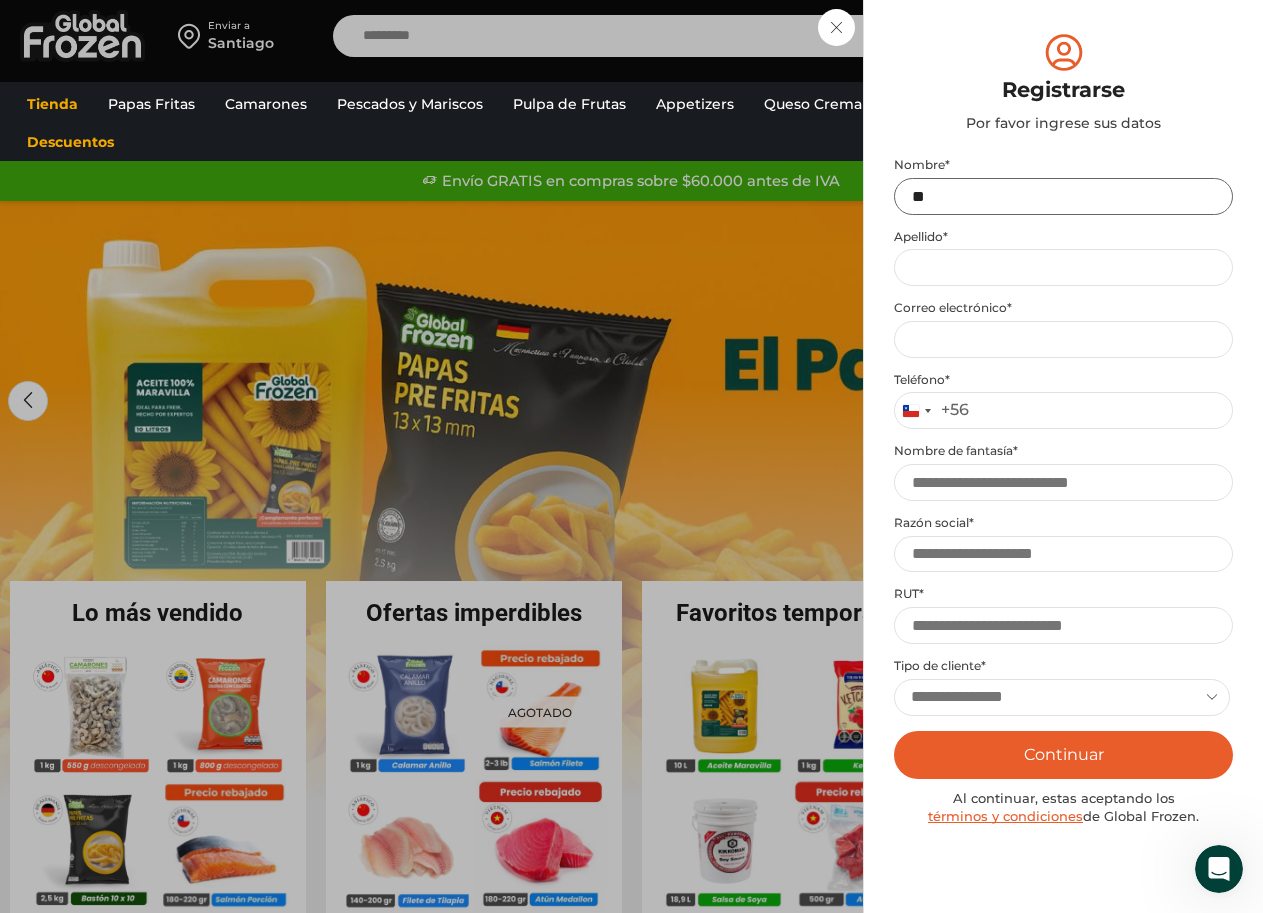 type on "*" 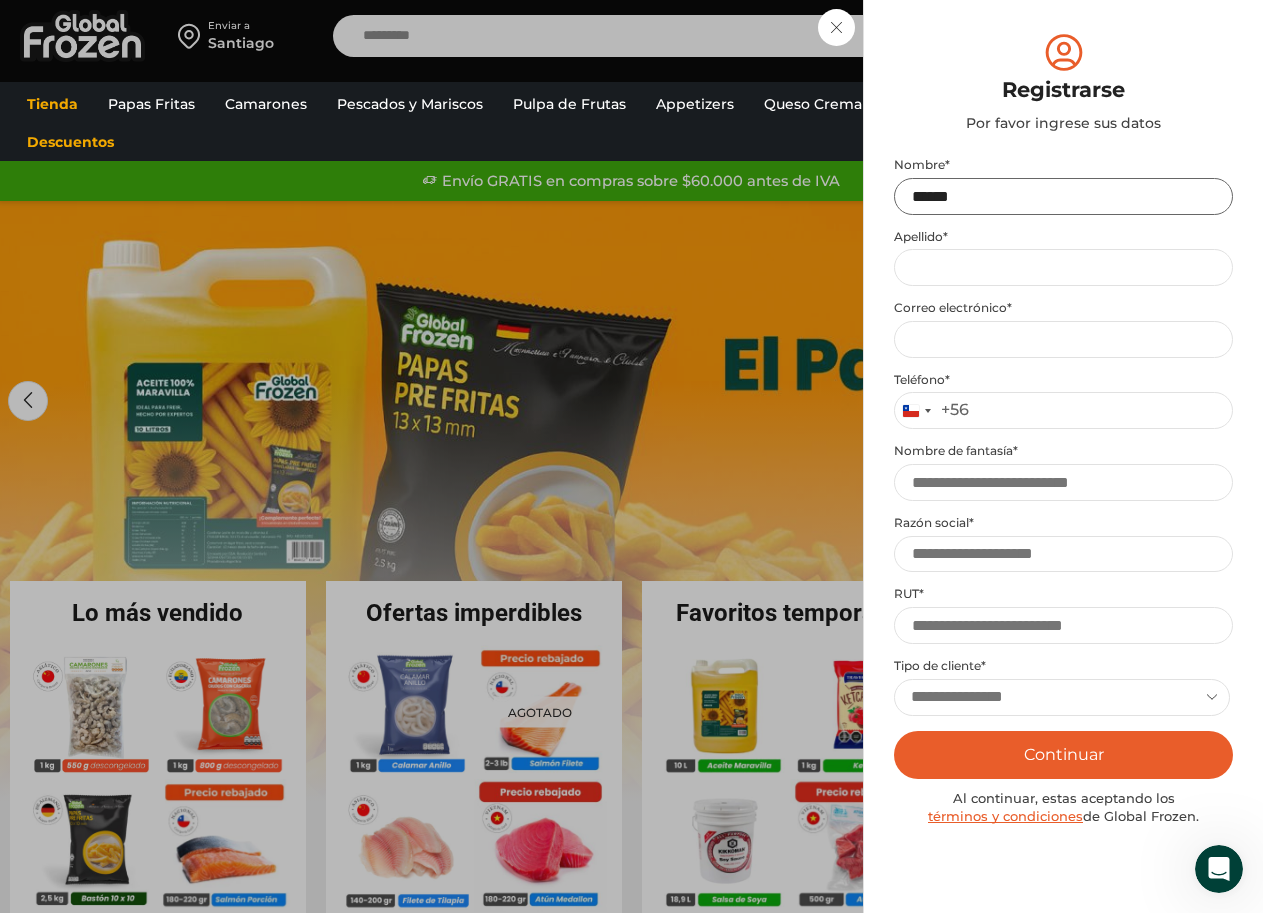 type on "******" 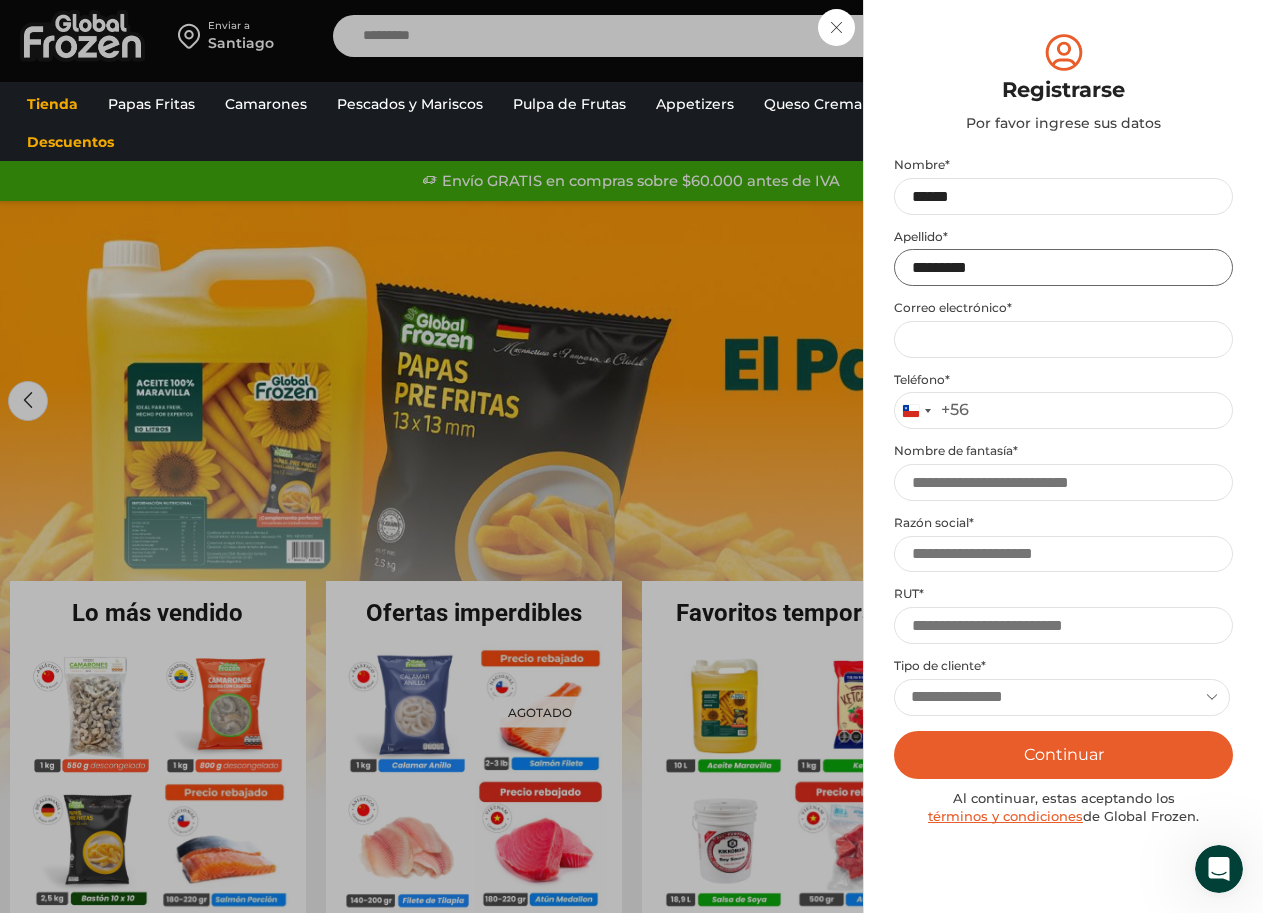 type on "*********" 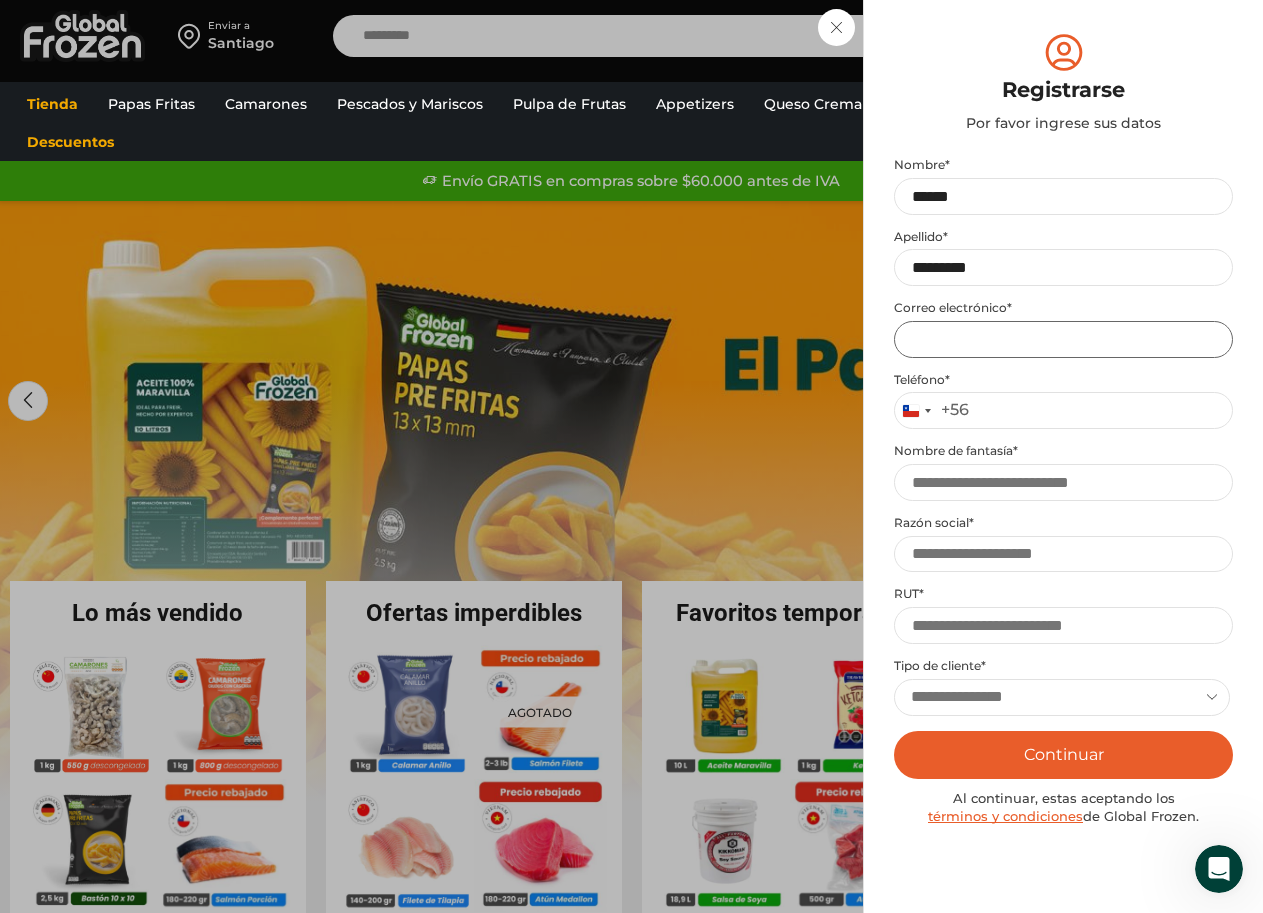 click on "Email address                                          *" at bounding box center [1063, 339] 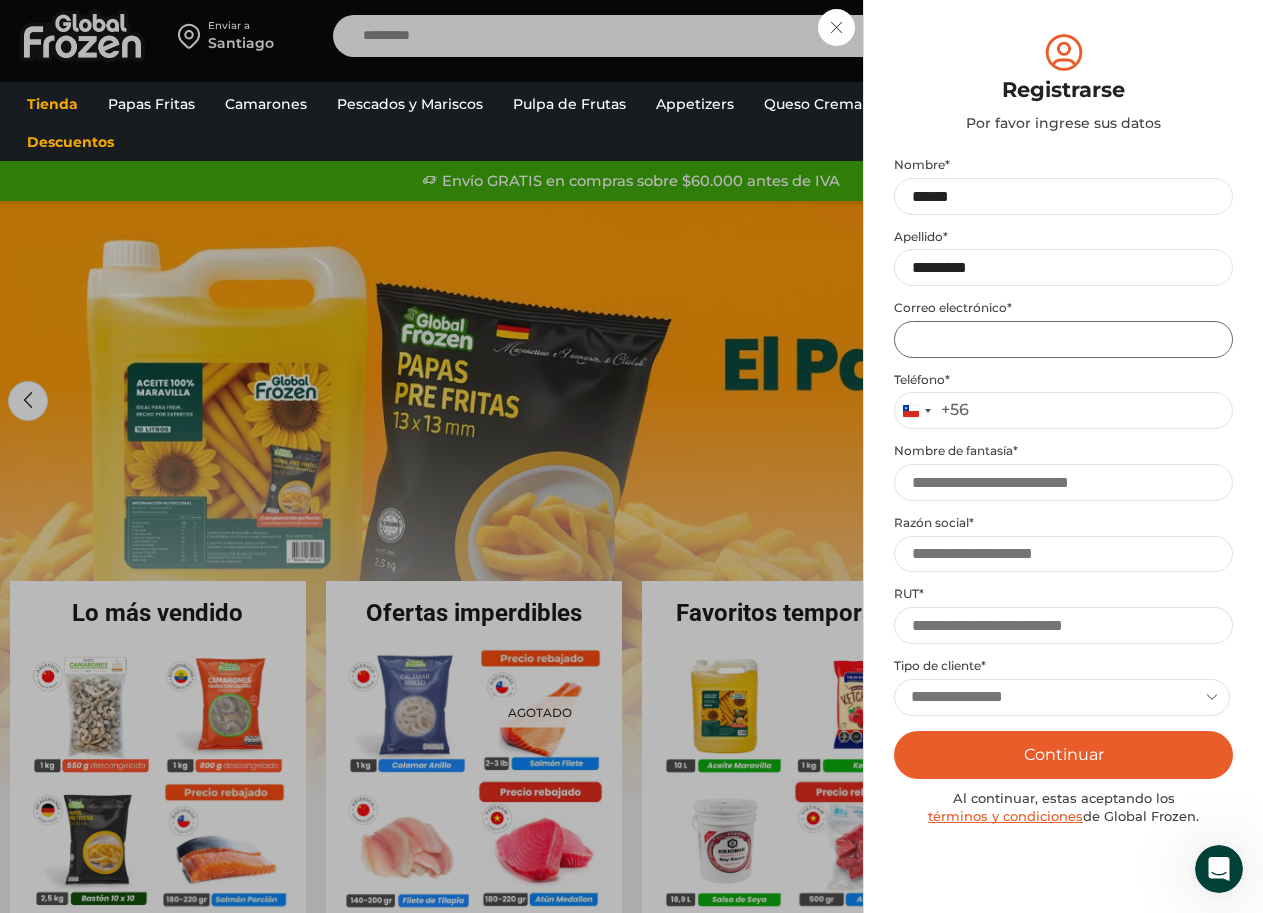 type on "**********" 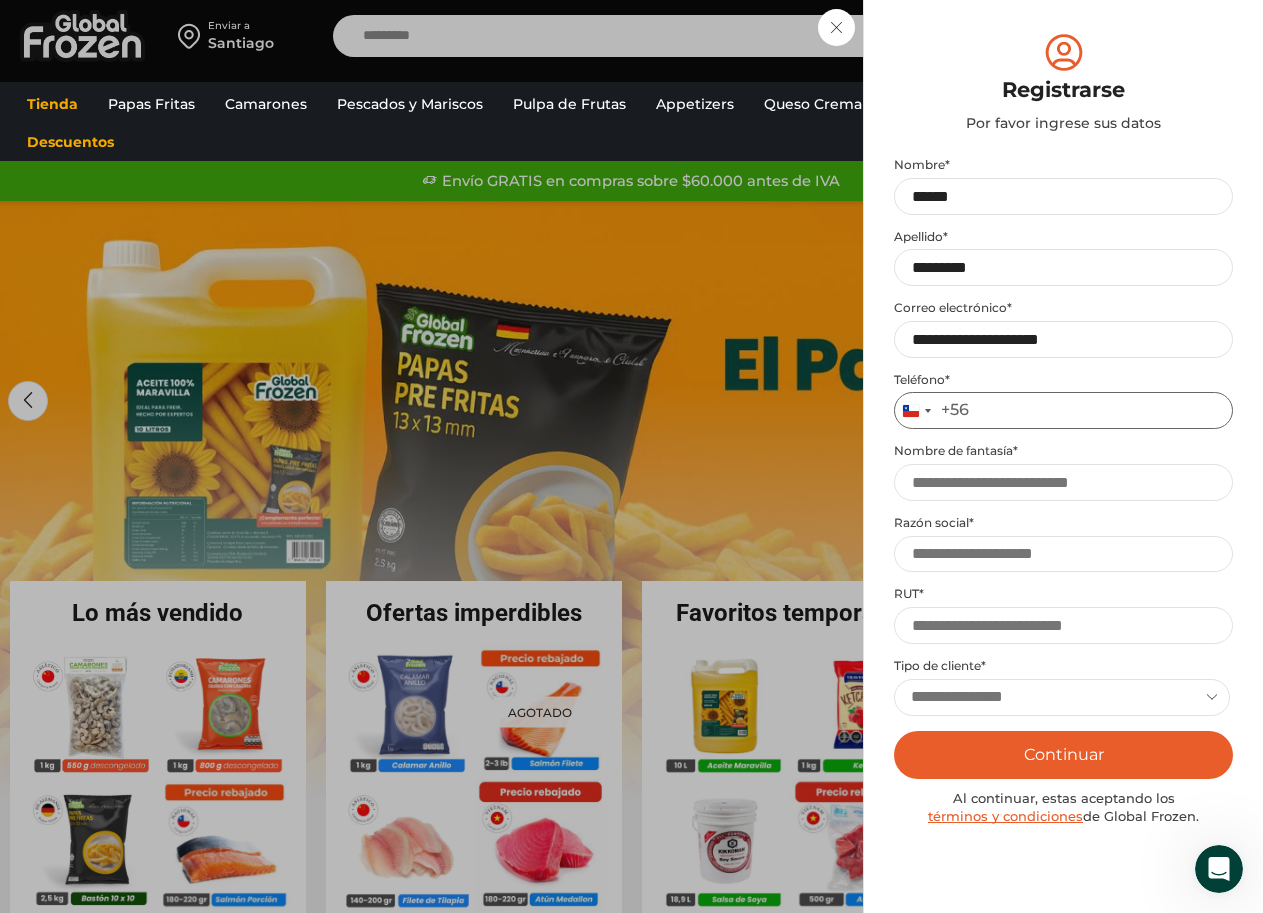 click on "Teléfono  *" at bounding box center (1063, 410) 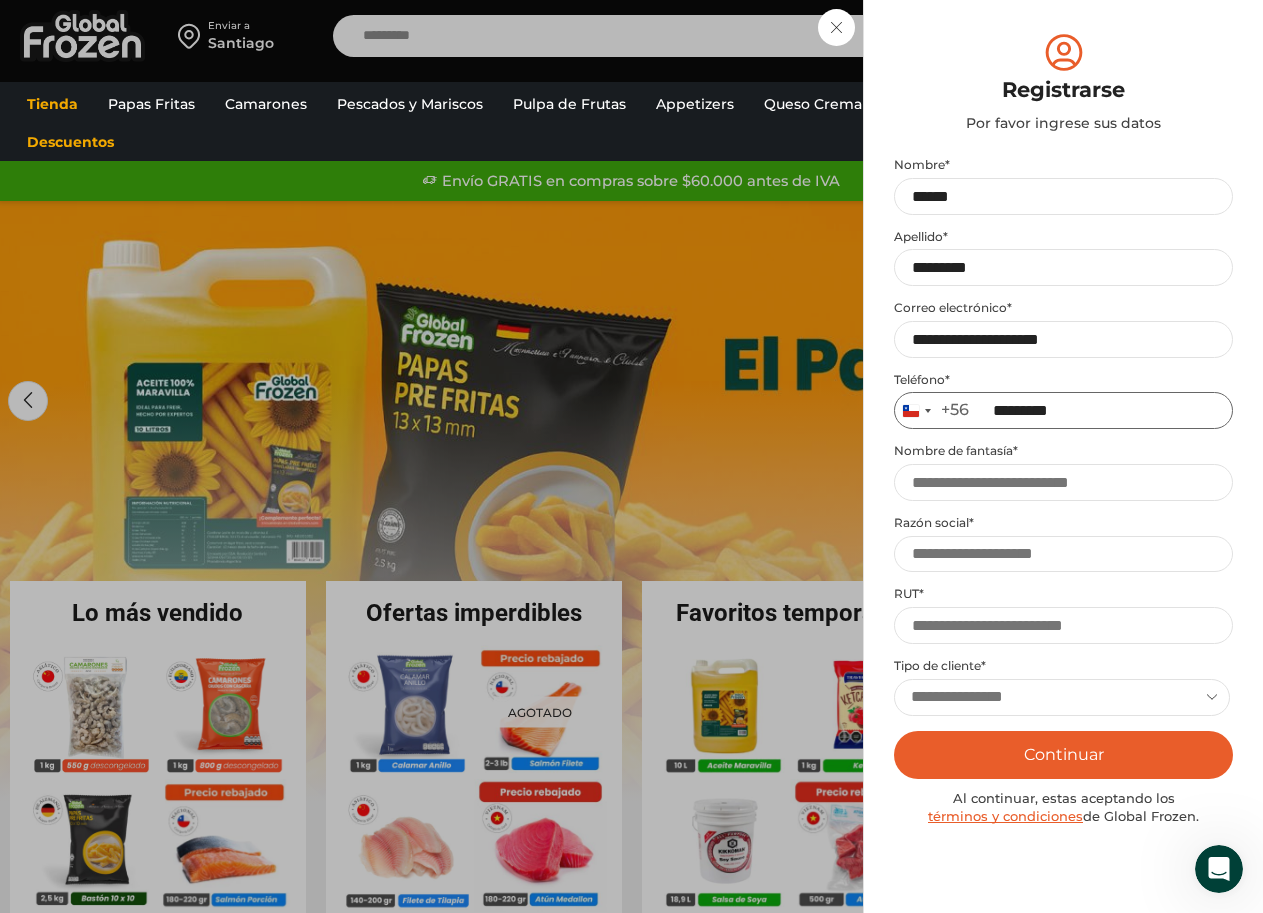 type on "*********" 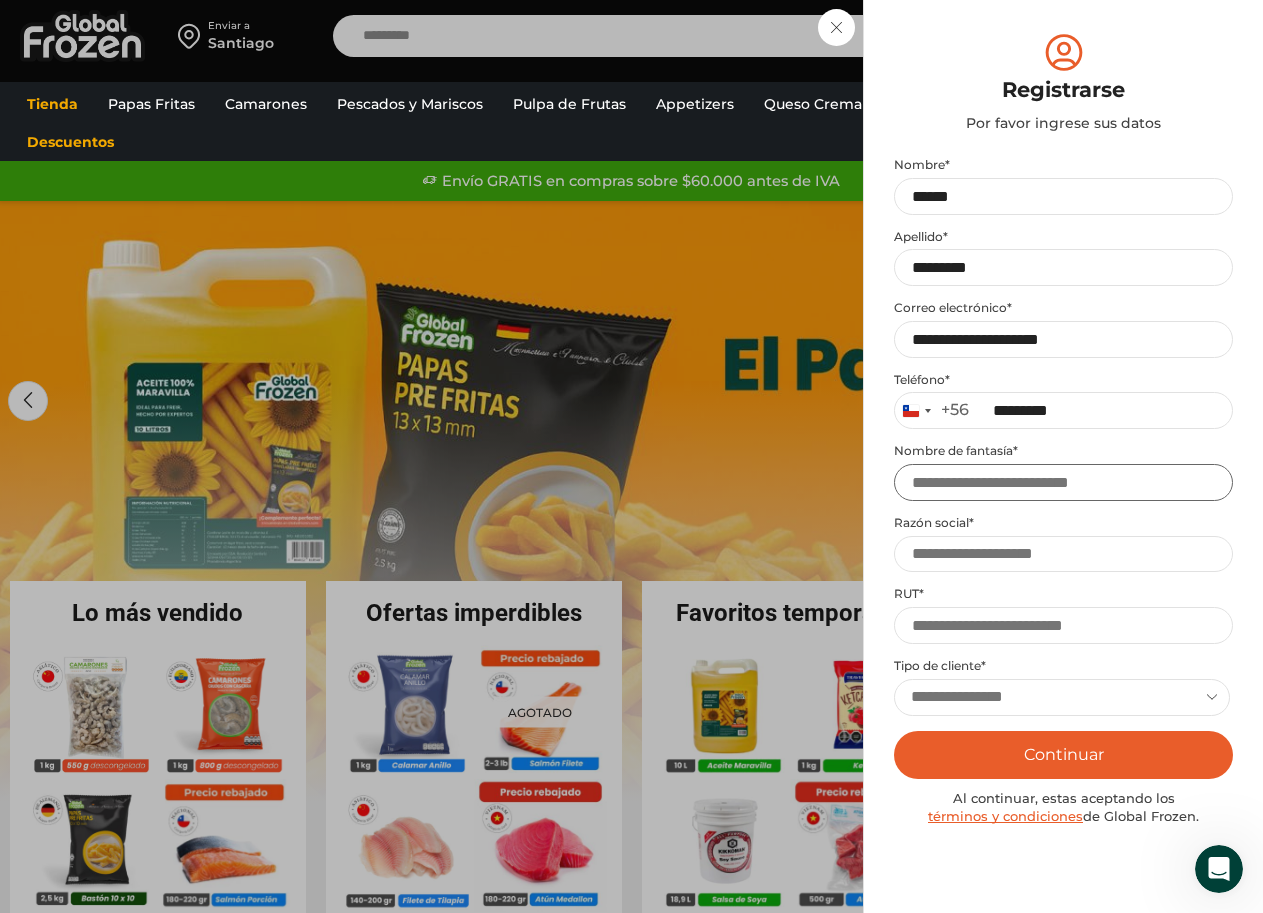 drag, startPoint x: 1042, startPoint y: 480, endPoint x: 1027, endPoint y: 501, distance: 25.806976 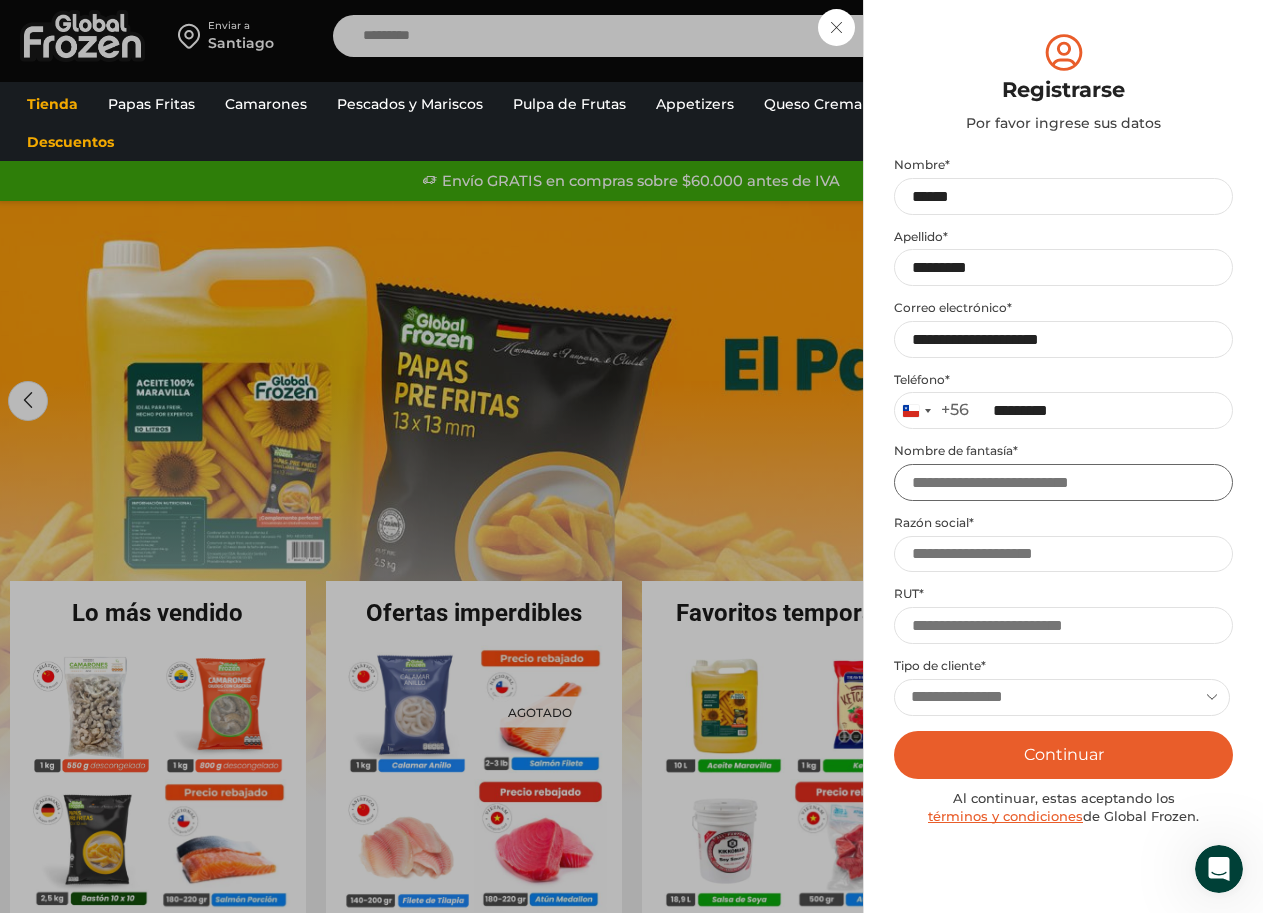 click on "Nombre de fantasía  *" at bounding box center (1063, 482) 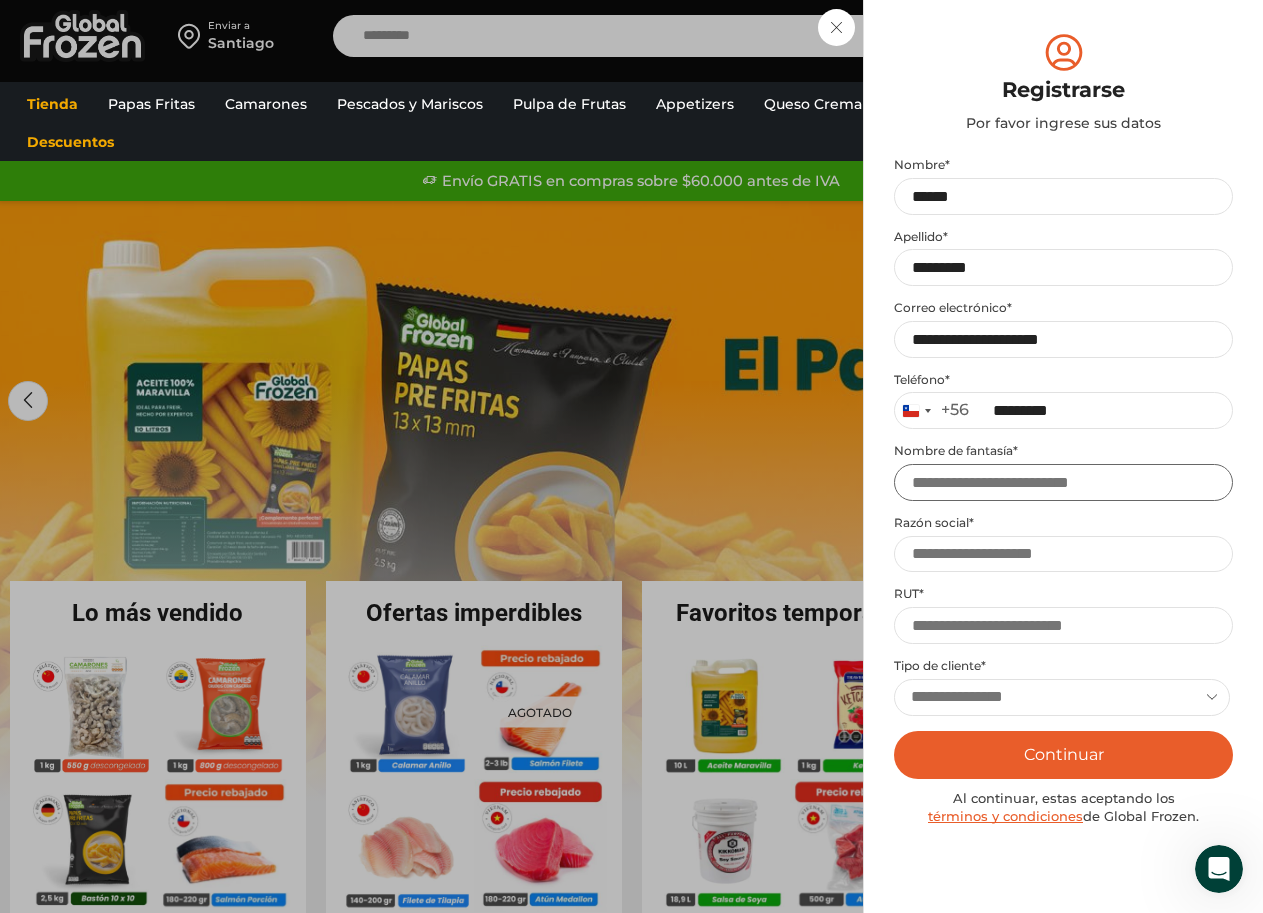 type on "*" 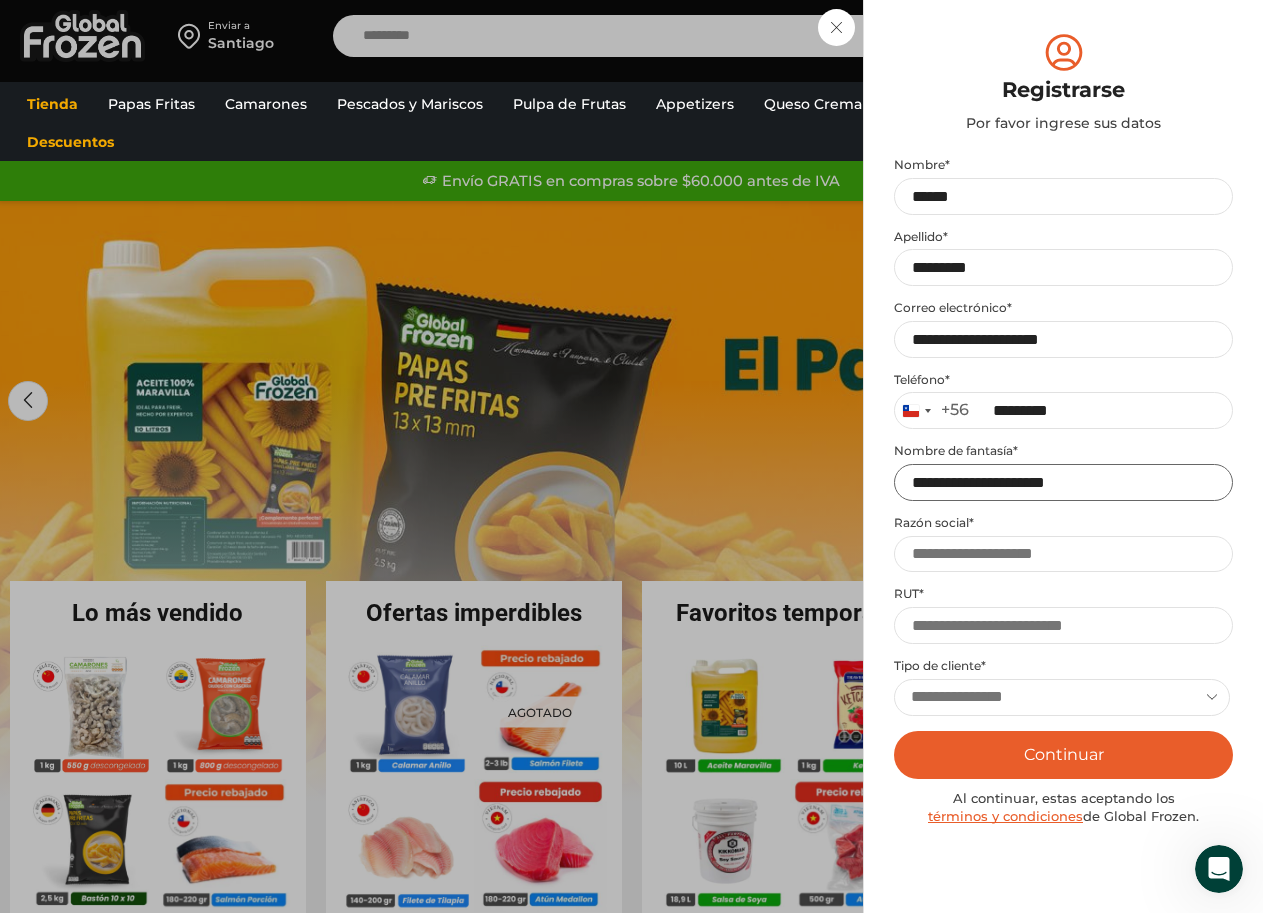 type on "**********" 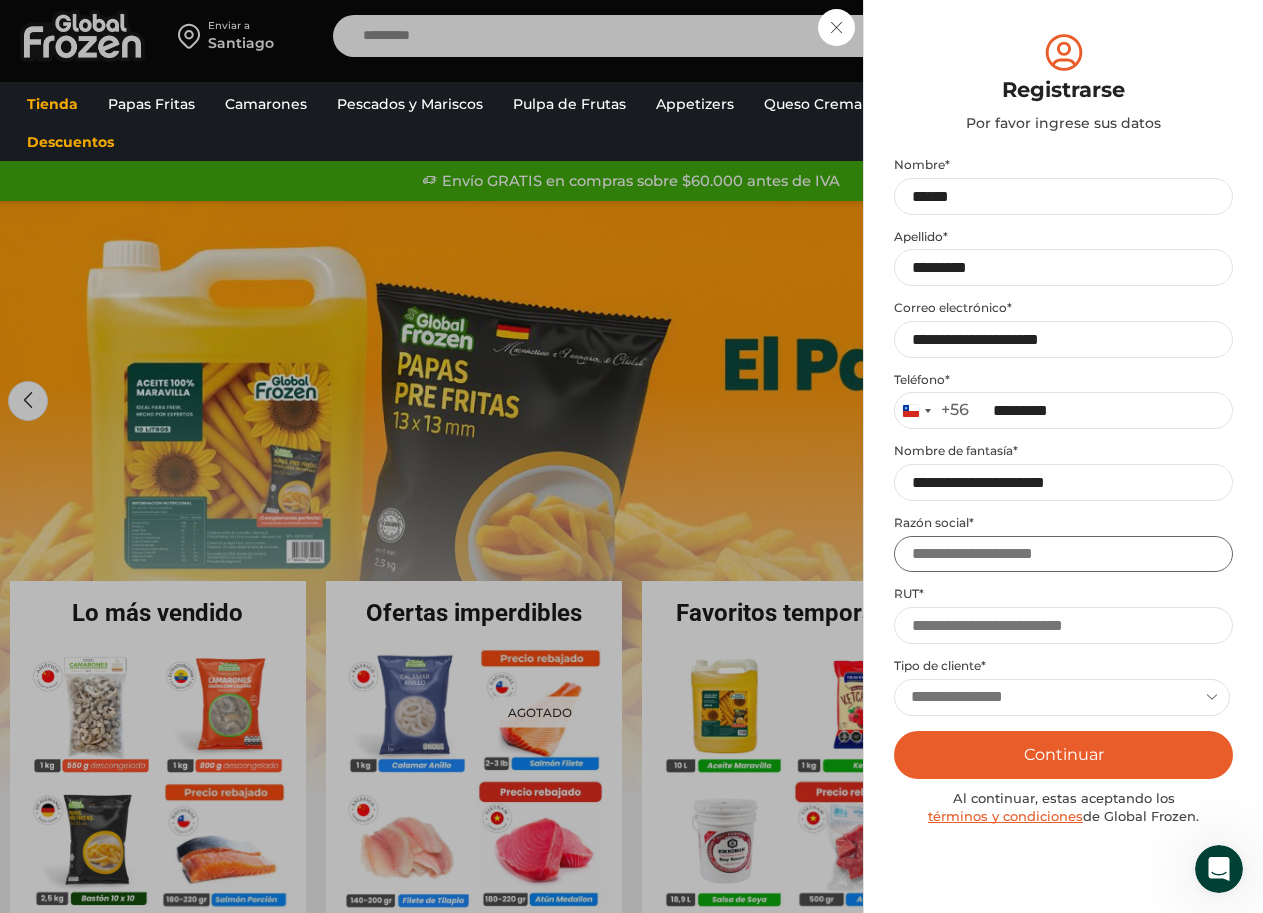 click on "Razón social  *" at bounding box center (1063, 554) 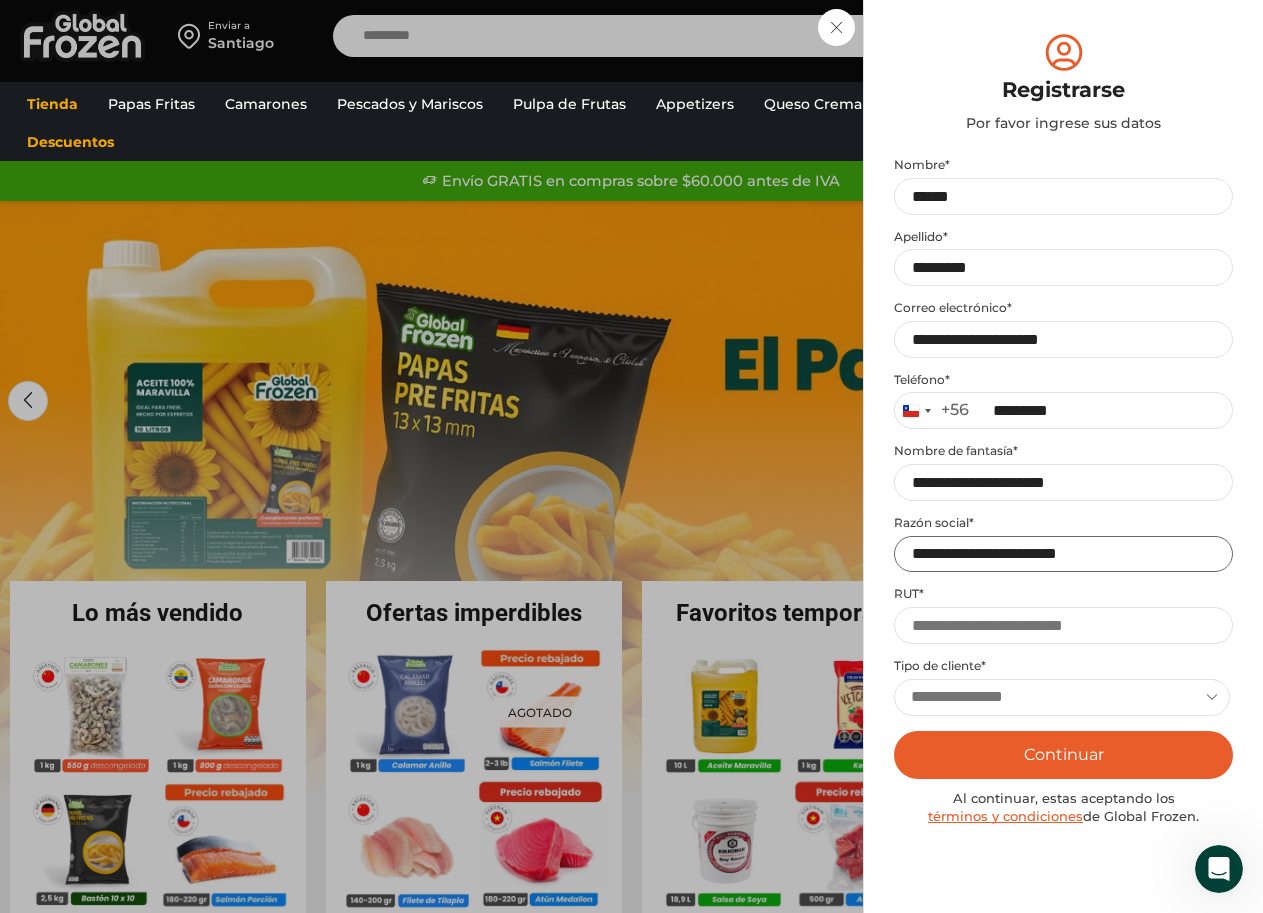 type on "**********" 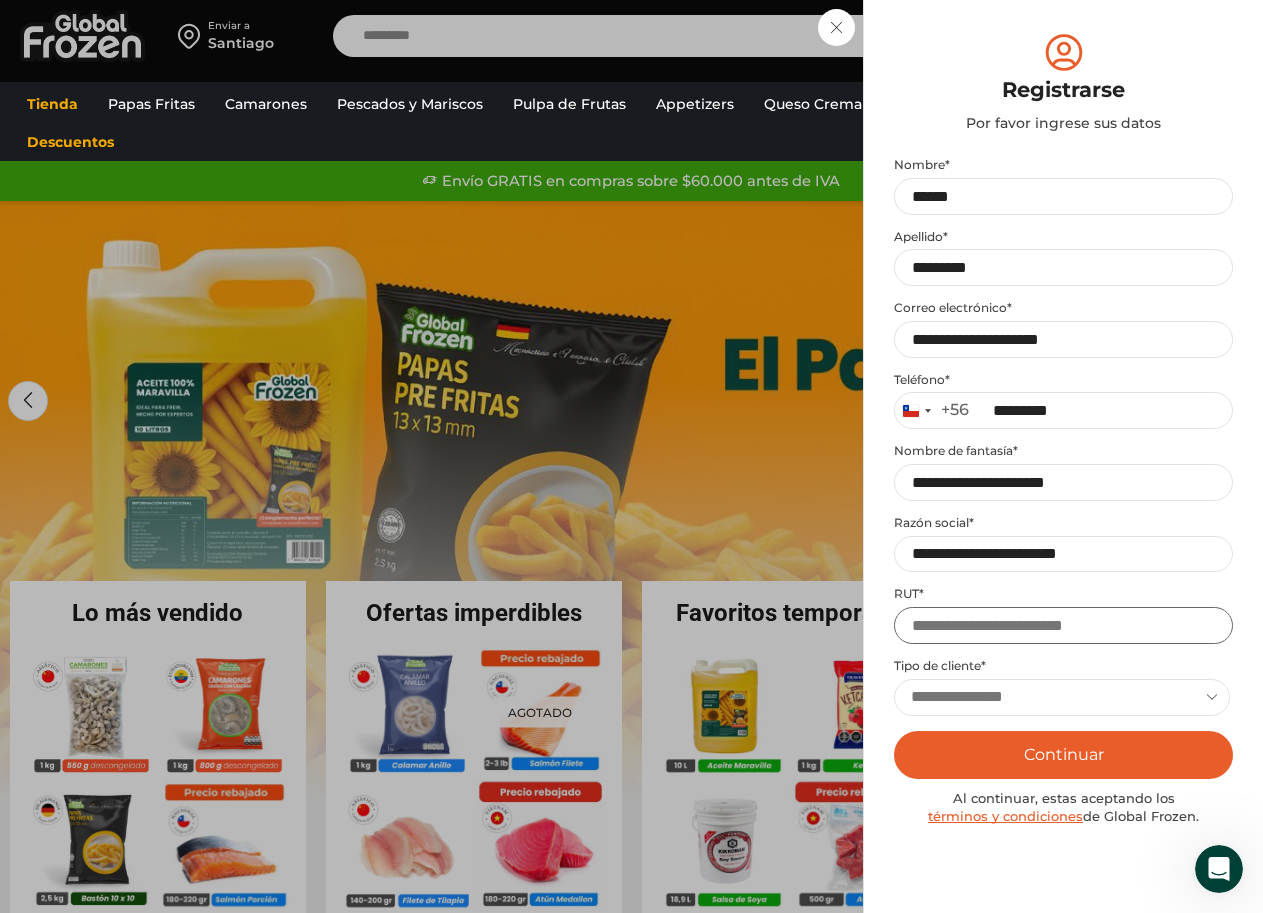 click on "RUT  *" at bounding box center (1063, 625) 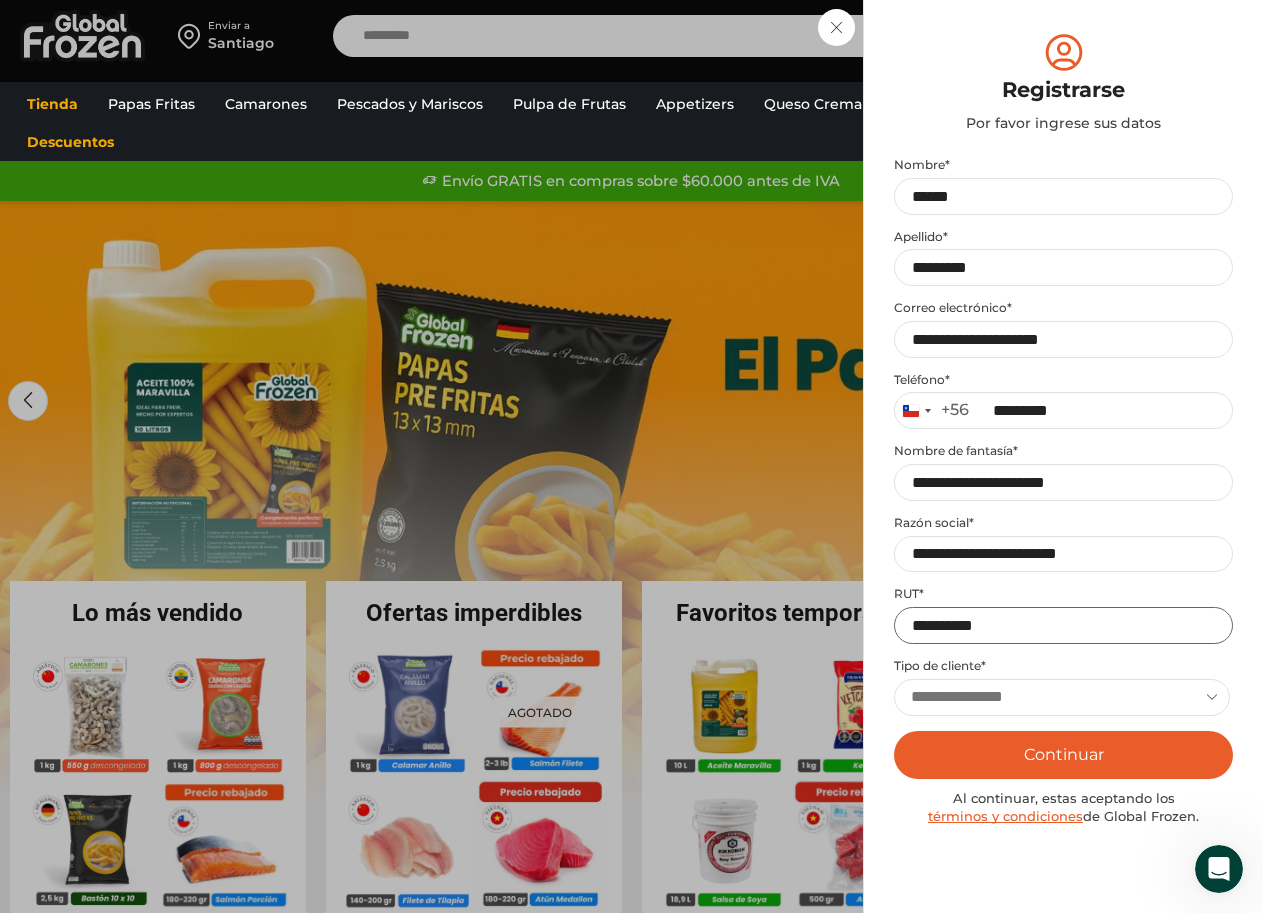 type on "**********" 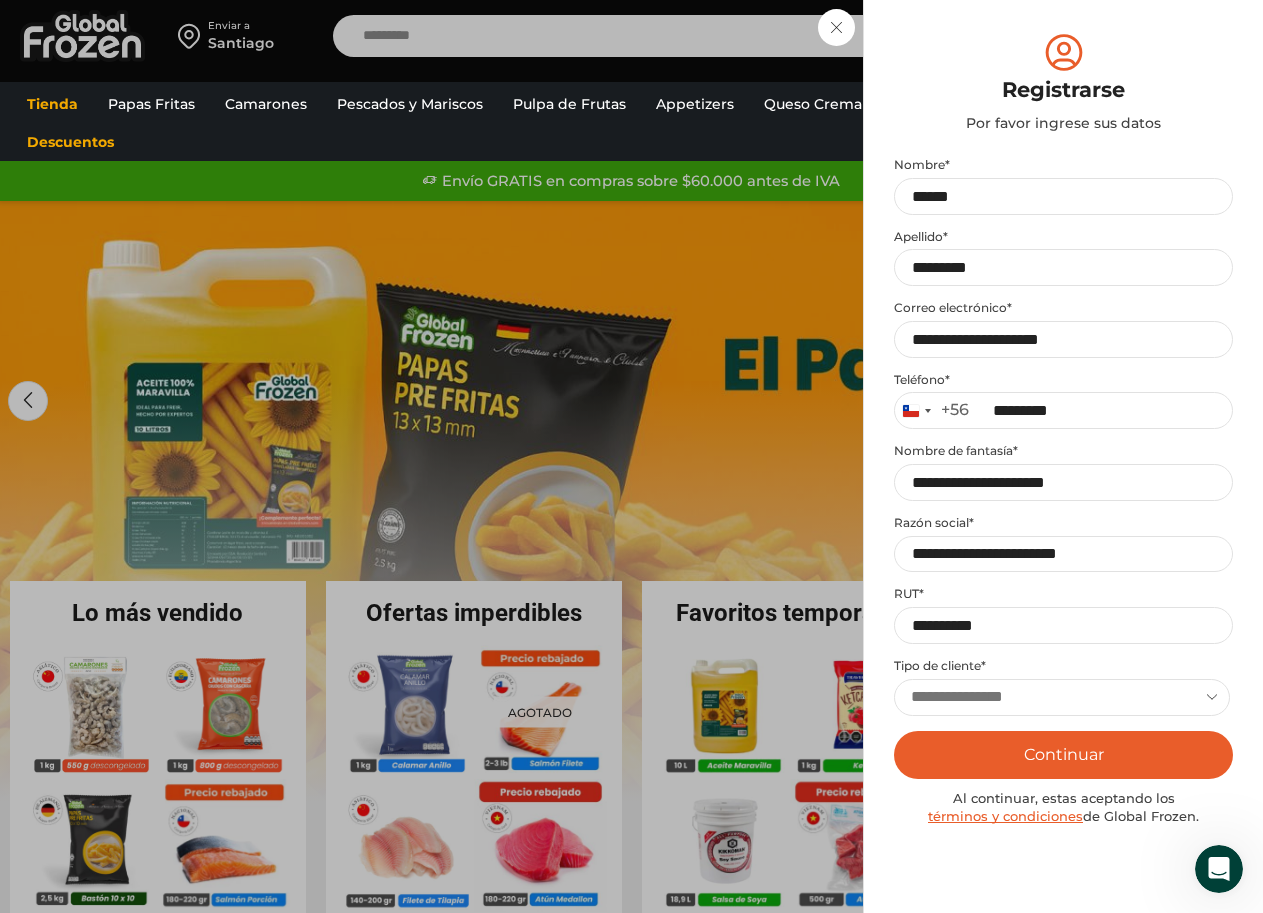 click on "**********" at bounding box center (1062, 697) 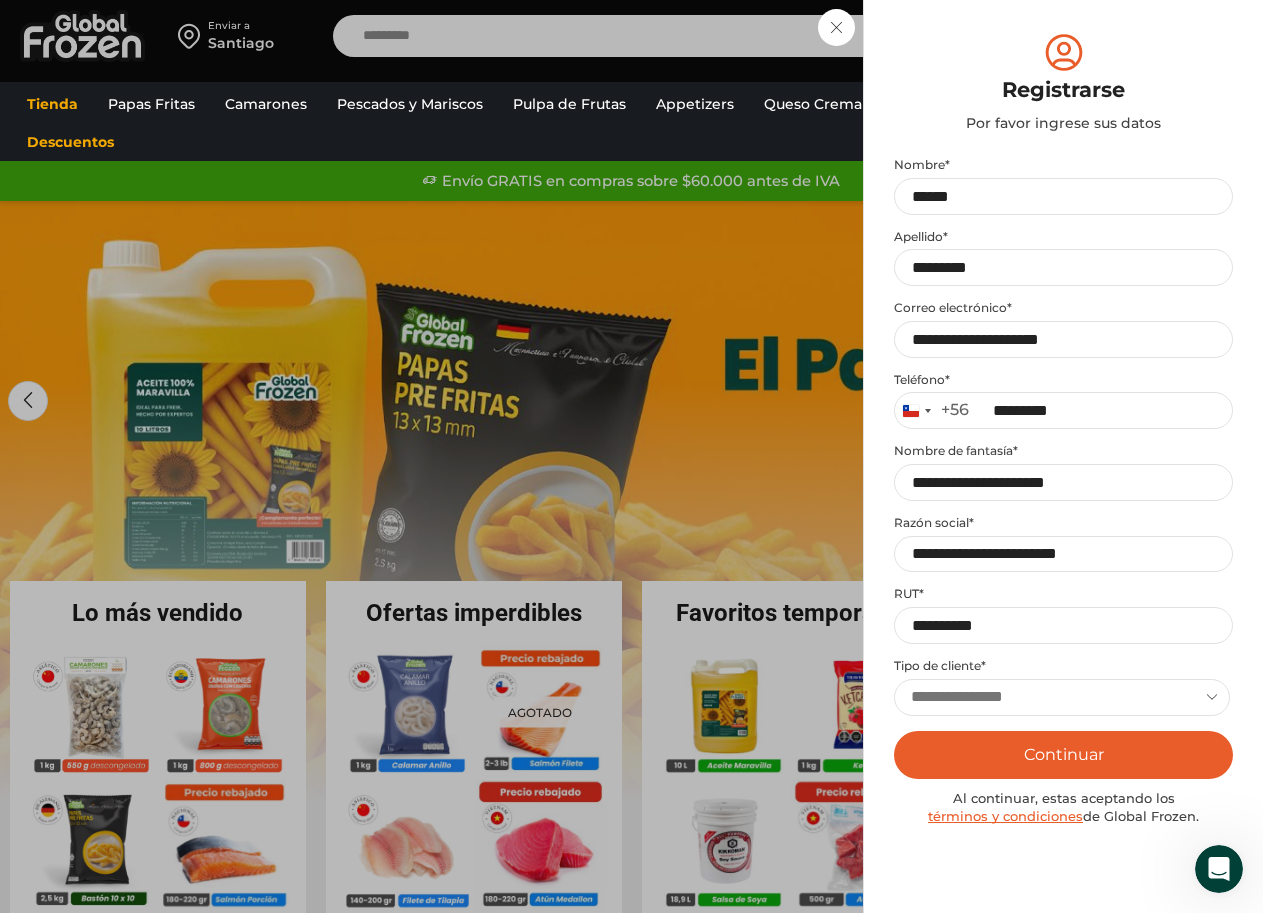 select on "**********" 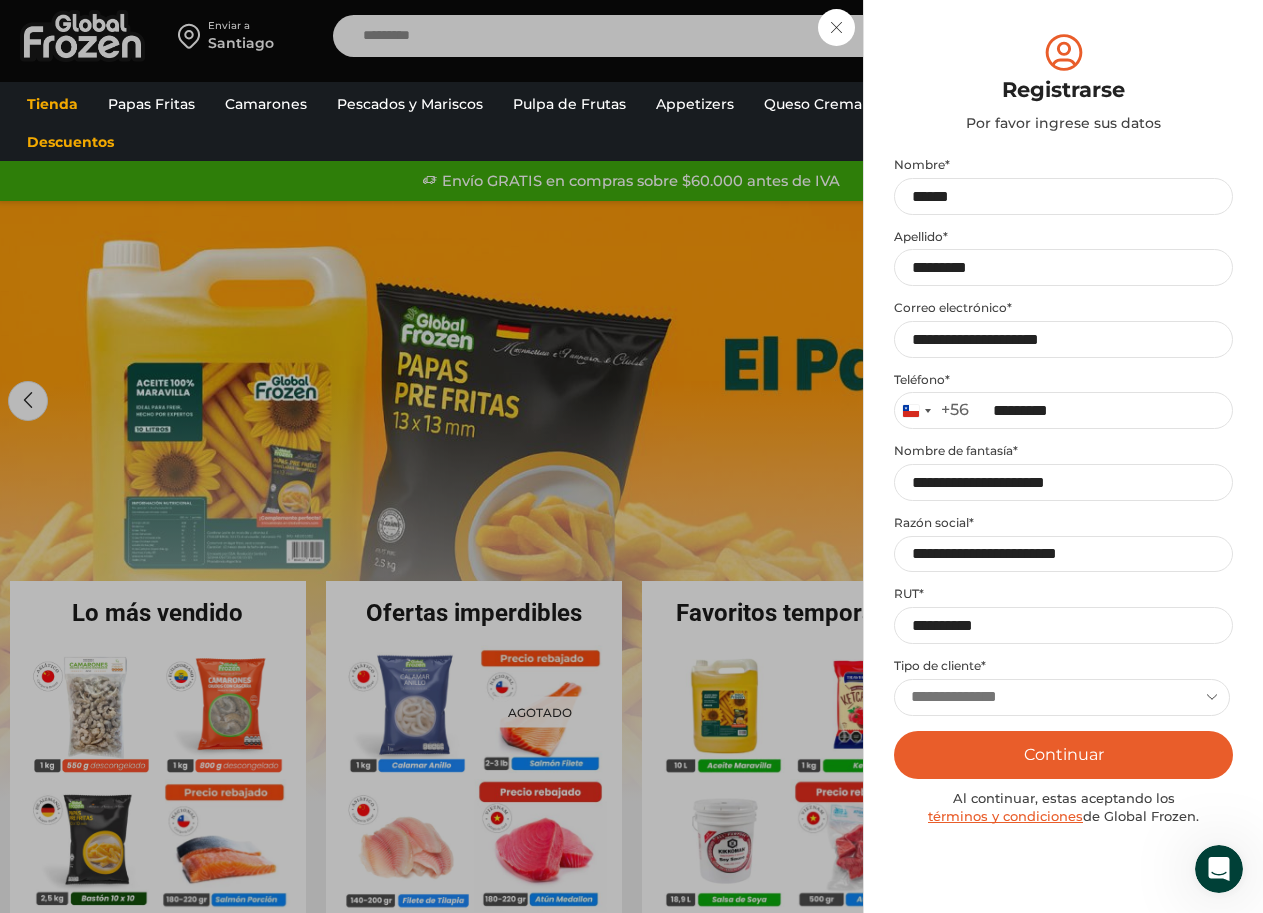 click on "**********" at bounding box center [1062, 697] 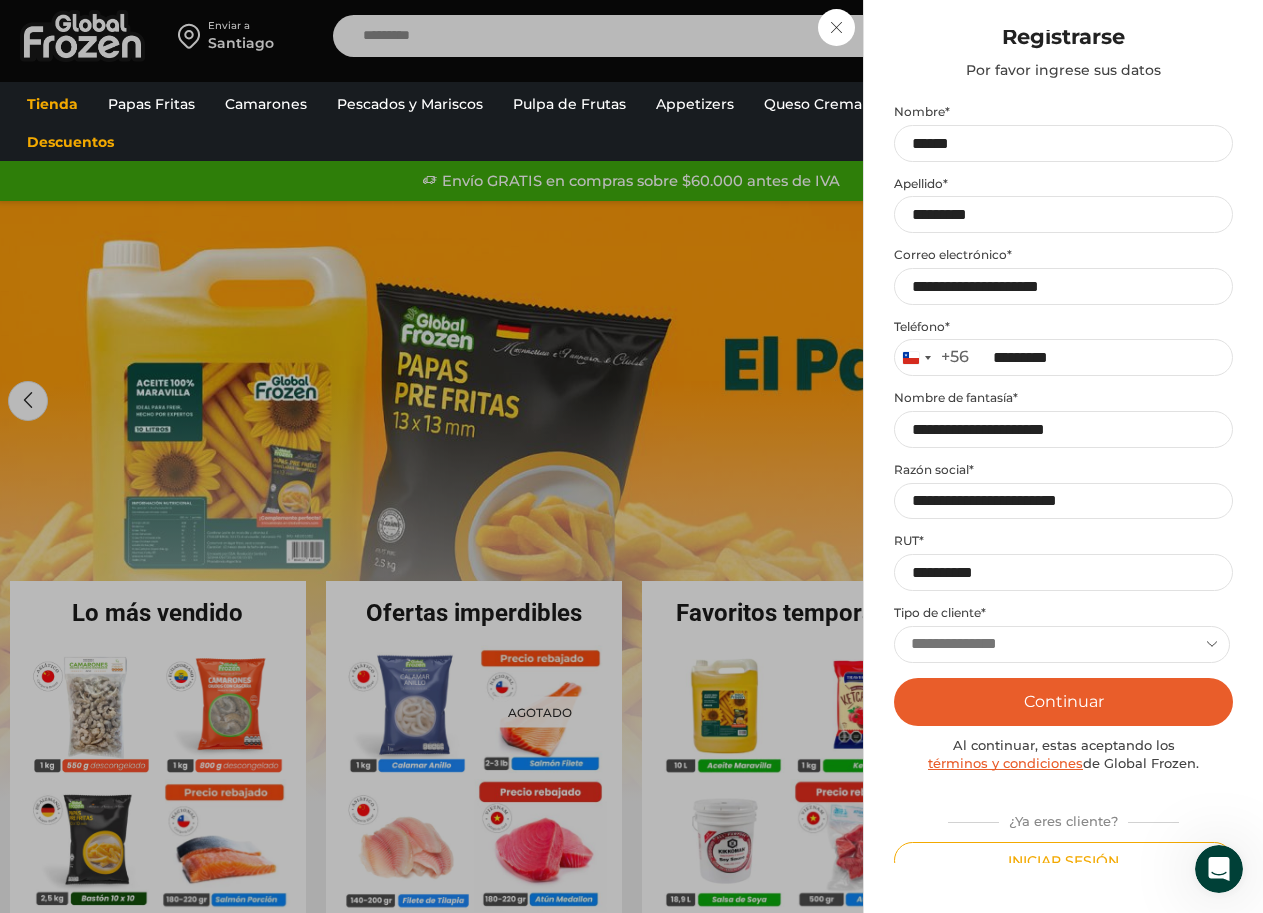 scroll, scrollTop: 69, scrollLeft: 0, axis: vertical 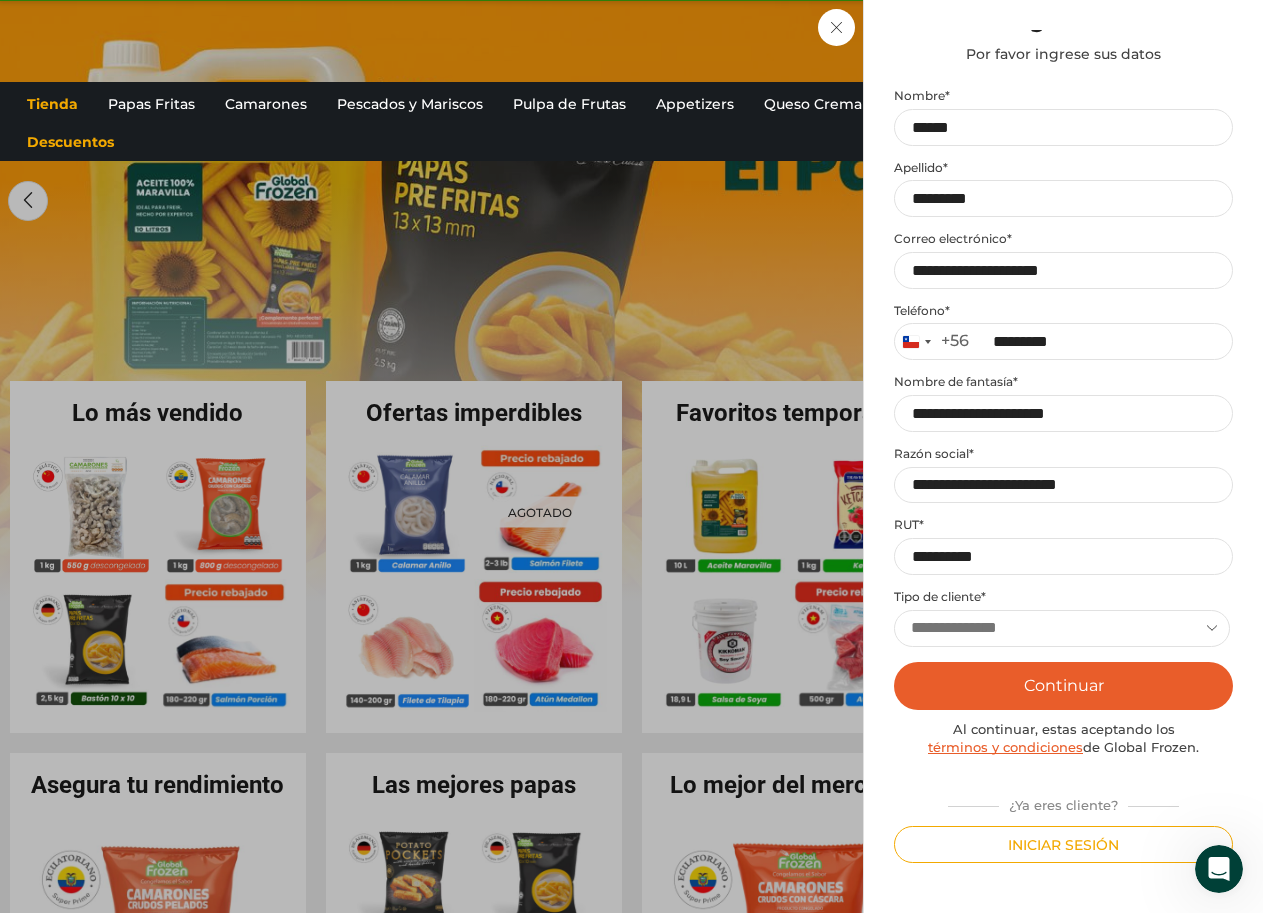 click on "Continuar" at bounding box center [1063, 686] 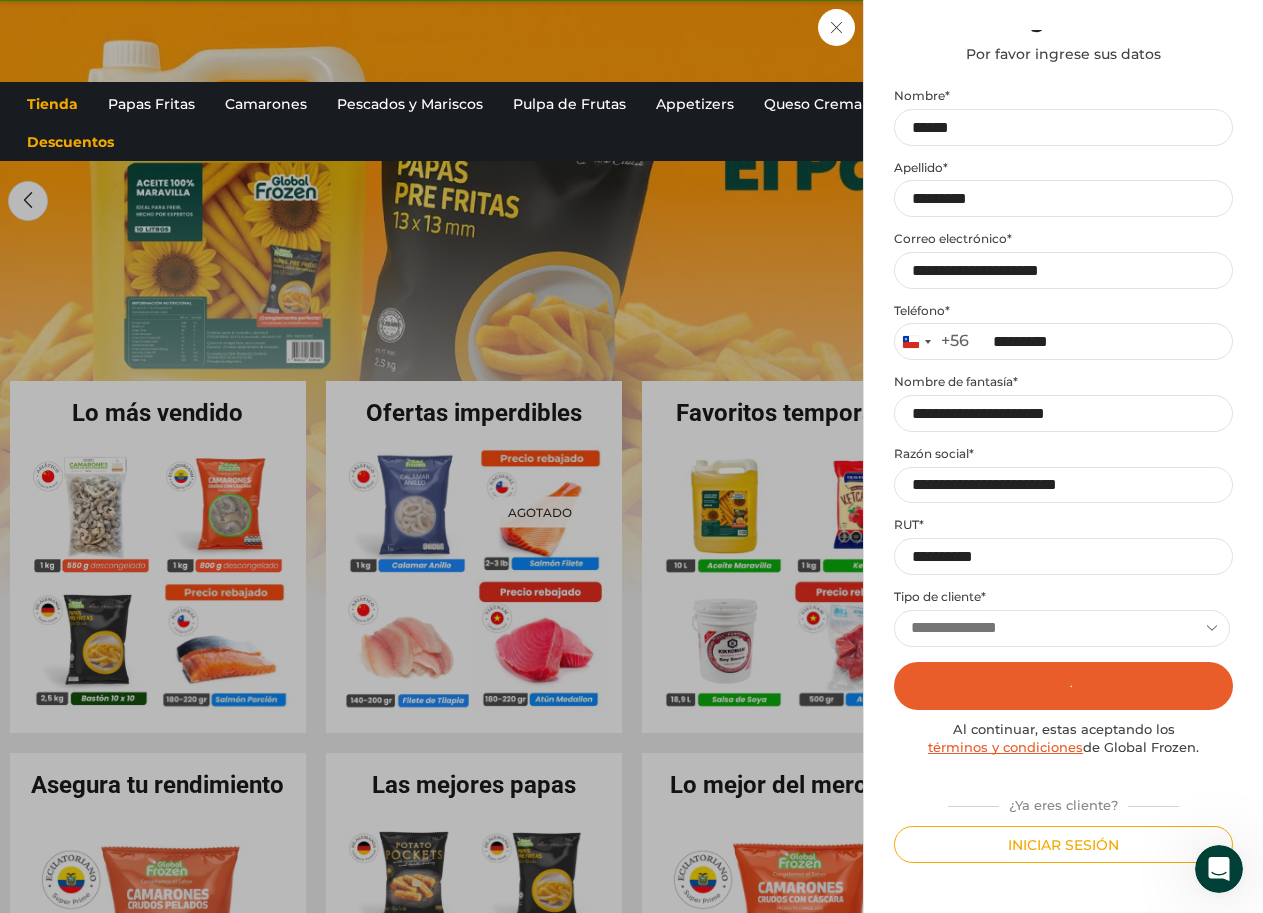 scroll, scrollTop: 0, scrollLeft: 0, axis: both 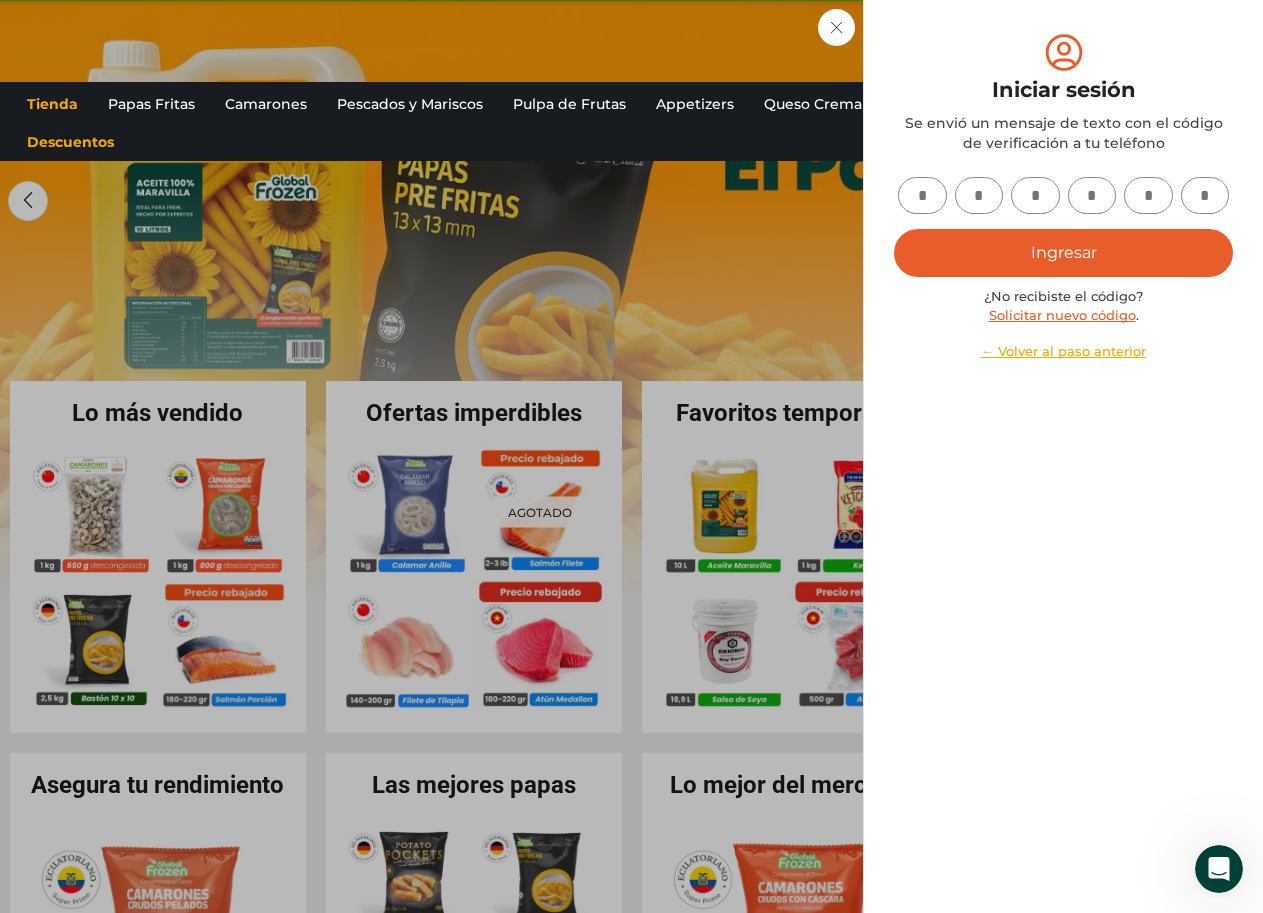 click at bounding box center (922, 195) 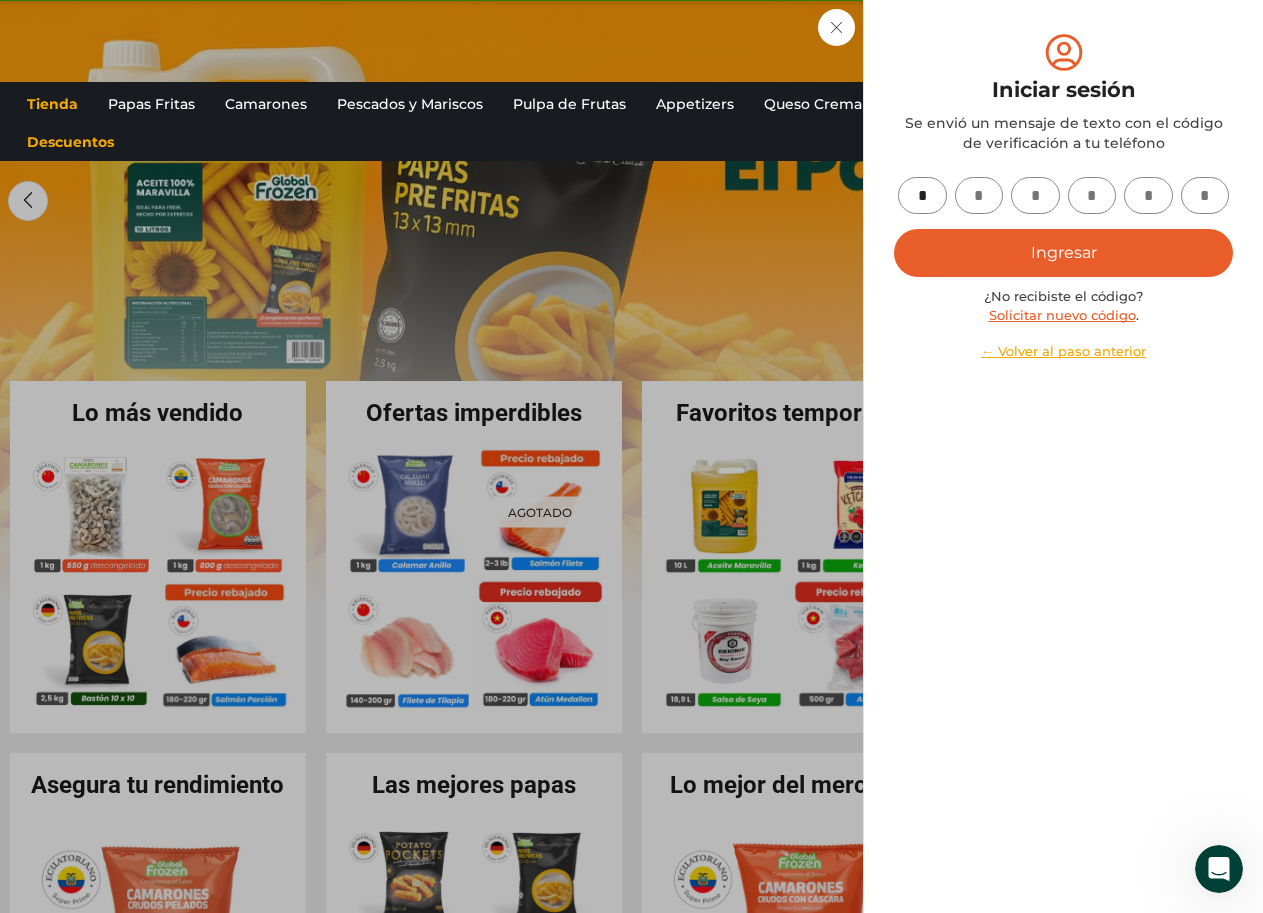 type on "*" 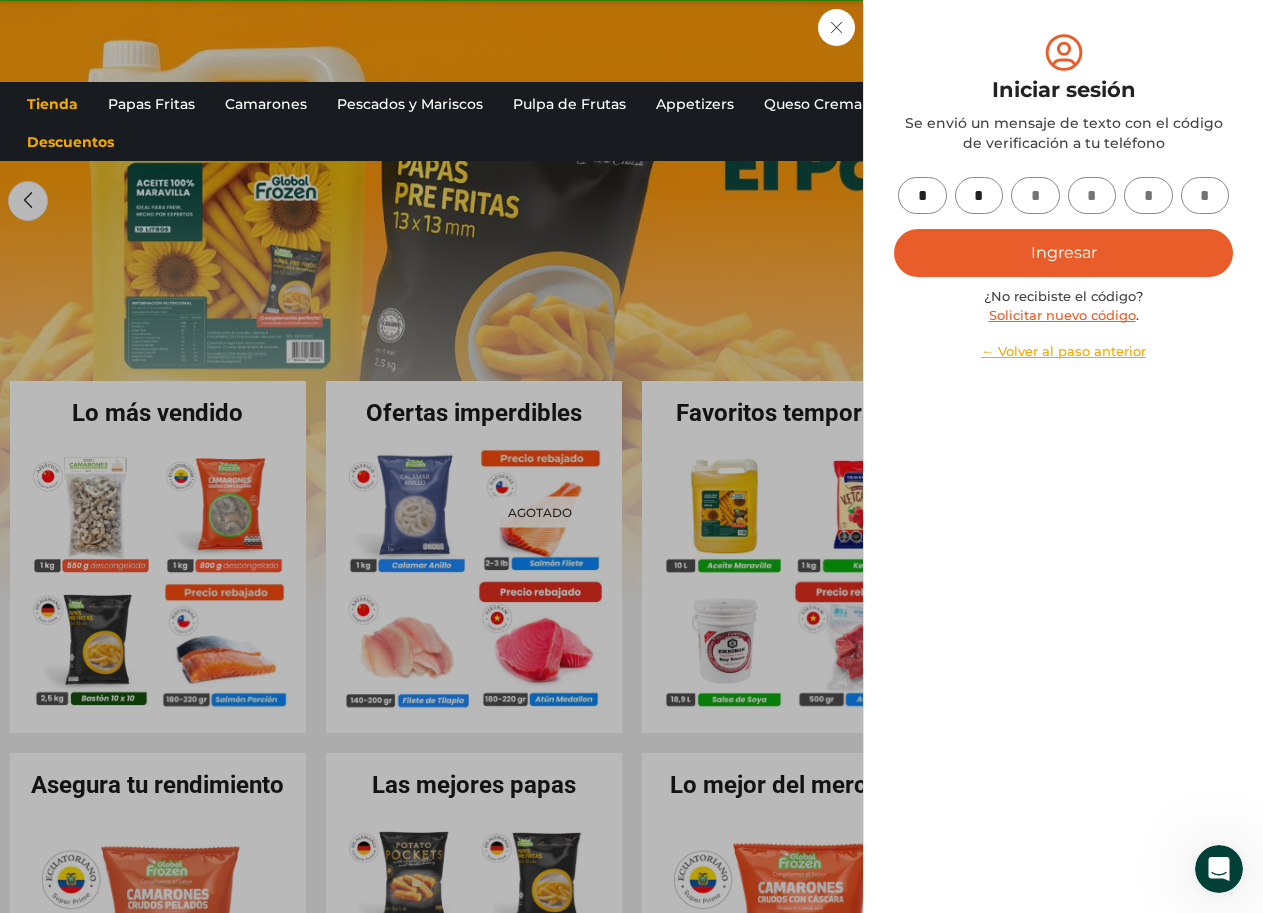 type on "*" 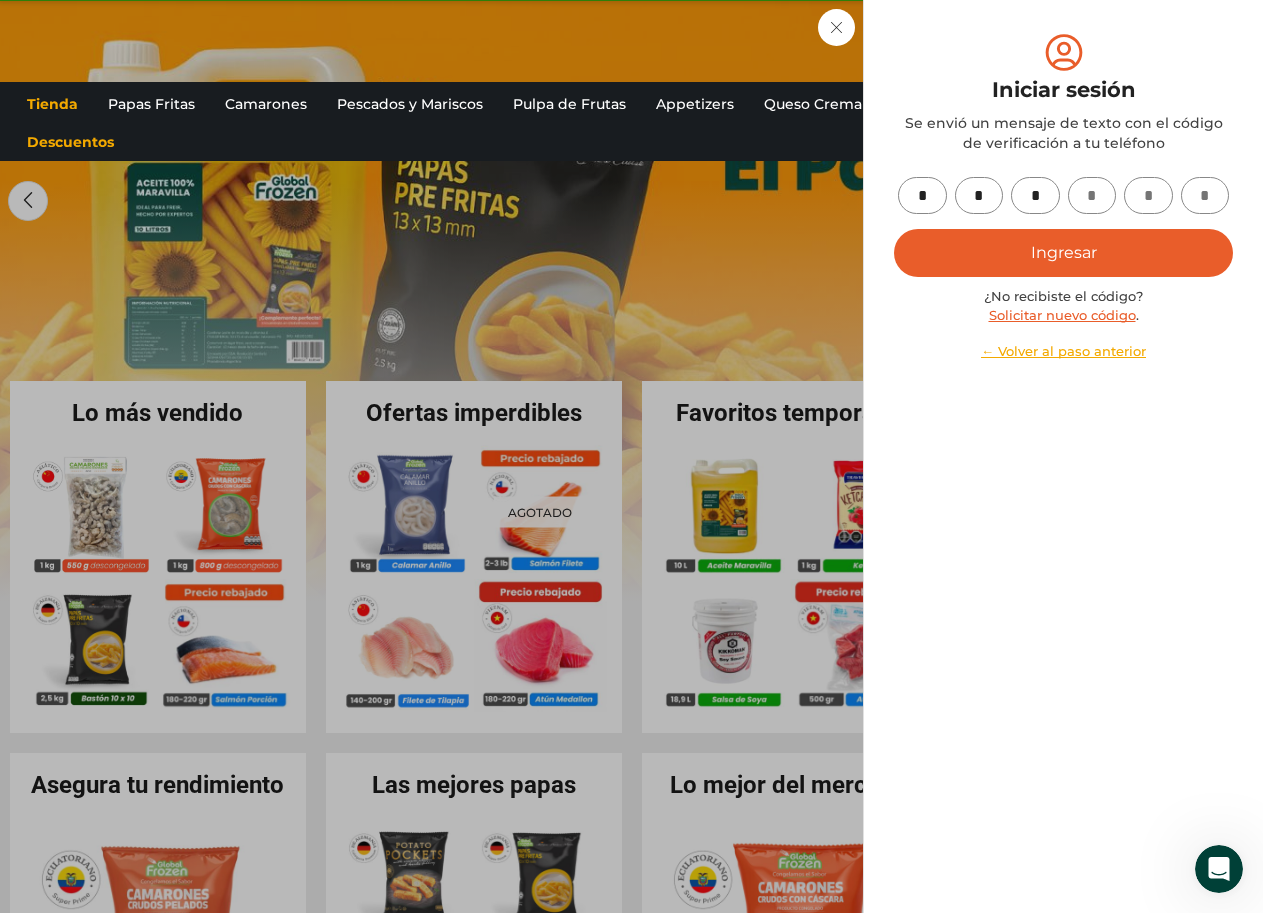 type on "*" 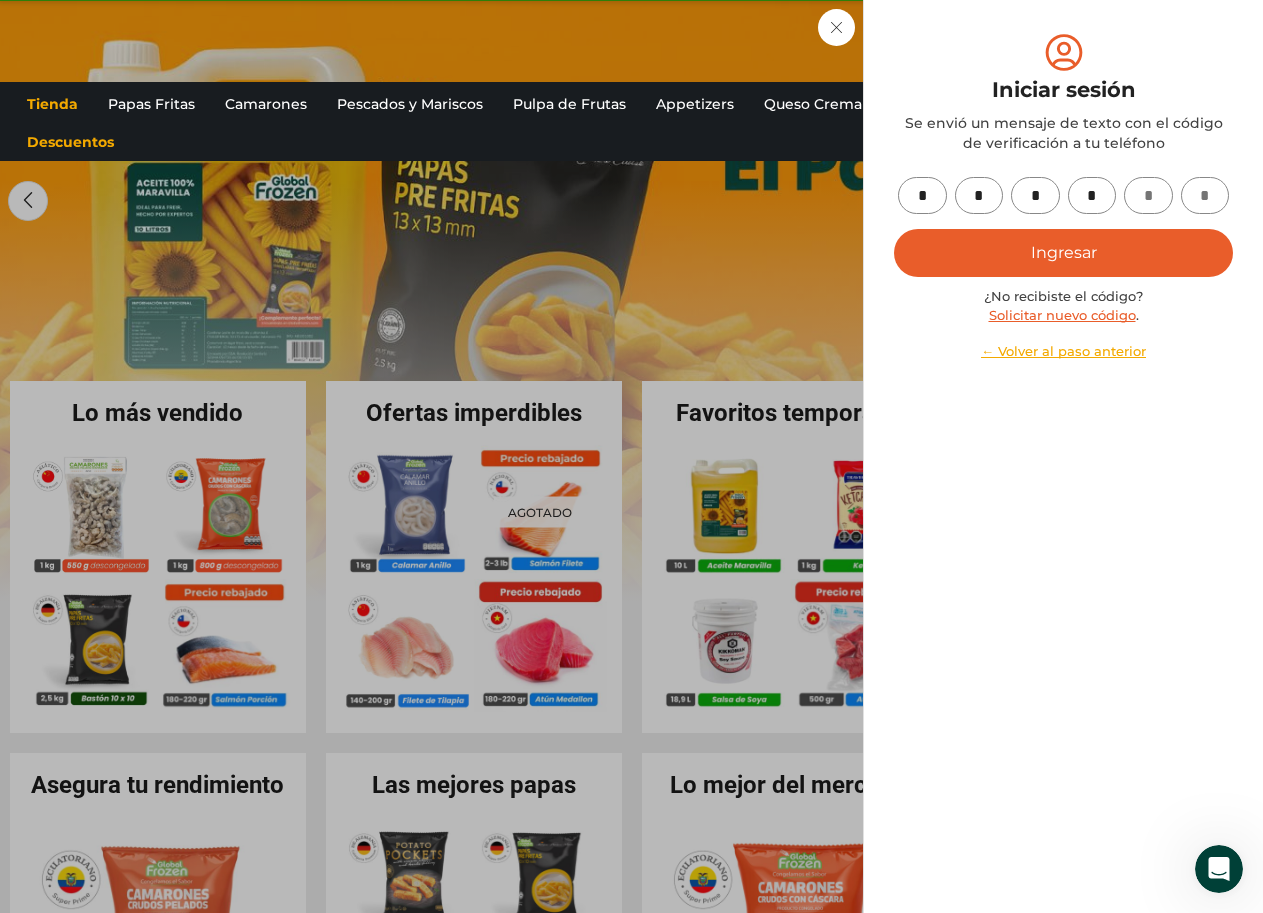 type on "*" 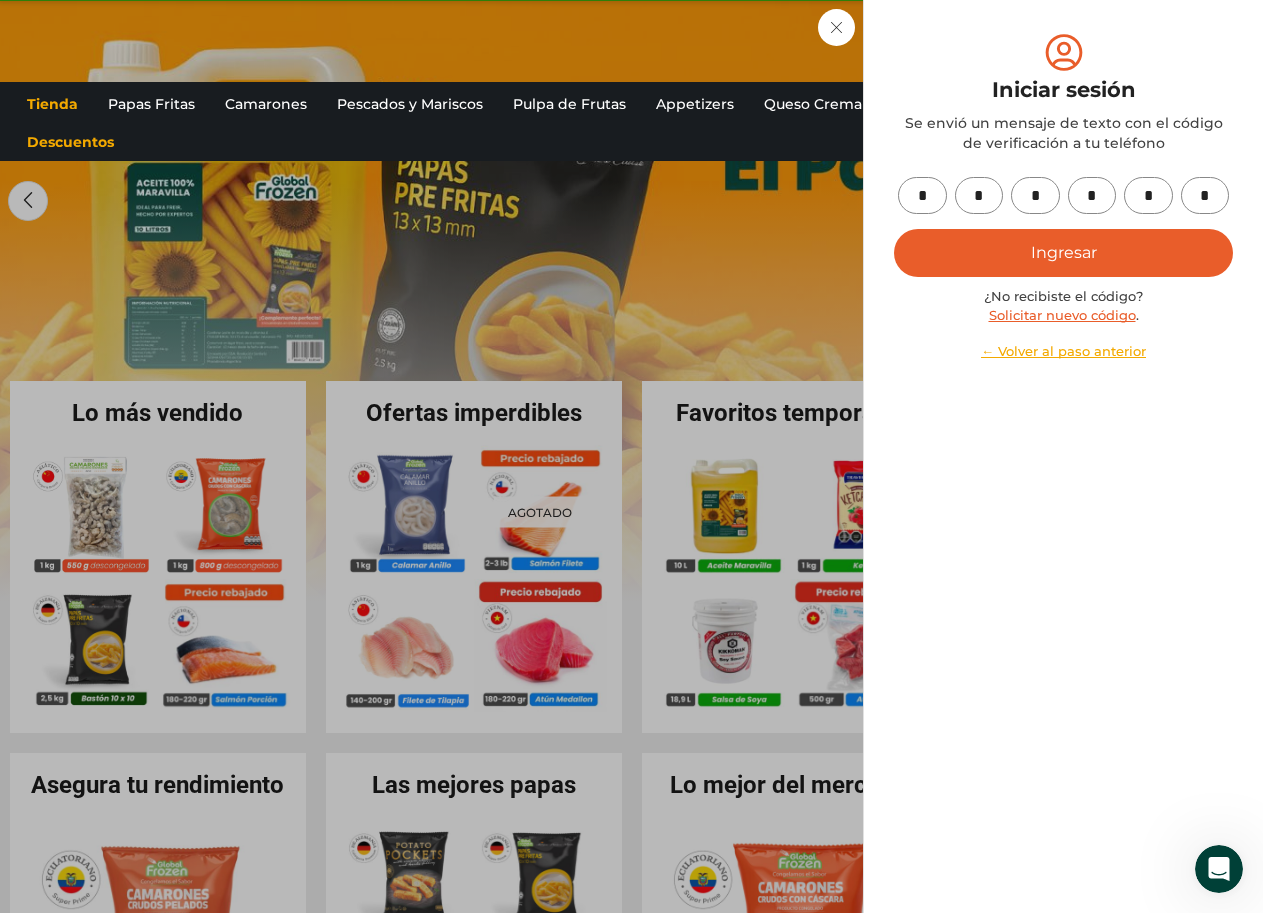 type on "*" 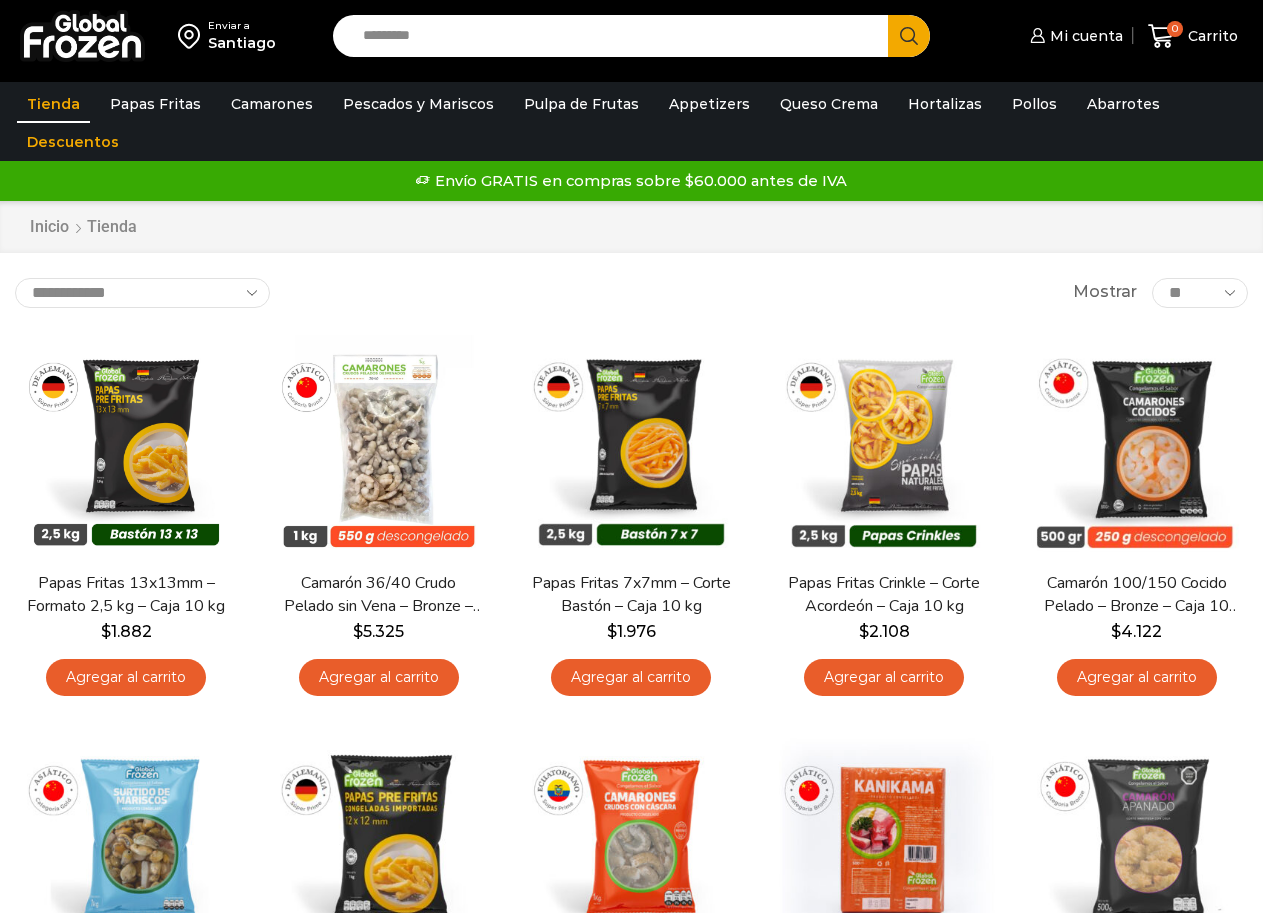 scroll, scrollTop: 0, scrollLeft: 0, axis: both 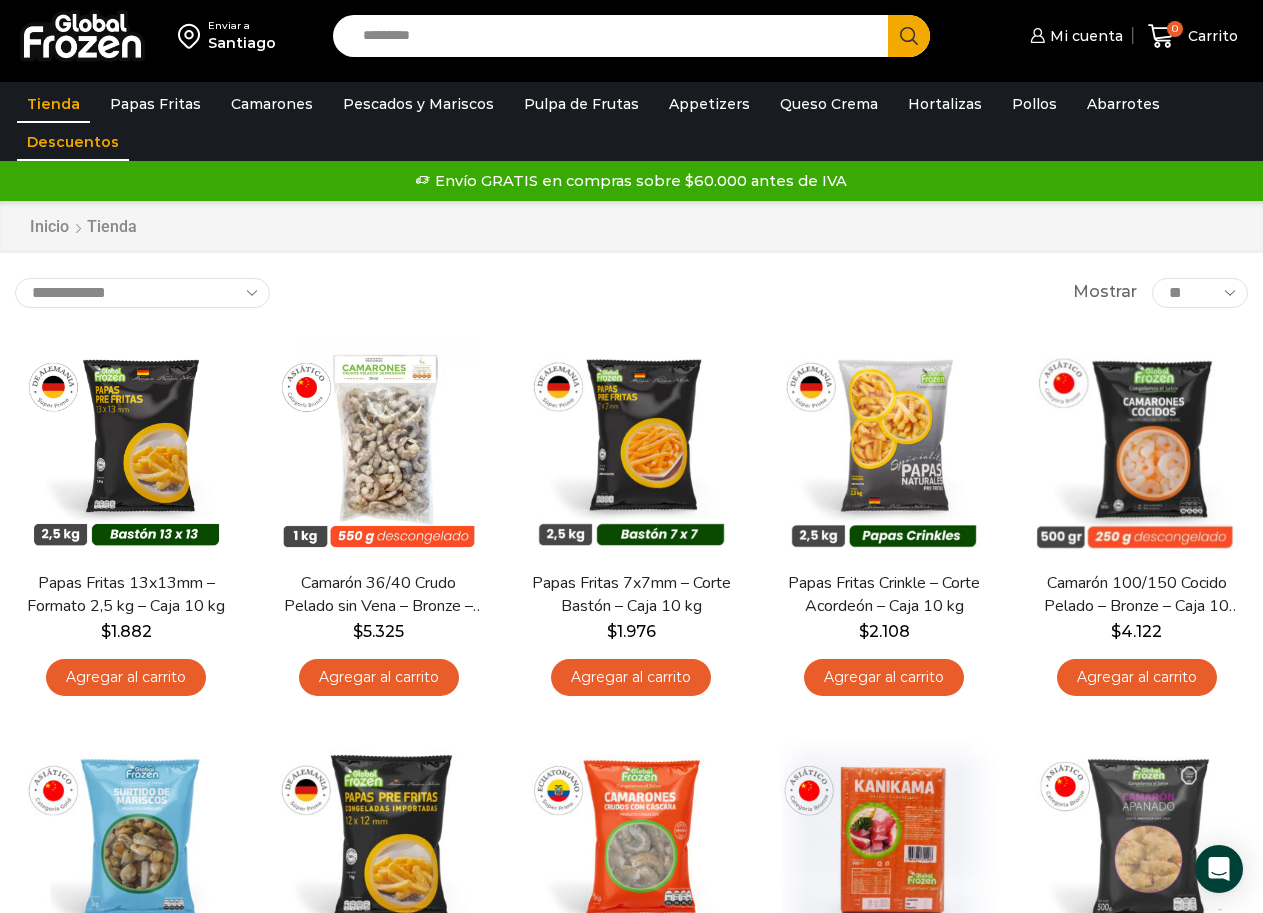 click on "Descuentos" at bounding box center (73, 142) 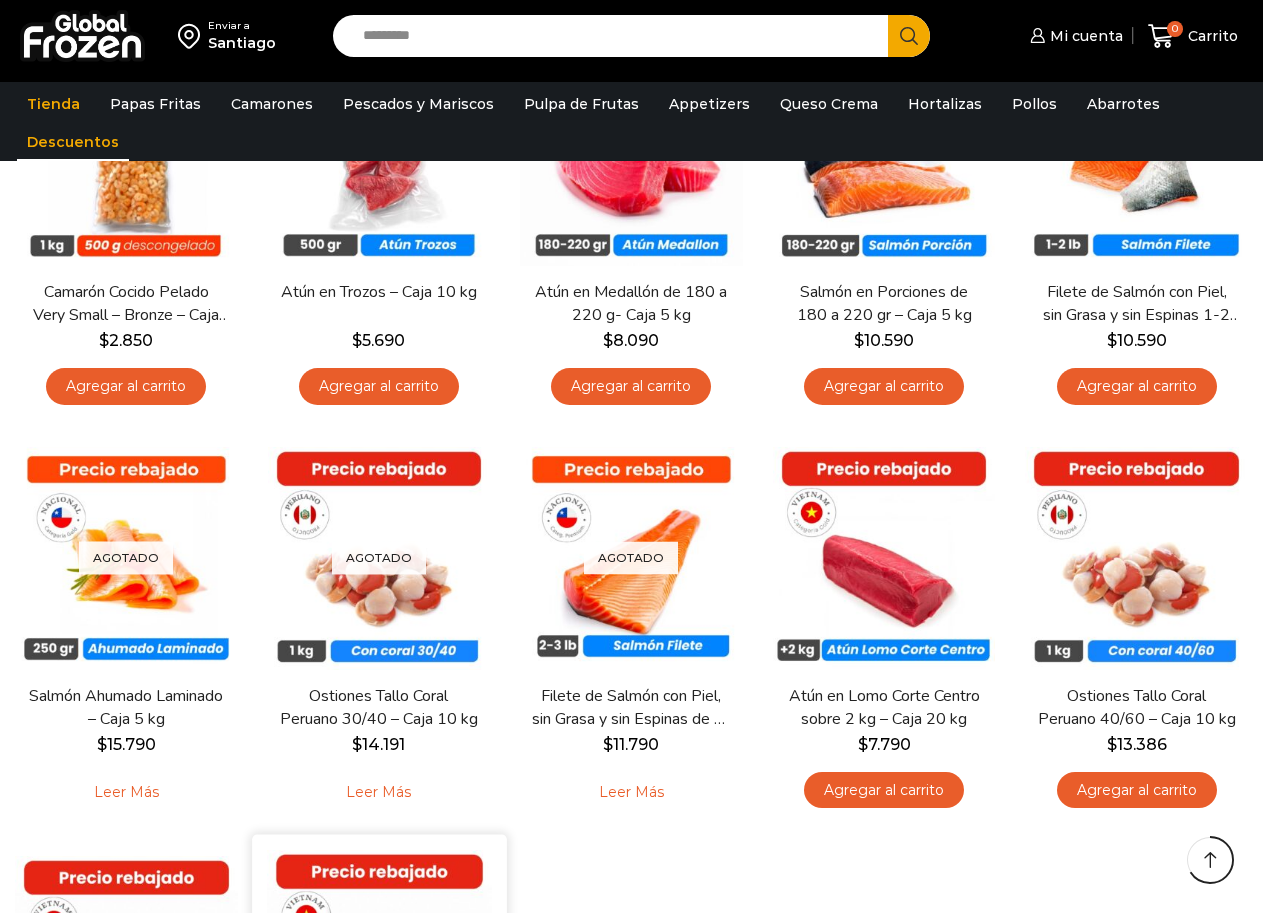 scroll, scrollTop: 800, scrollLeft: 0, axis: vertical 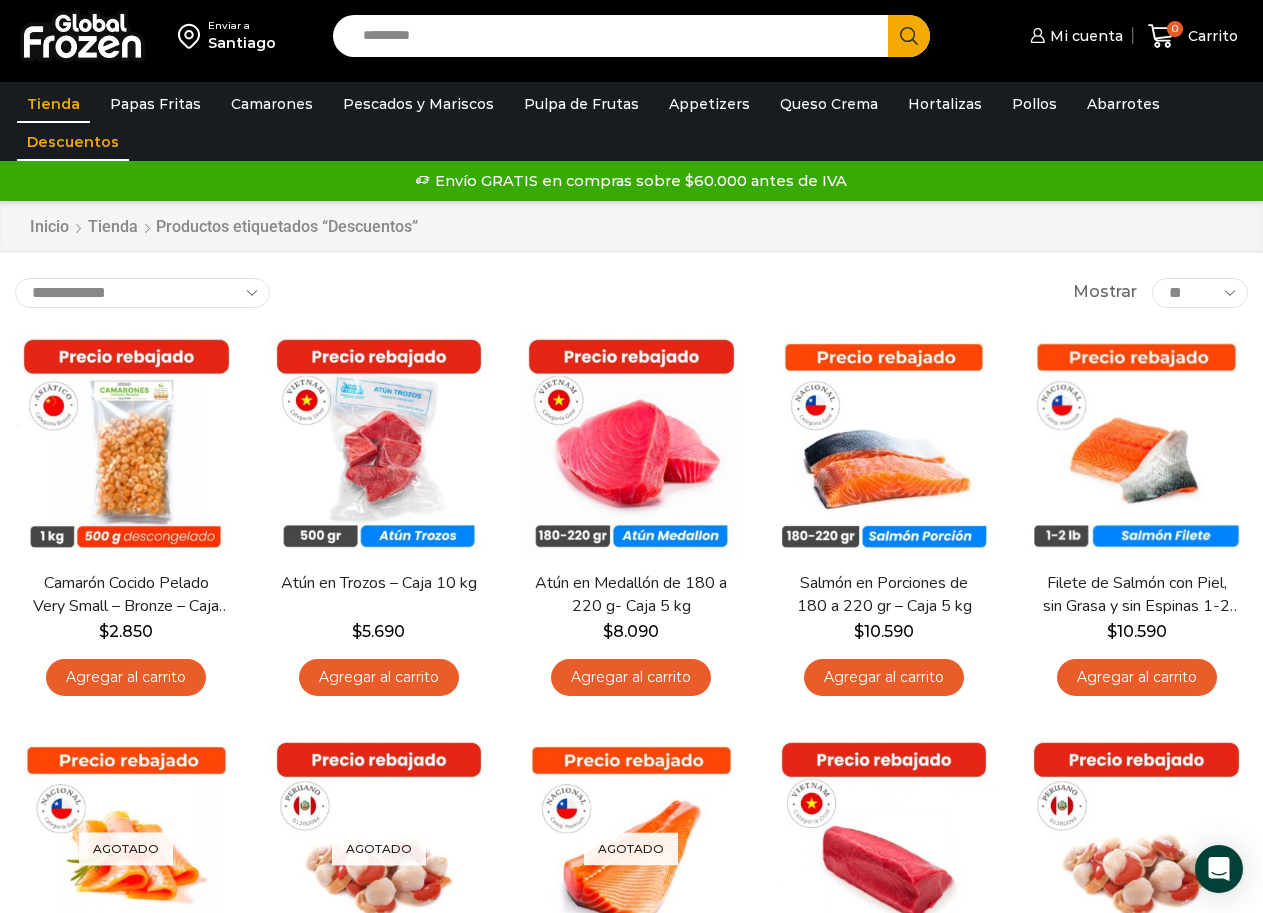 click on "Tienda" at bounding box center (53, 104) 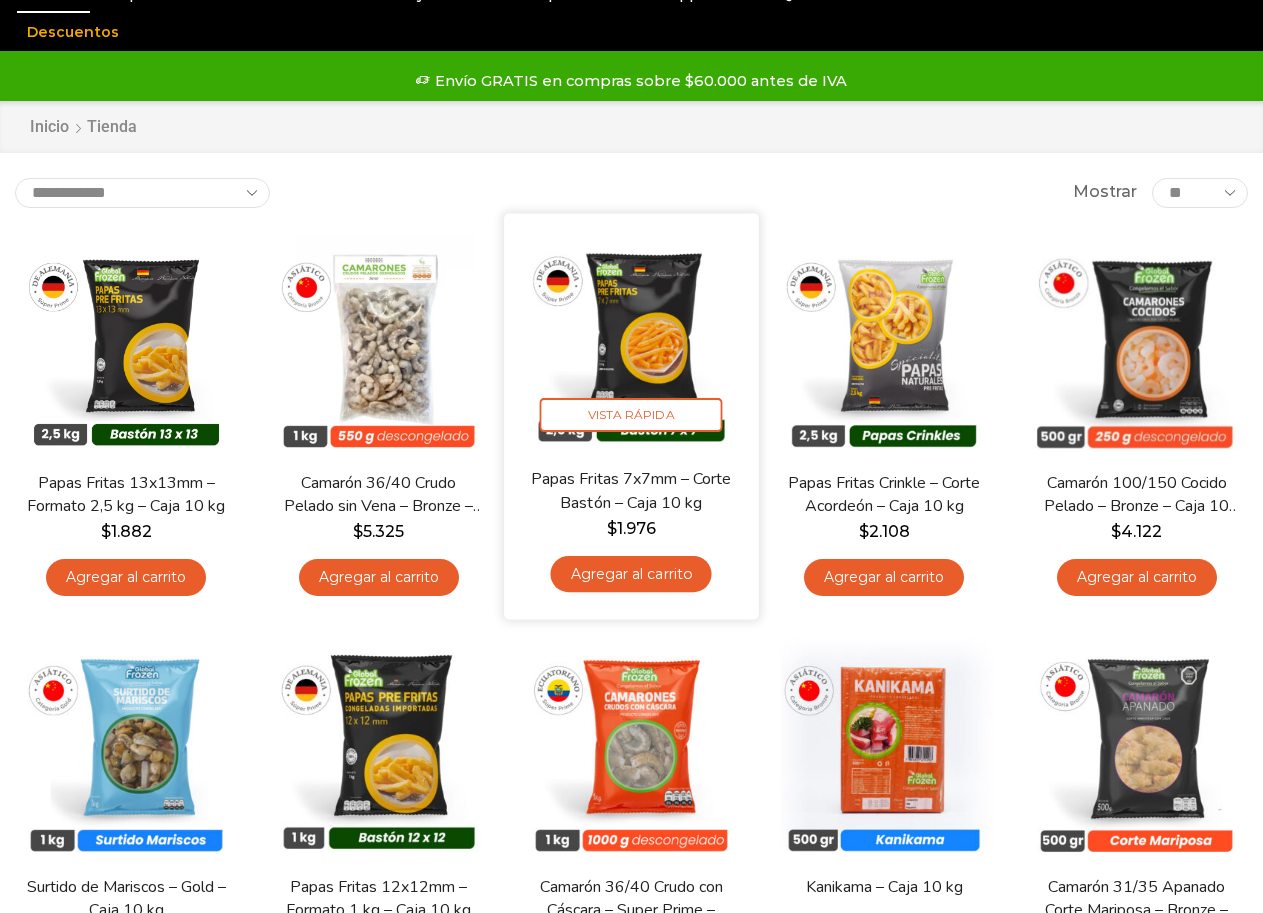 scroll, scrollTop: 0, scrollLeft: 0, axis: both 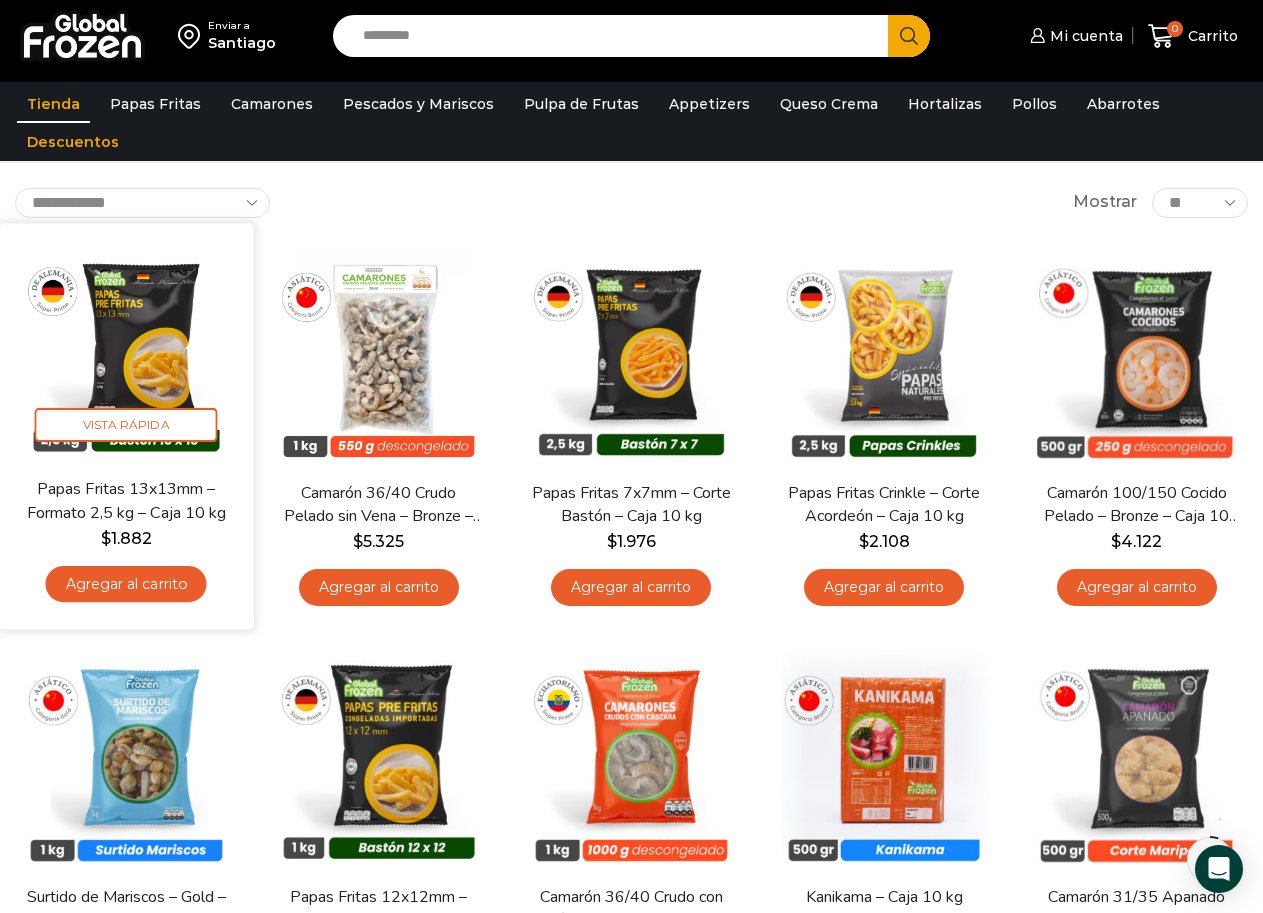 click on "Agregar al carrito" at bounding box center [126, 583] 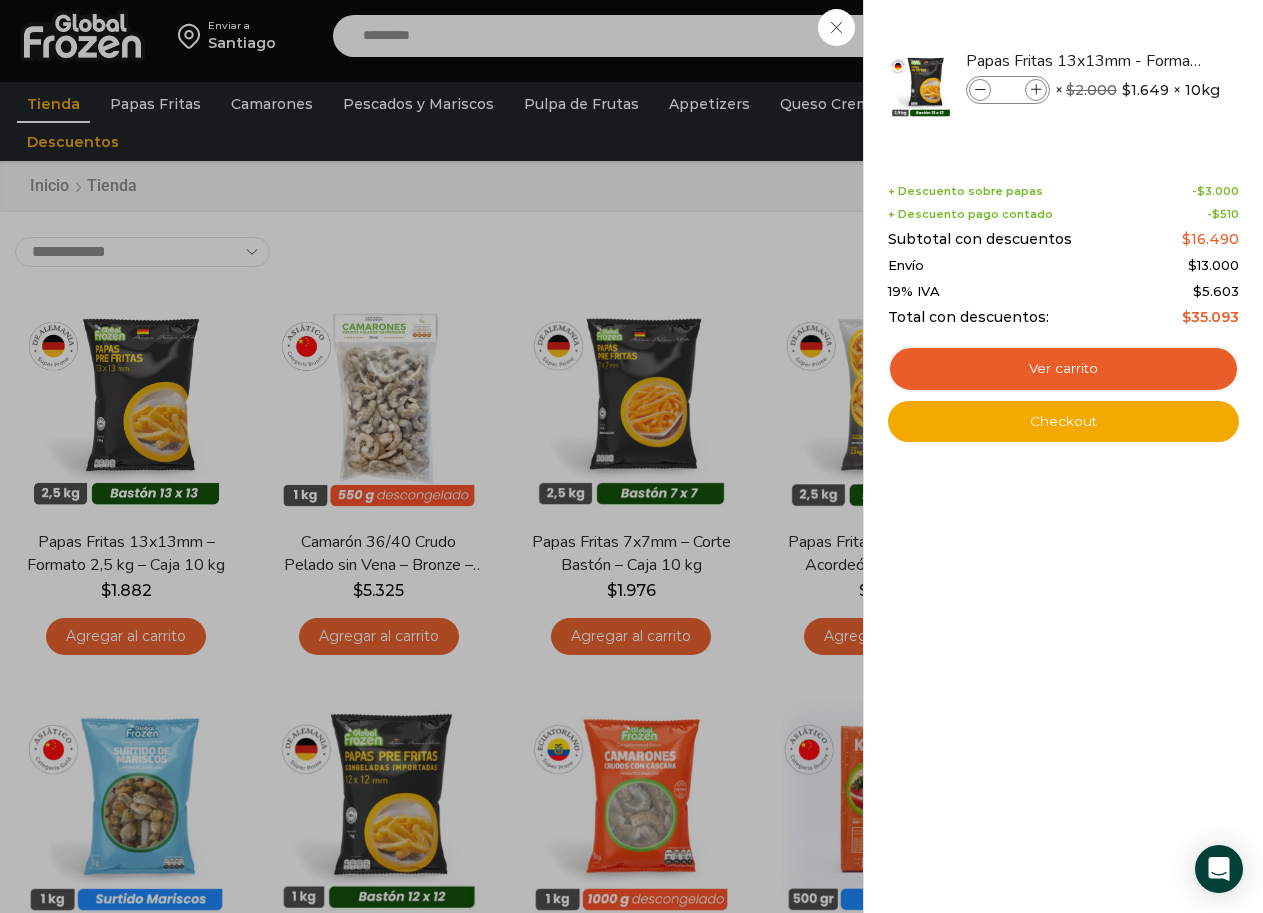 scroll, scrollTop: 200, scrollLeft: 0, axis: vertical 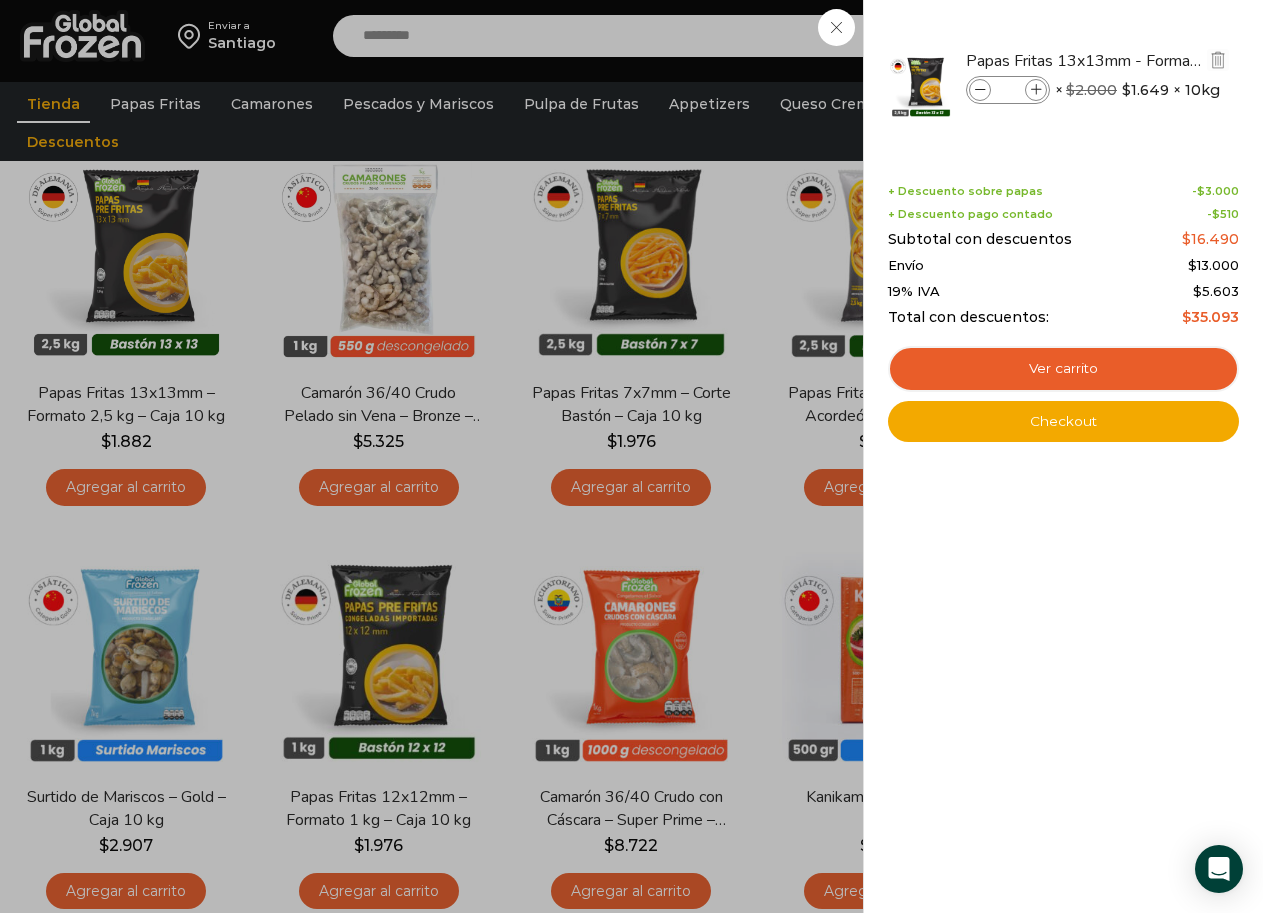 click at bounding box center [1036, 90] 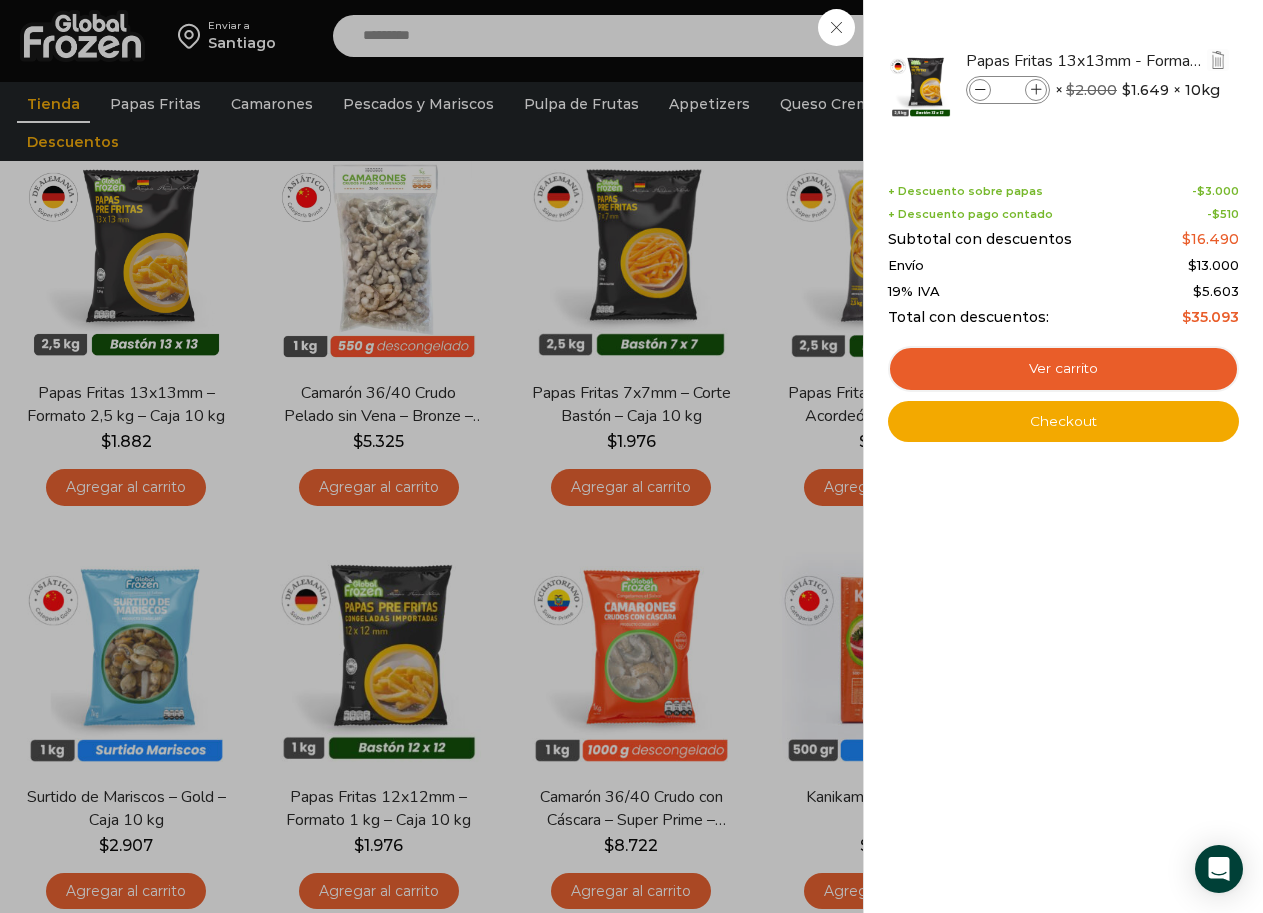 type on "*" 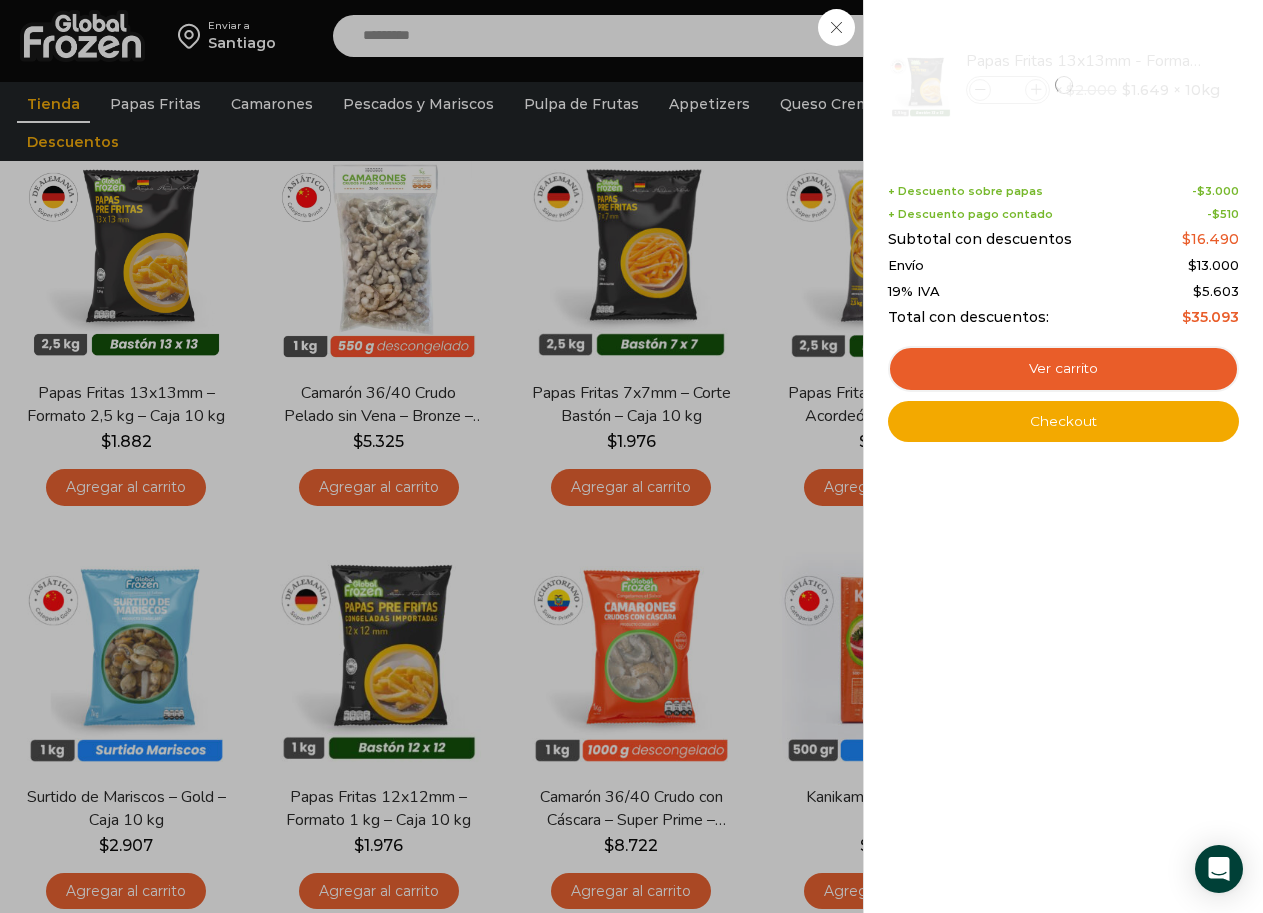 click on "1
Carrito
1
1
Shopping Cart
*" at bounding box center (1193, 36) 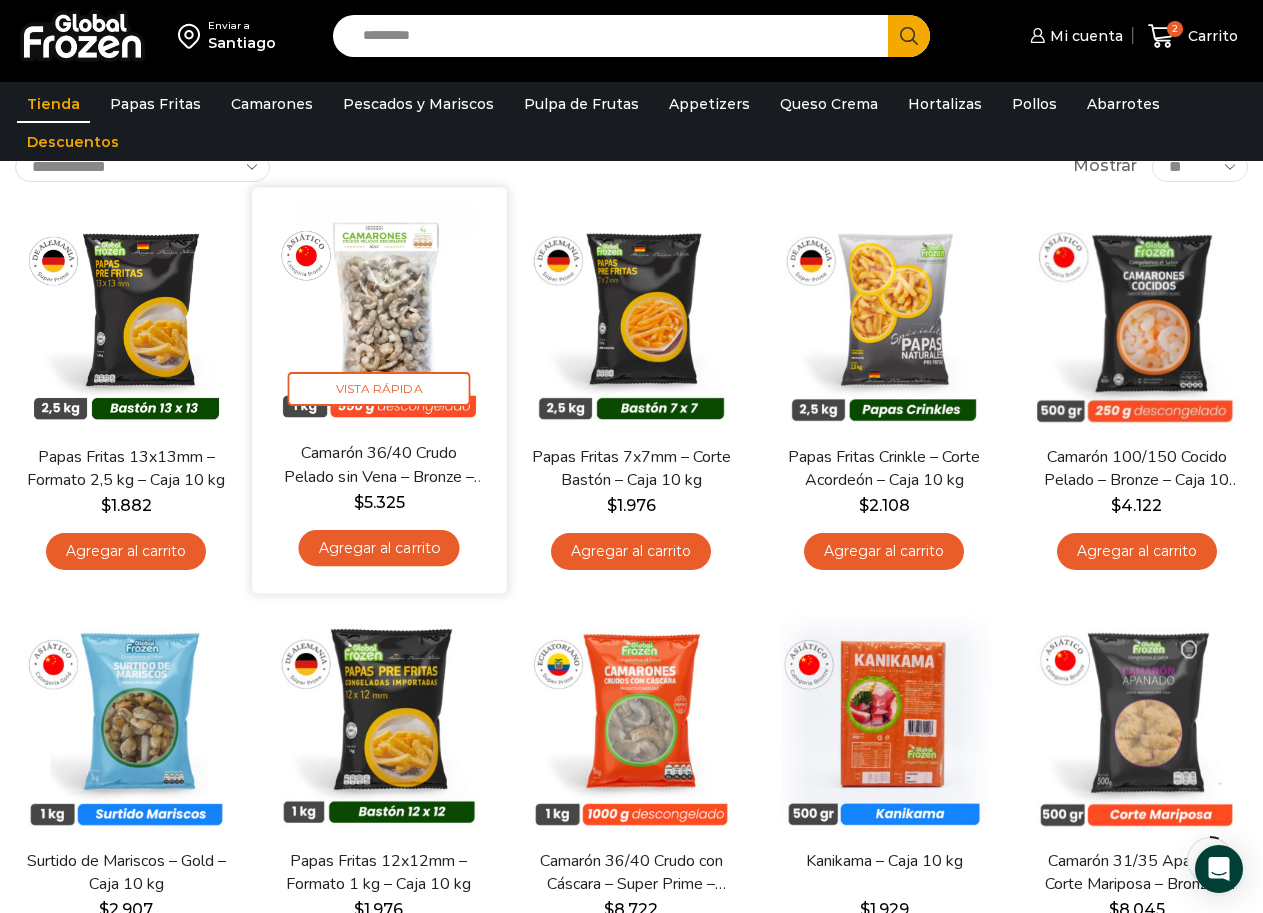 scroll, scrollTop: 100, scrollLeft: 0, axis: vertical 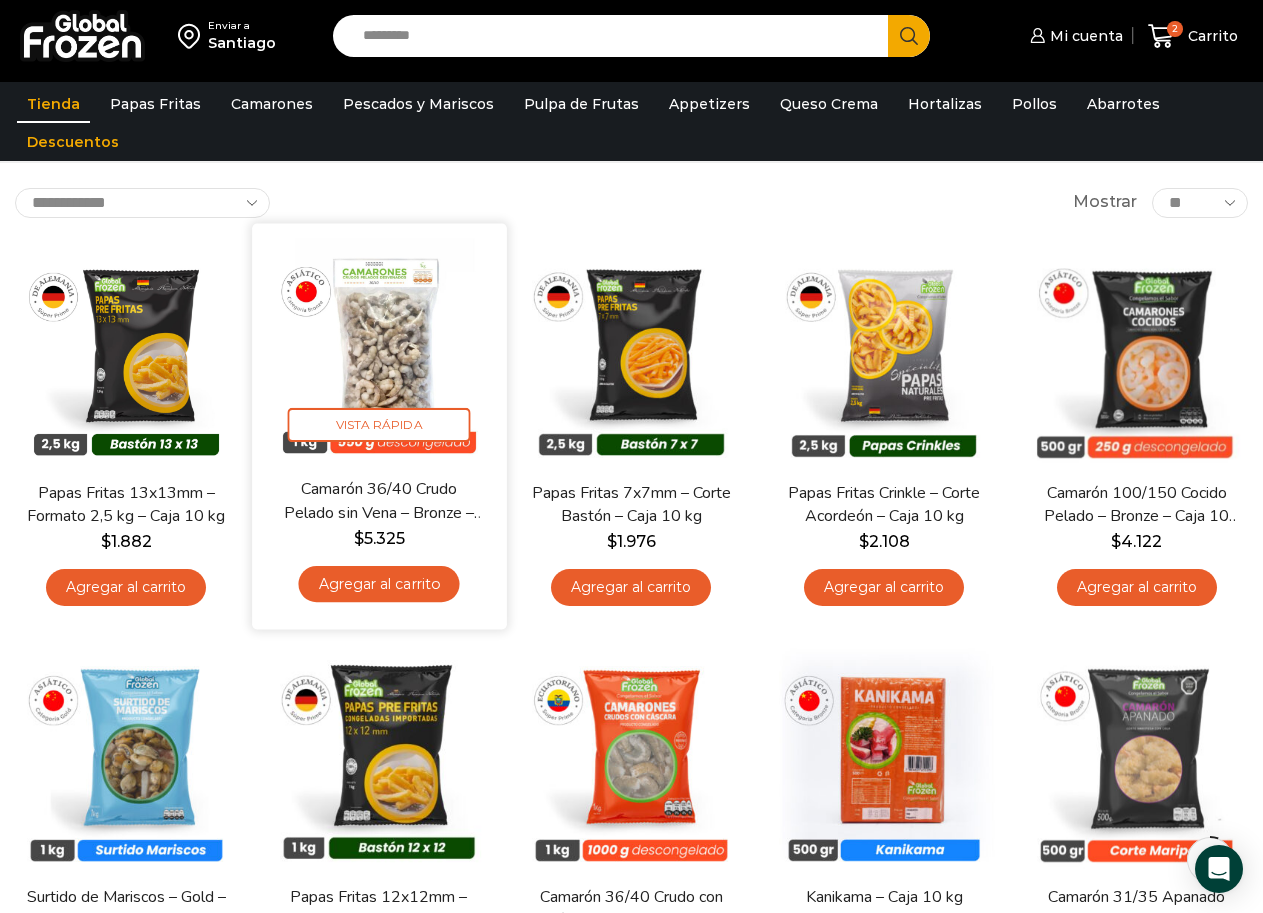 click on "Agregar al carrito" at bounding box center [378, 583] 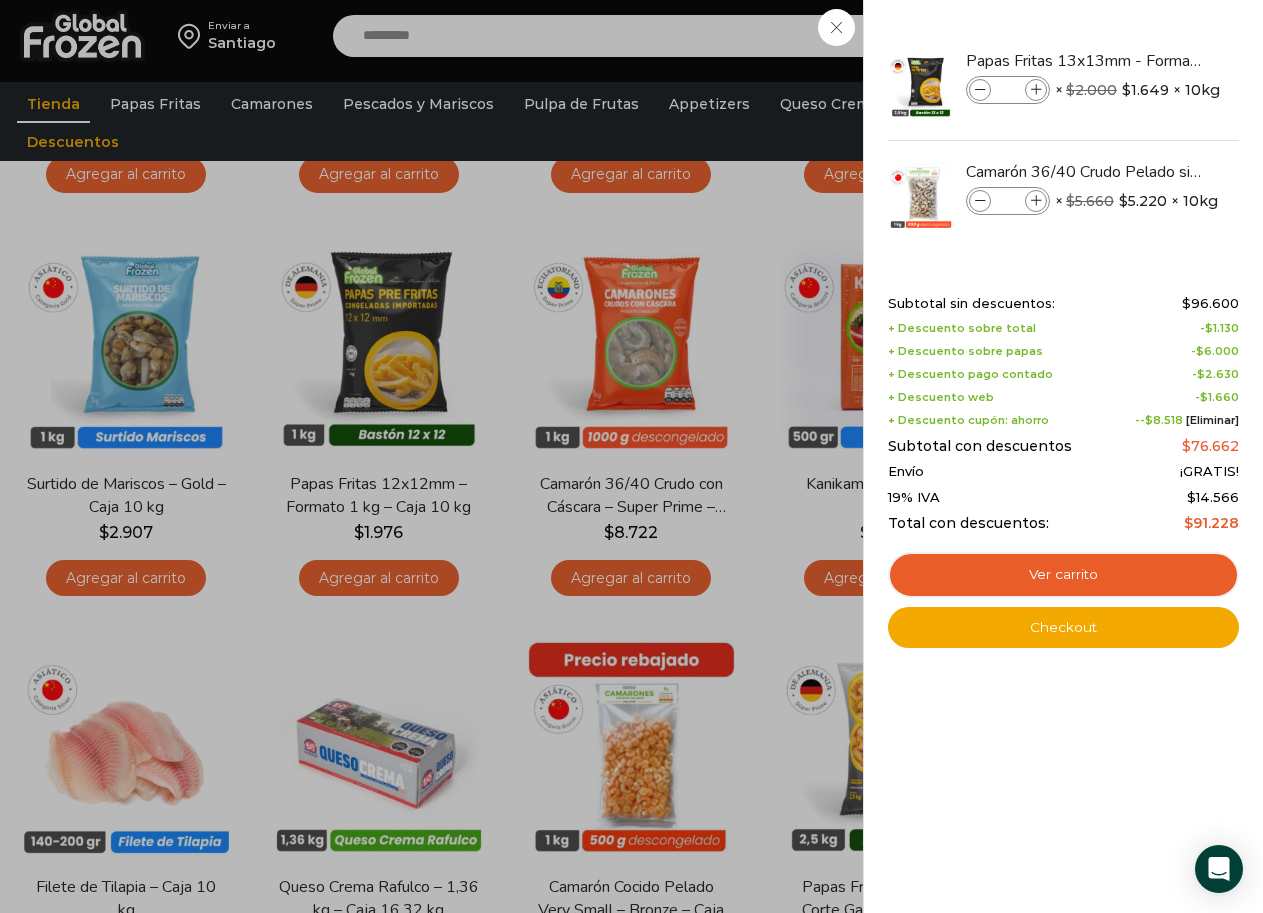 scroll, scrollTop: 600, scrollLeft: 0, axis: vertical 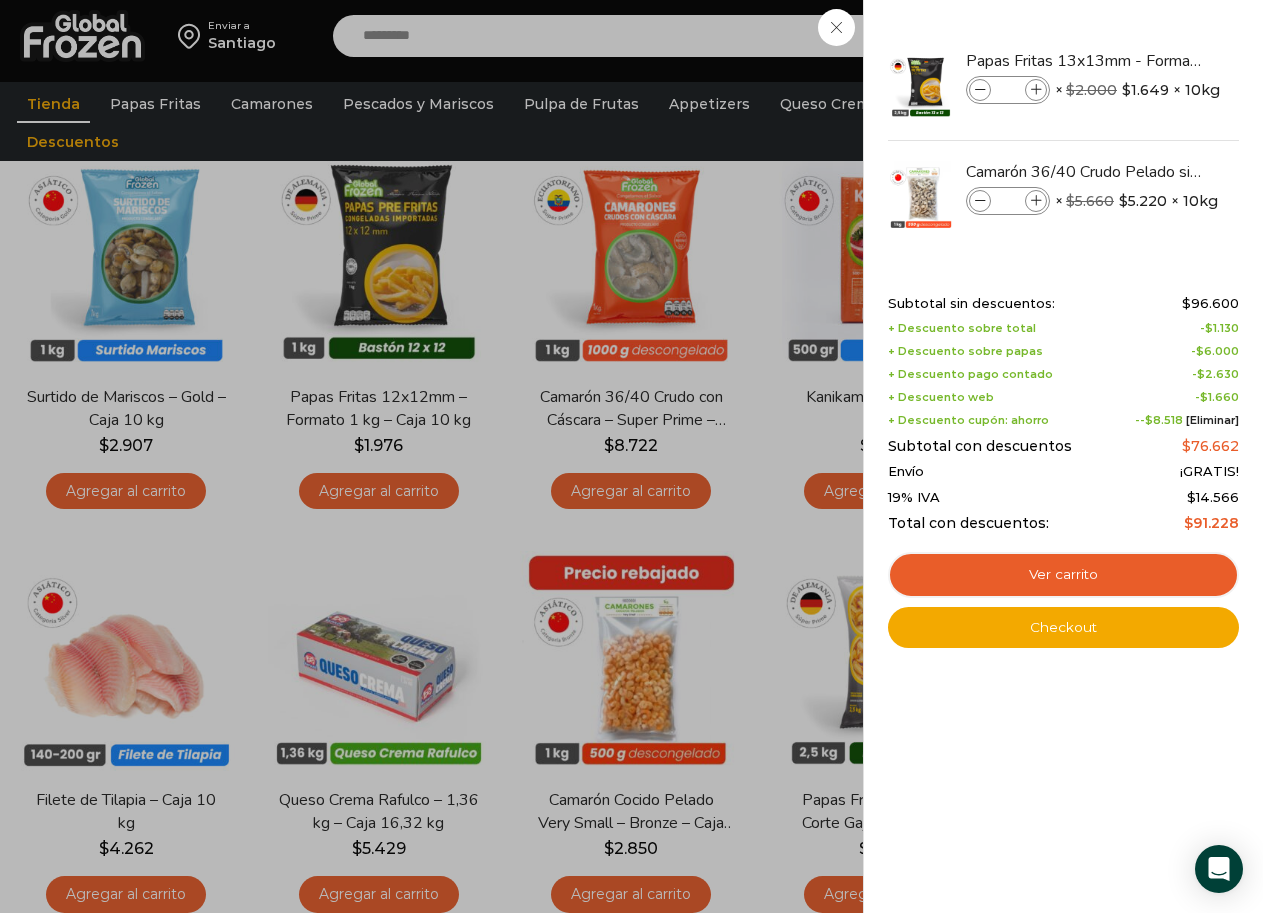 click on "3
Carrito
3
3
Shopping Cart
*" at bounding box center [1193, 36] 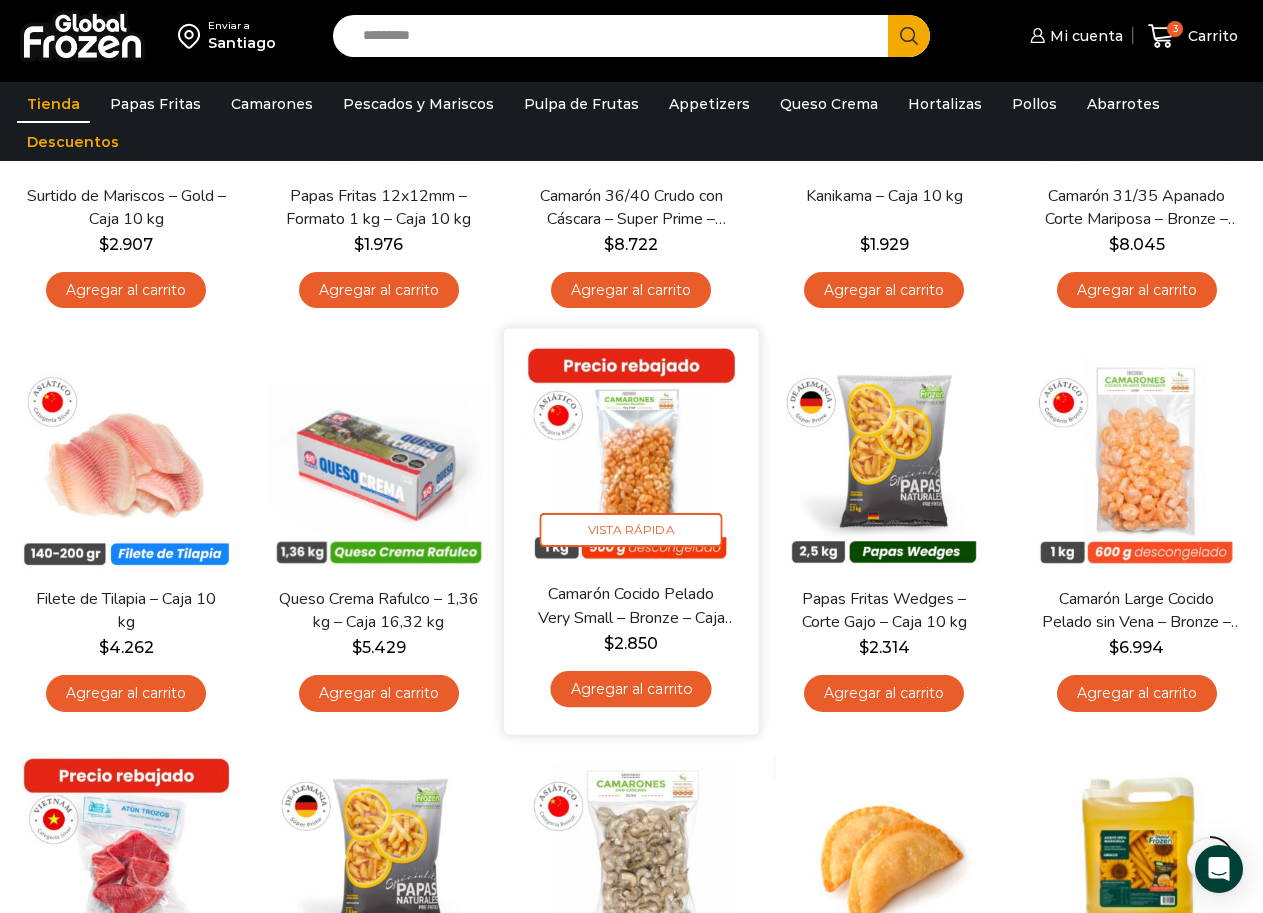 scroll, scrollTop: 800, scrollLeft: 0, axis: vertical 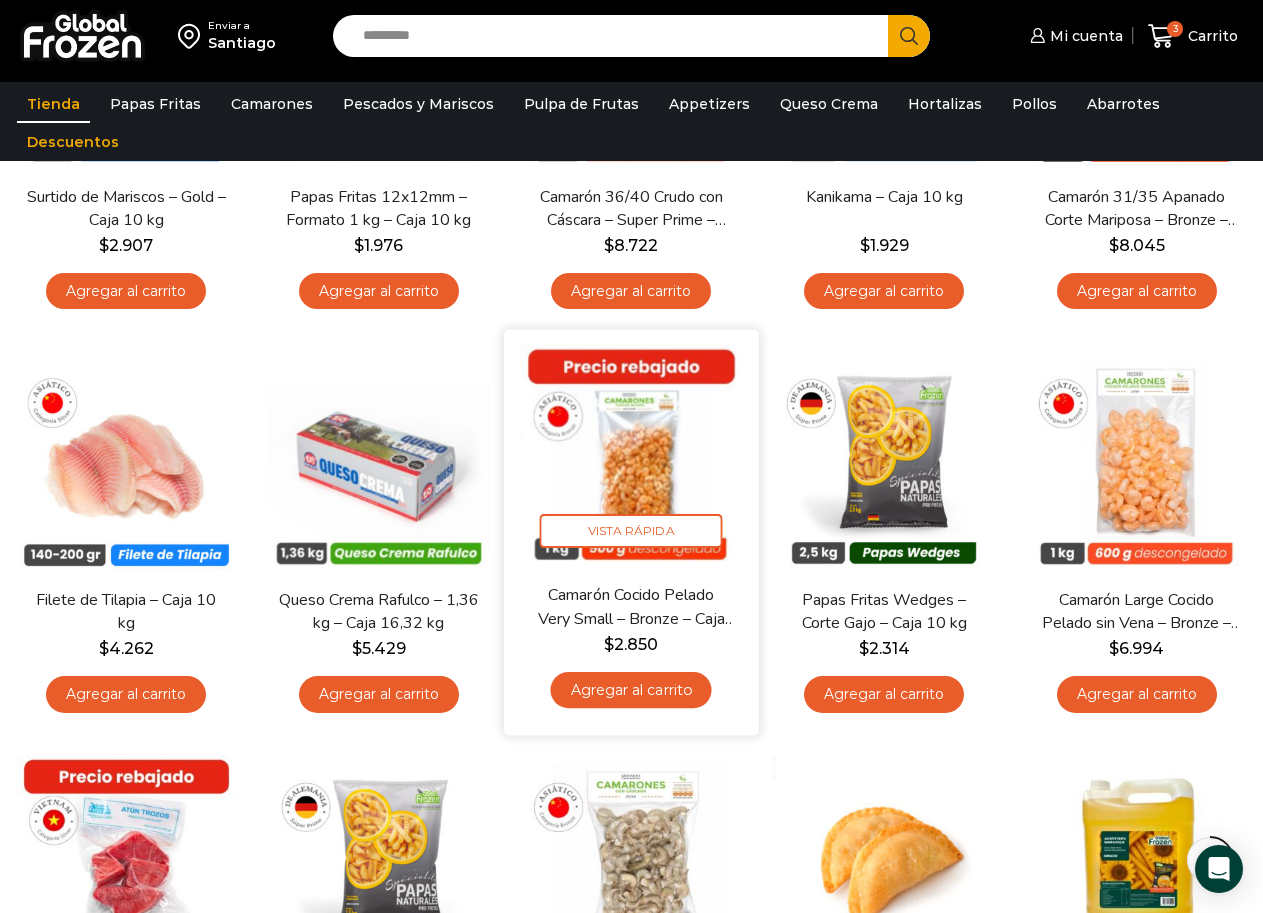 click on "Agregar al carrito" at bounding box center [631, 690] 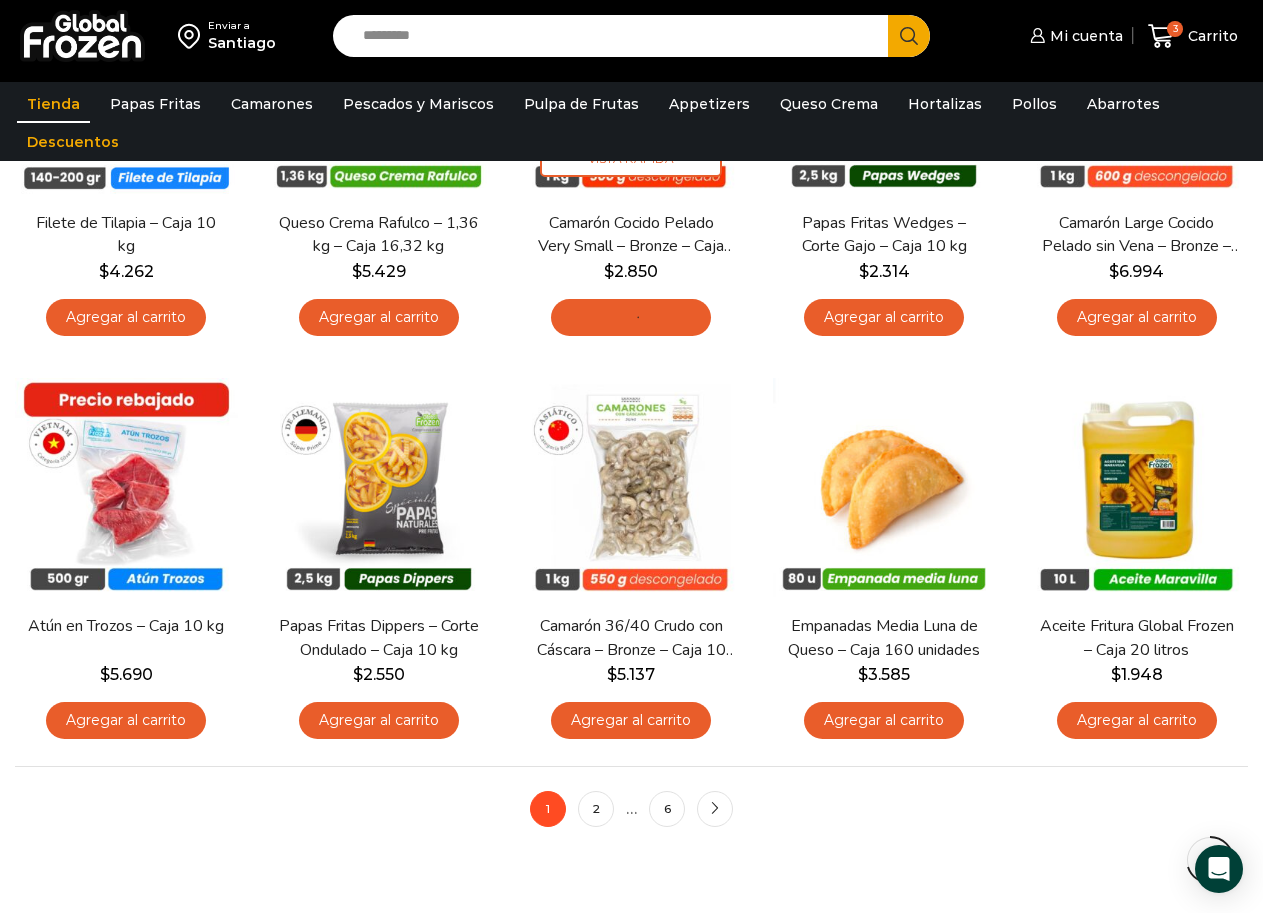 scroll, scrollTop: 1200, scrollLeft: 0, axis: vertical 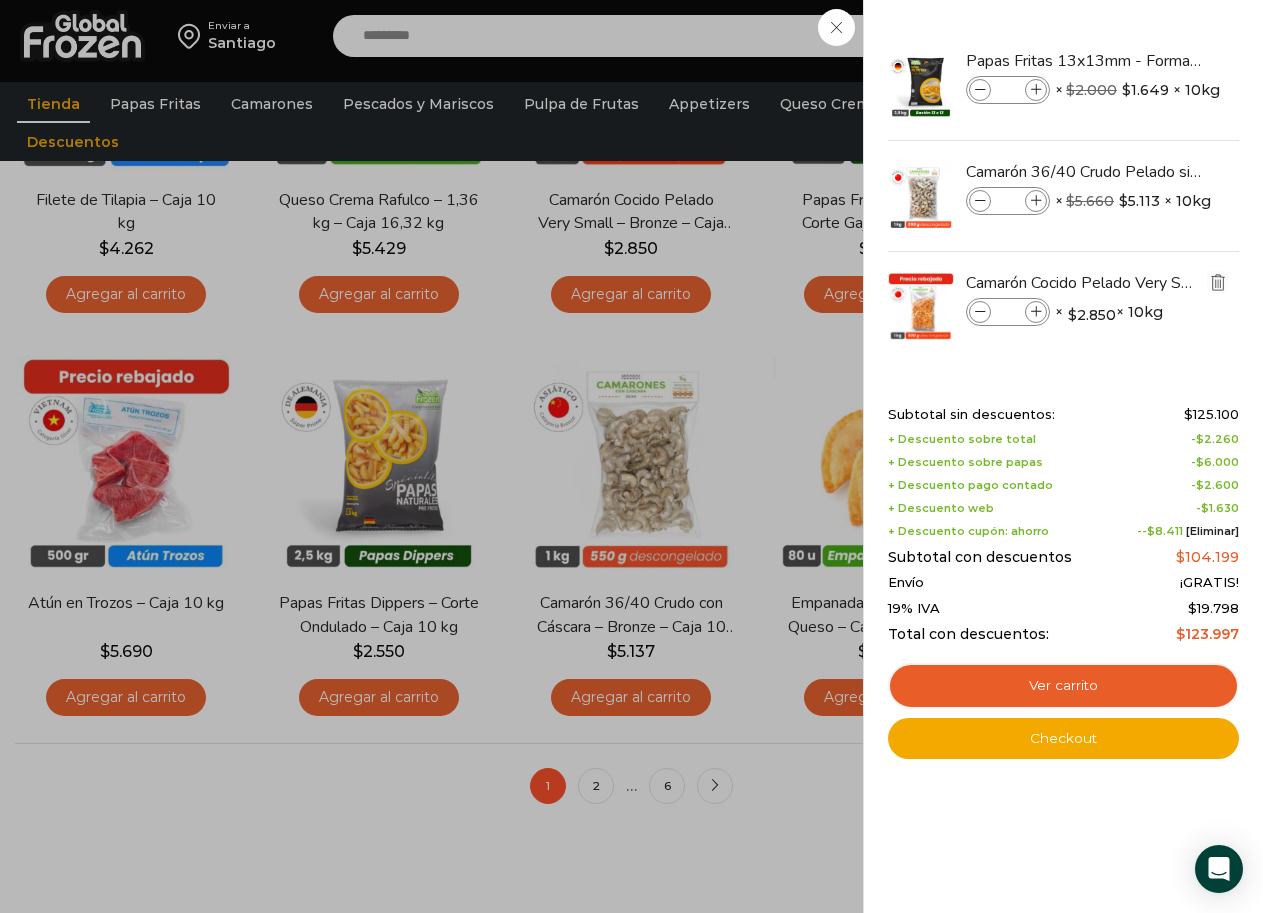 click at bounding box center [1218, 282] 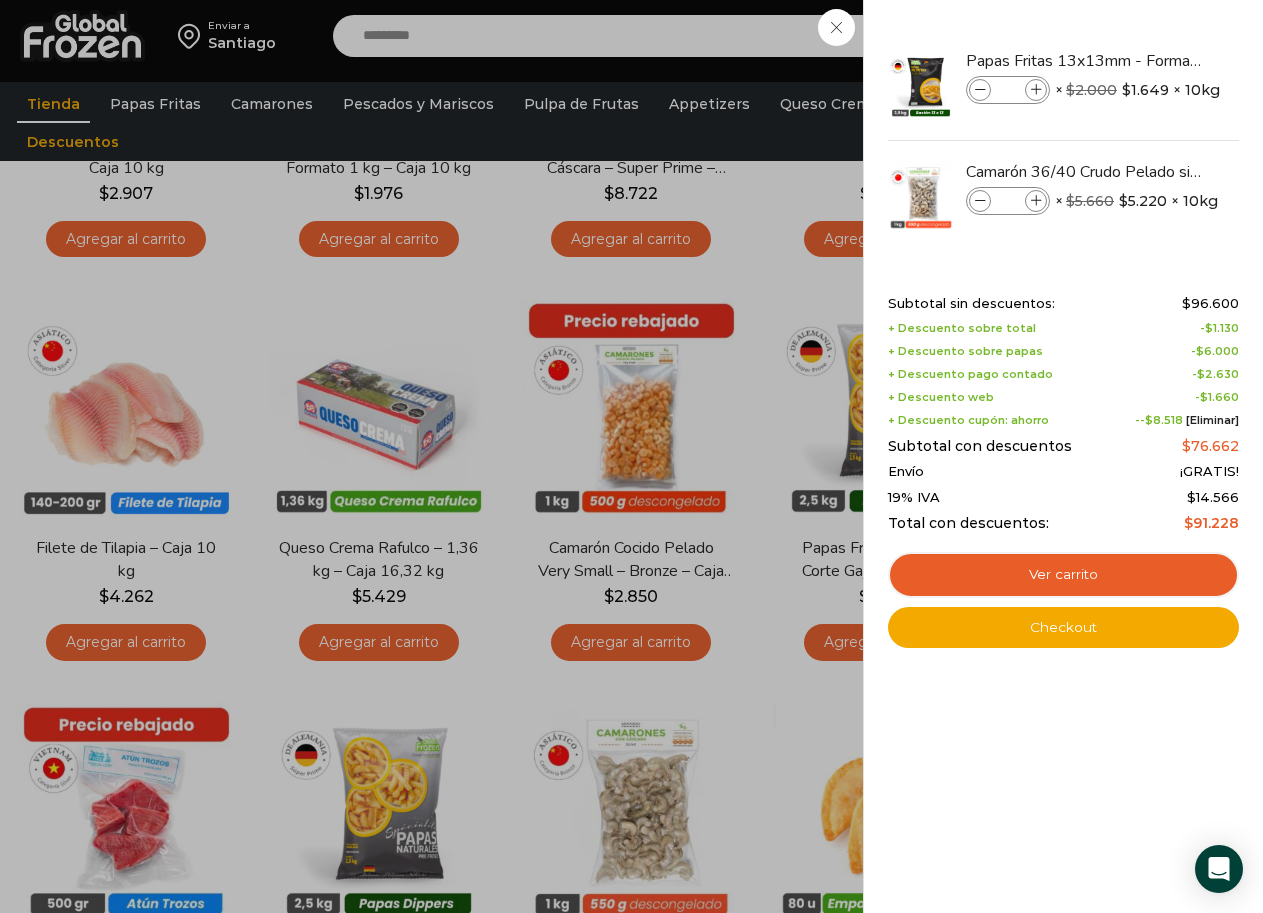 scroll, scrollTop: 800, scrollLeft: 0, axis: vertical 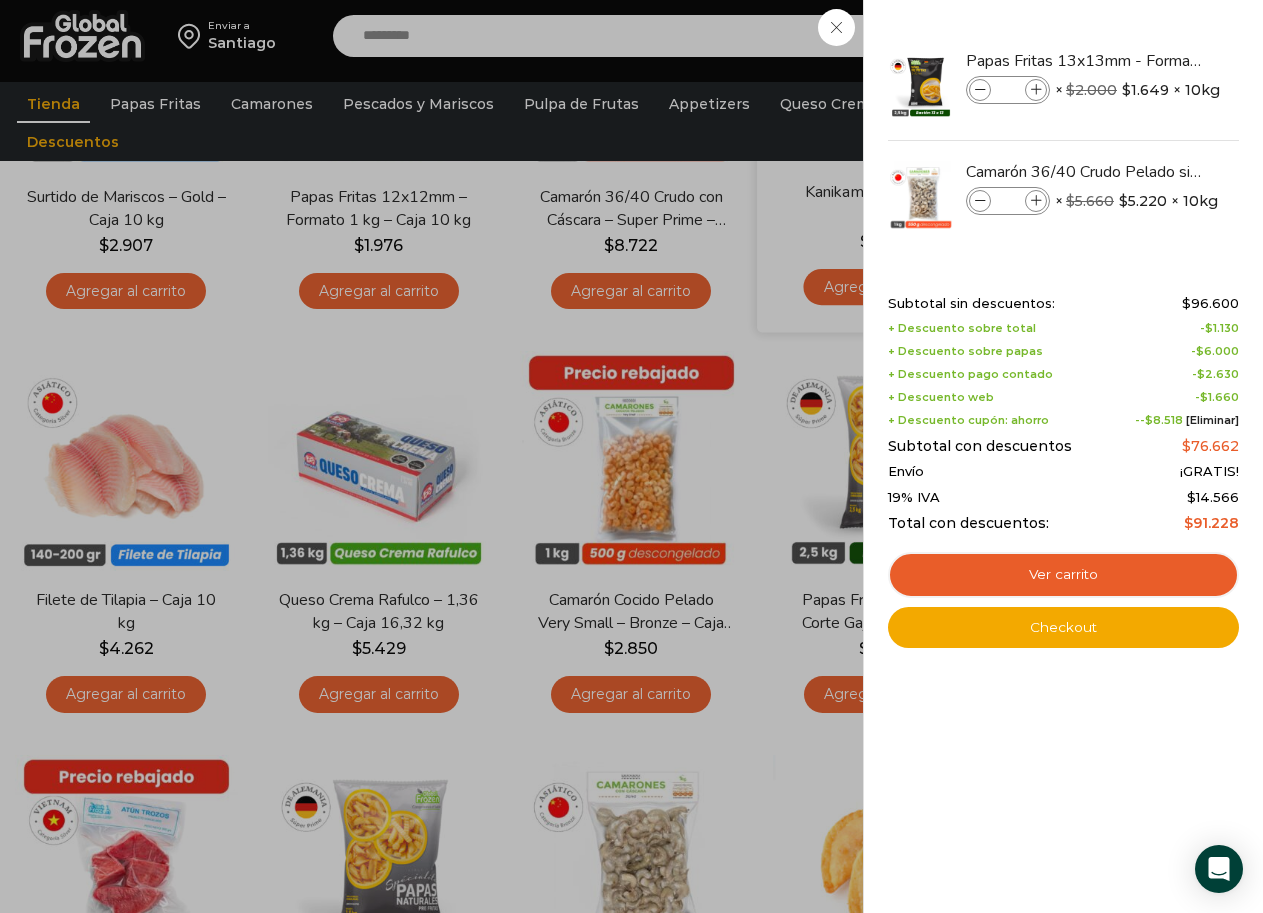 click on "3
Carrito
3
3
Shopping Cart
*" at bounding box center [1193, 36] 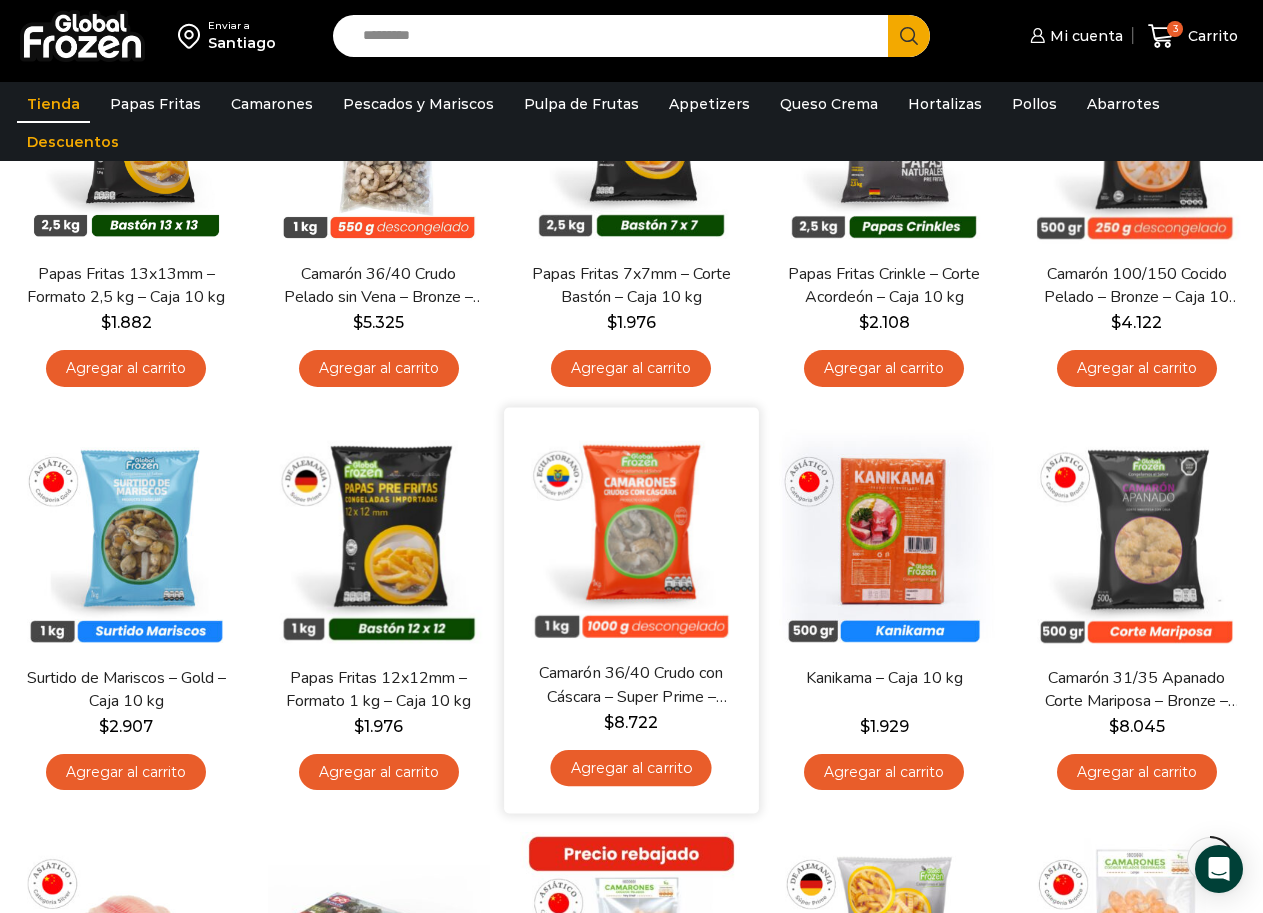 scroll, scrollTop: 300, scrollLeft: 0, axis: vertical 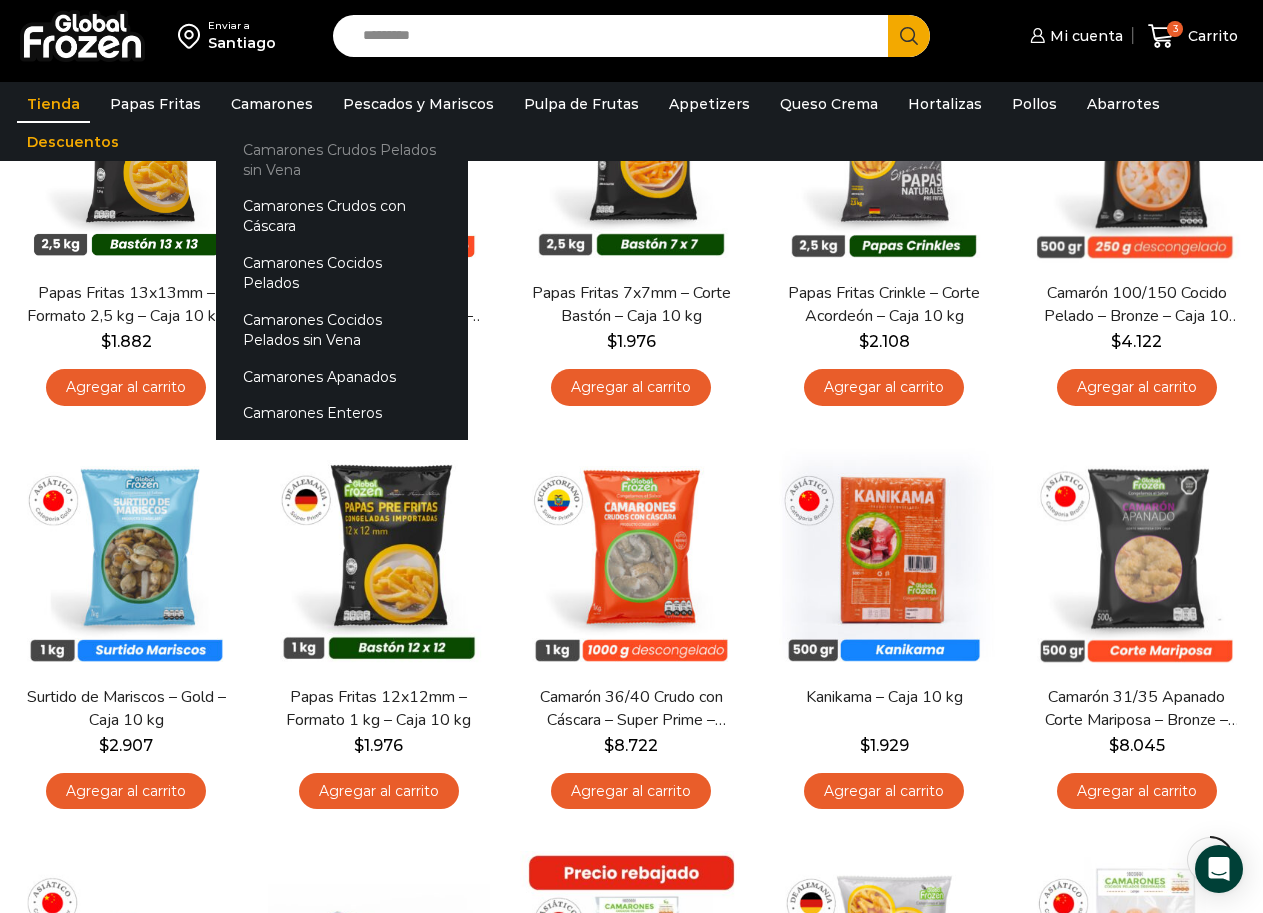click on "Camarones Crudos Pelados sin Vena" at bounding box center [342, 159] 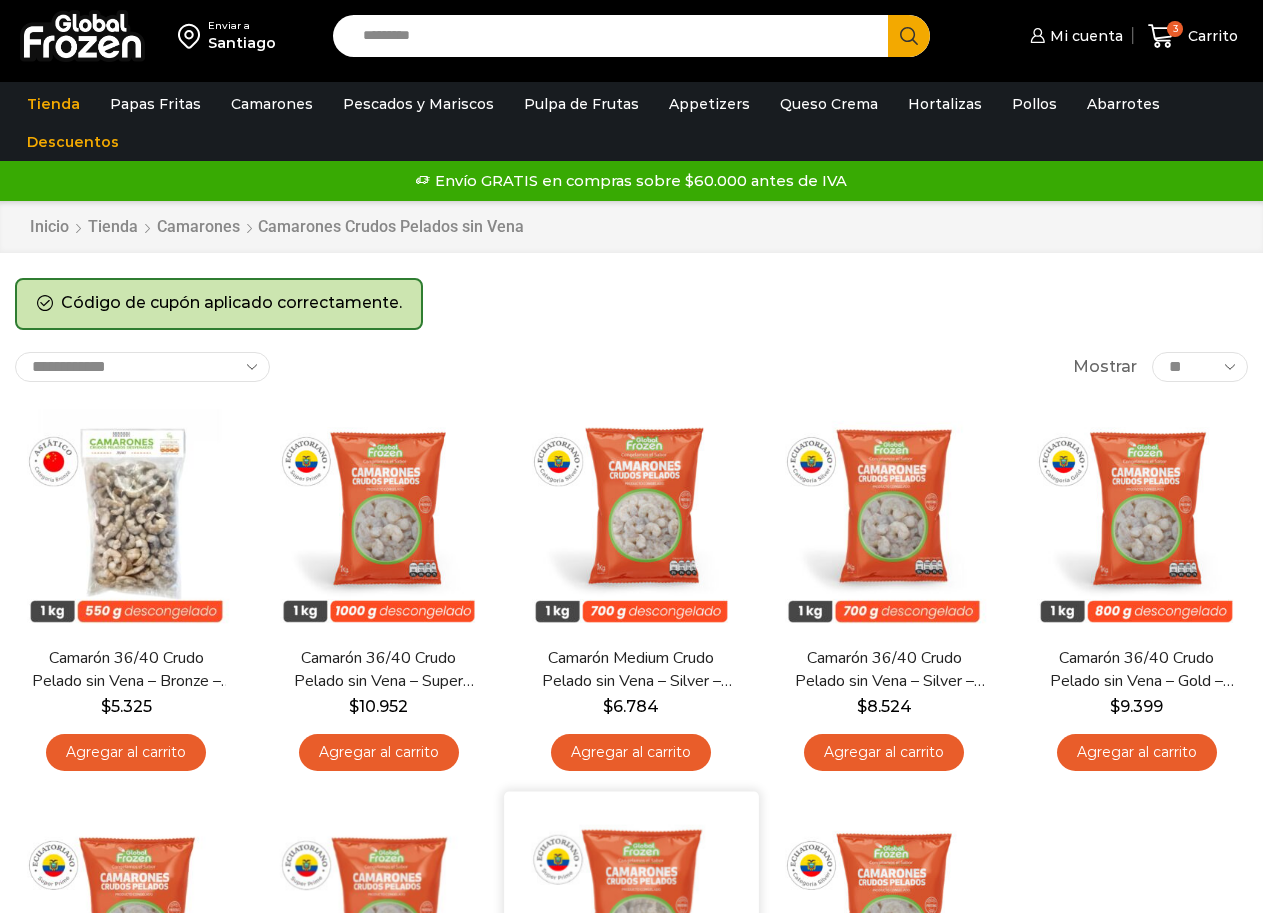 scroll, scrollTop: 0, scrollLeft: 0, axis: both 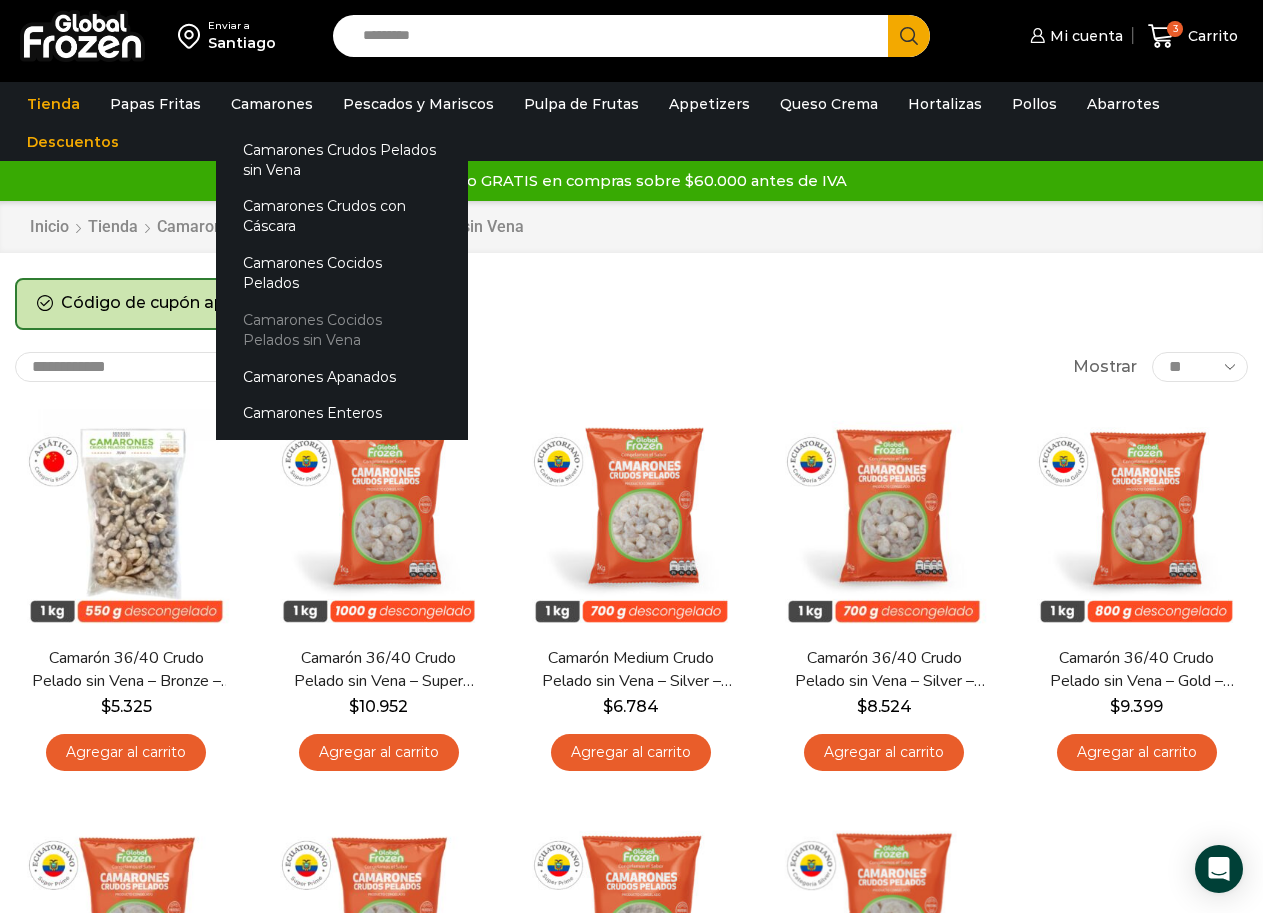 click on "Camarones Cocidos Pelados sin Vena" at bounding box center (342, 329) 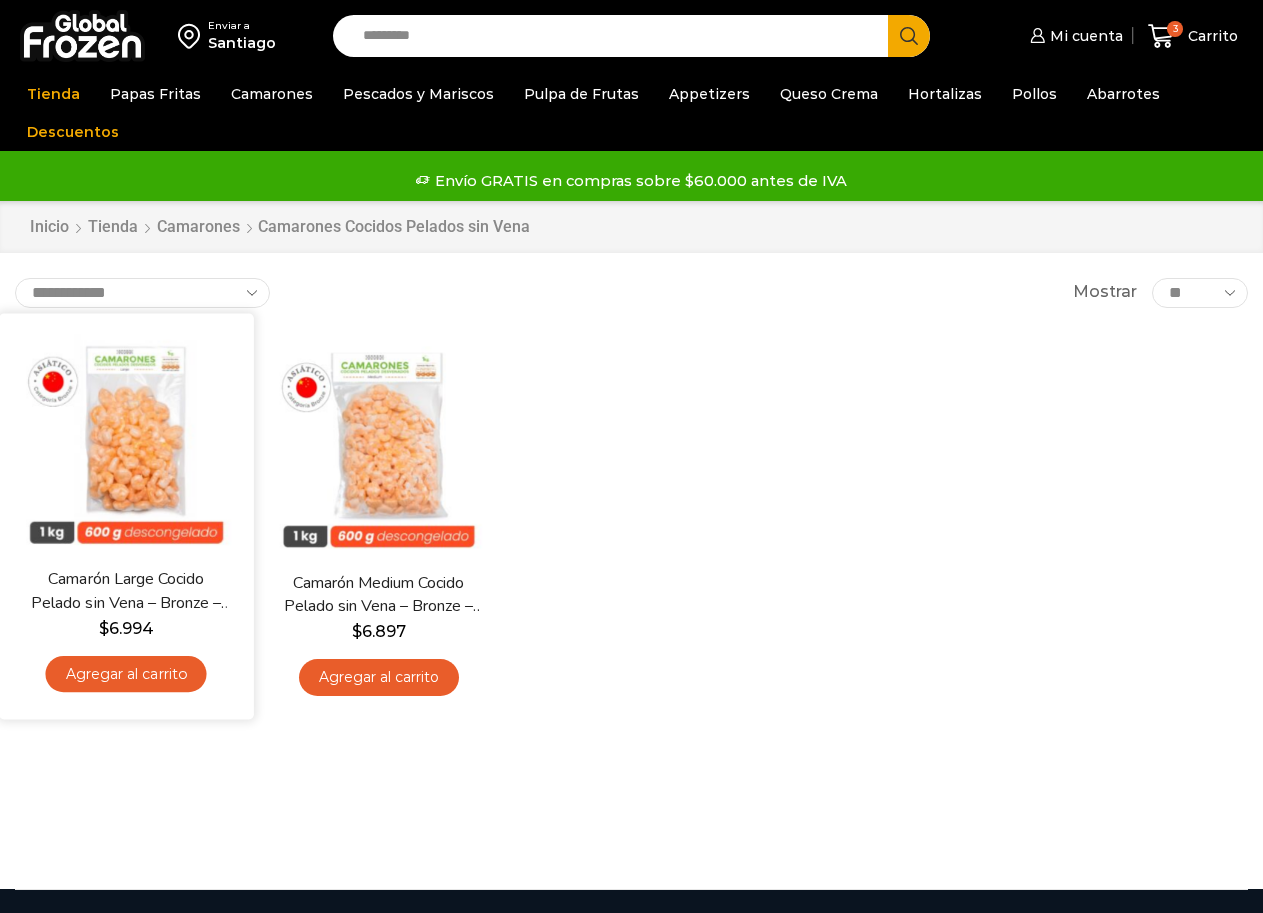 scroll, scrollTop: 0, scrollLeft: 0, axis: both 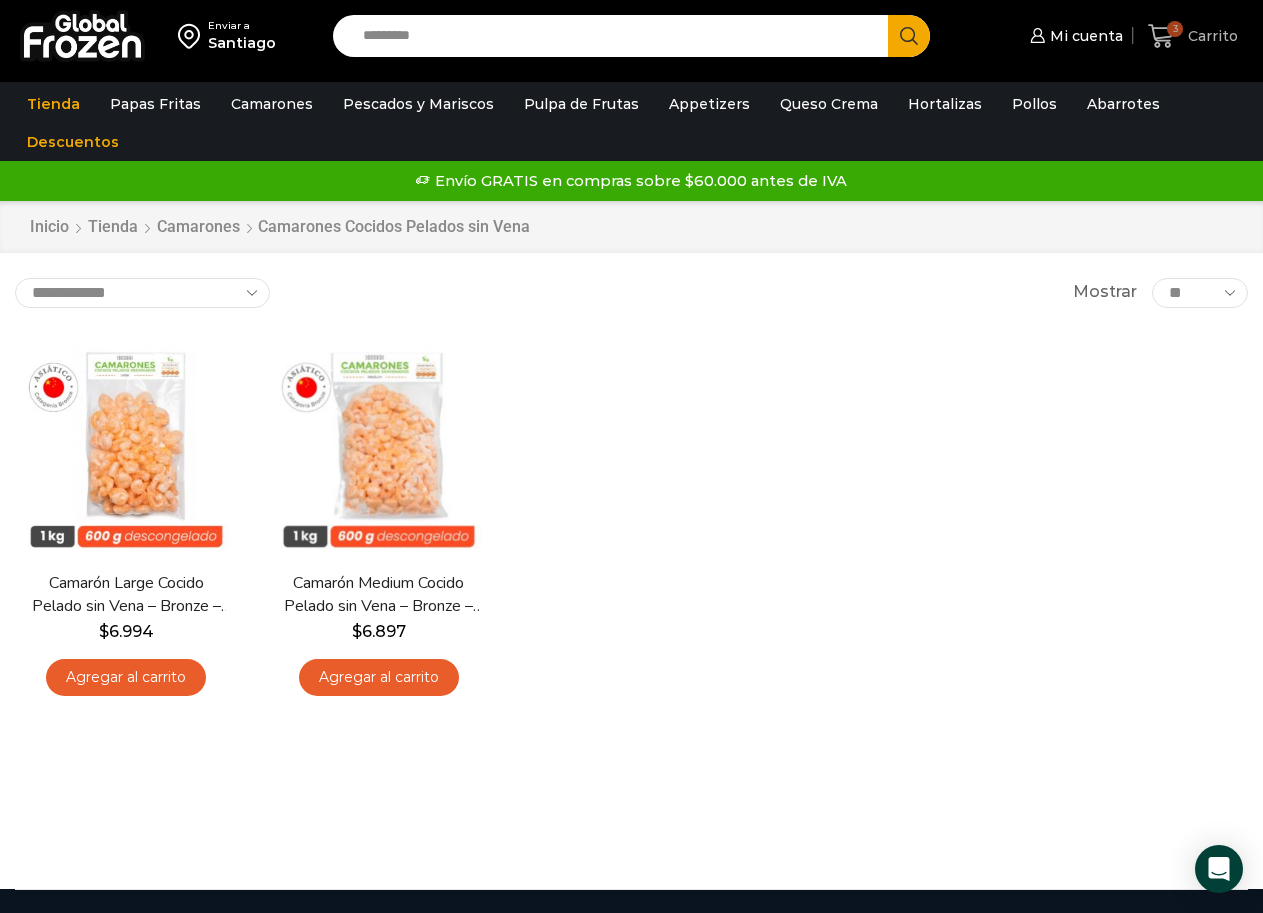 click on "3" at bounding box center (1165, 36) 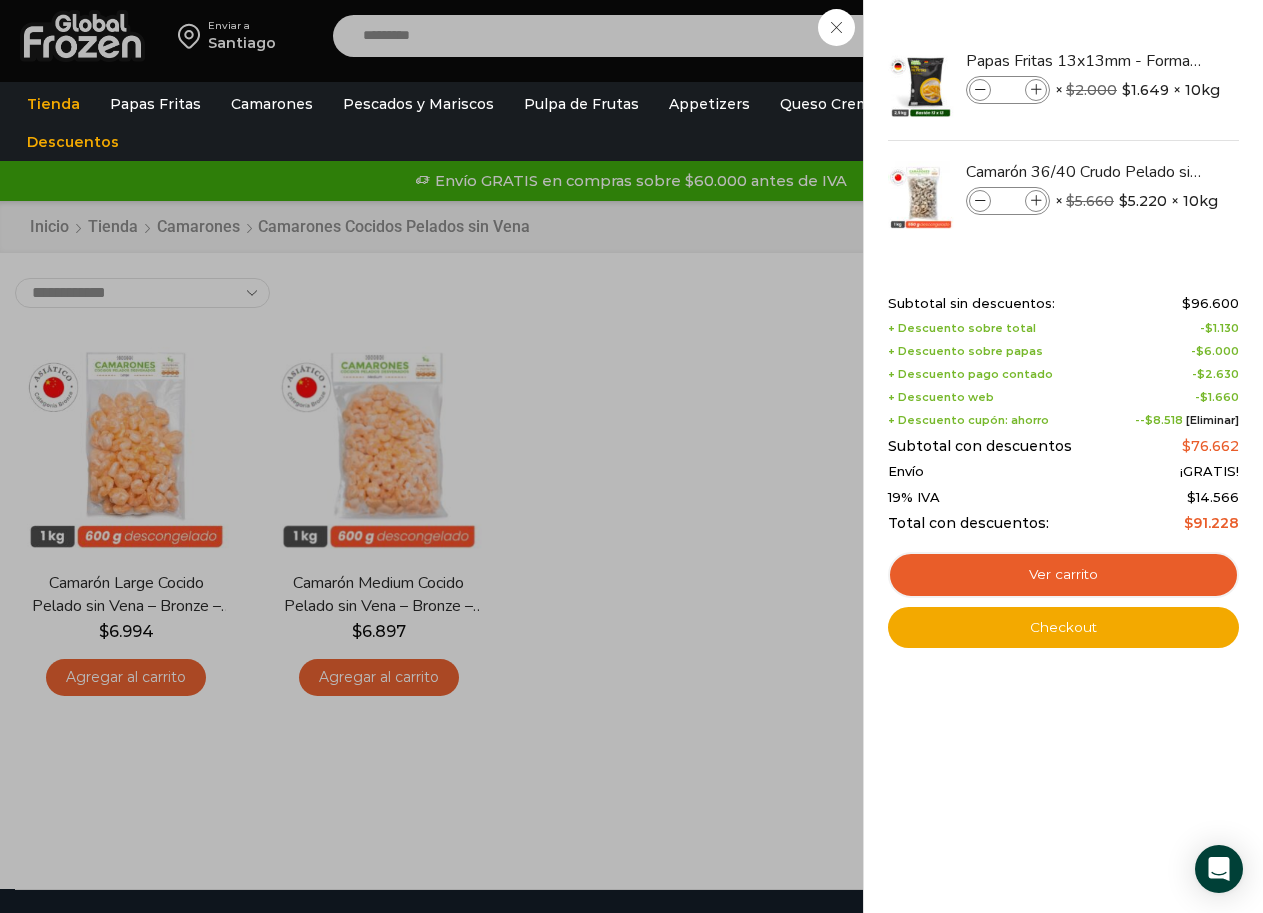 click on "3
Carrito
3
3
Shopping Cart
*
[PRICE]" at bounding box center [1193, 36] 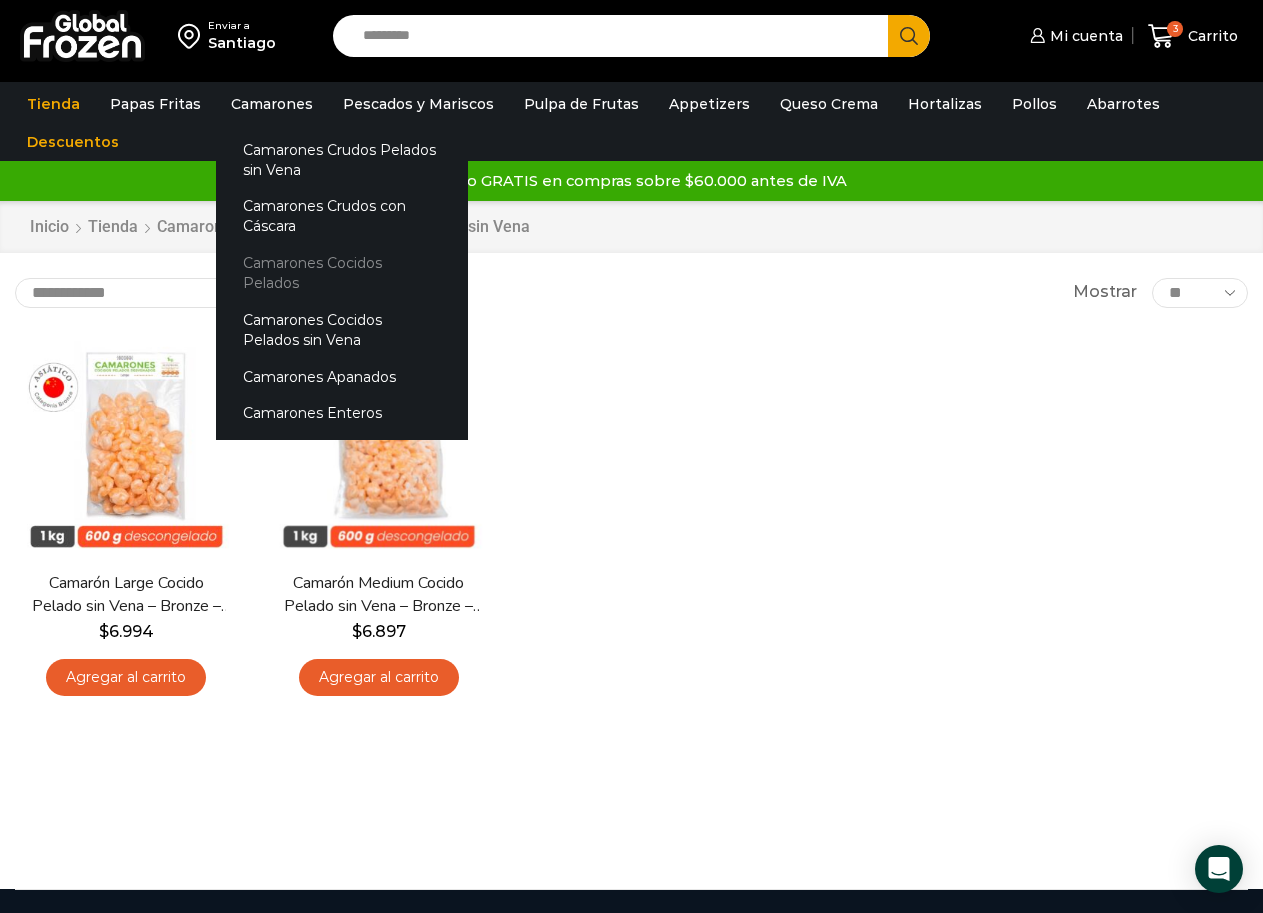 click on "Camarones Cocidos Pelados" at bounding box center [342, 273] 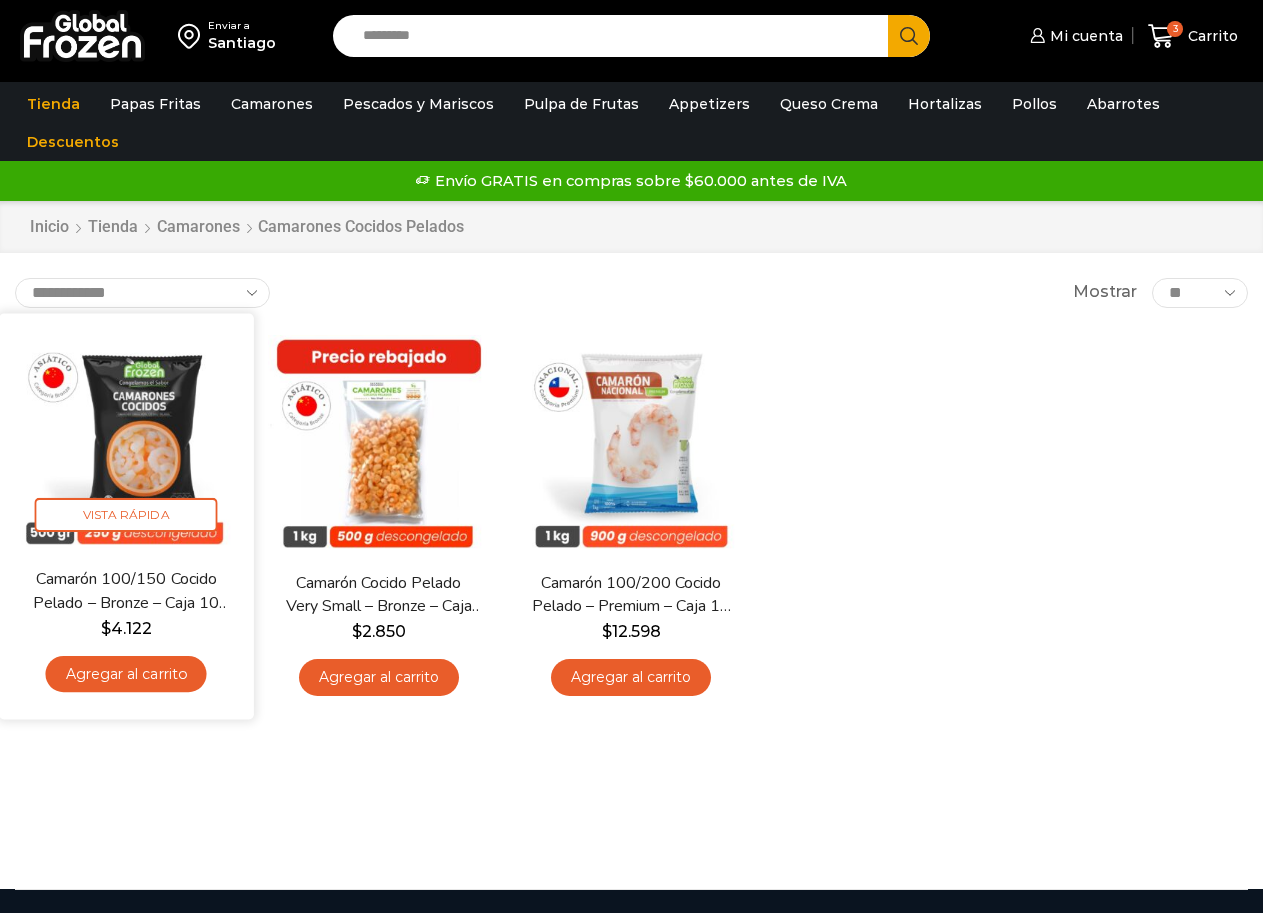 scroll, scrollTop: 0, scrollLeft: 0, axis: both 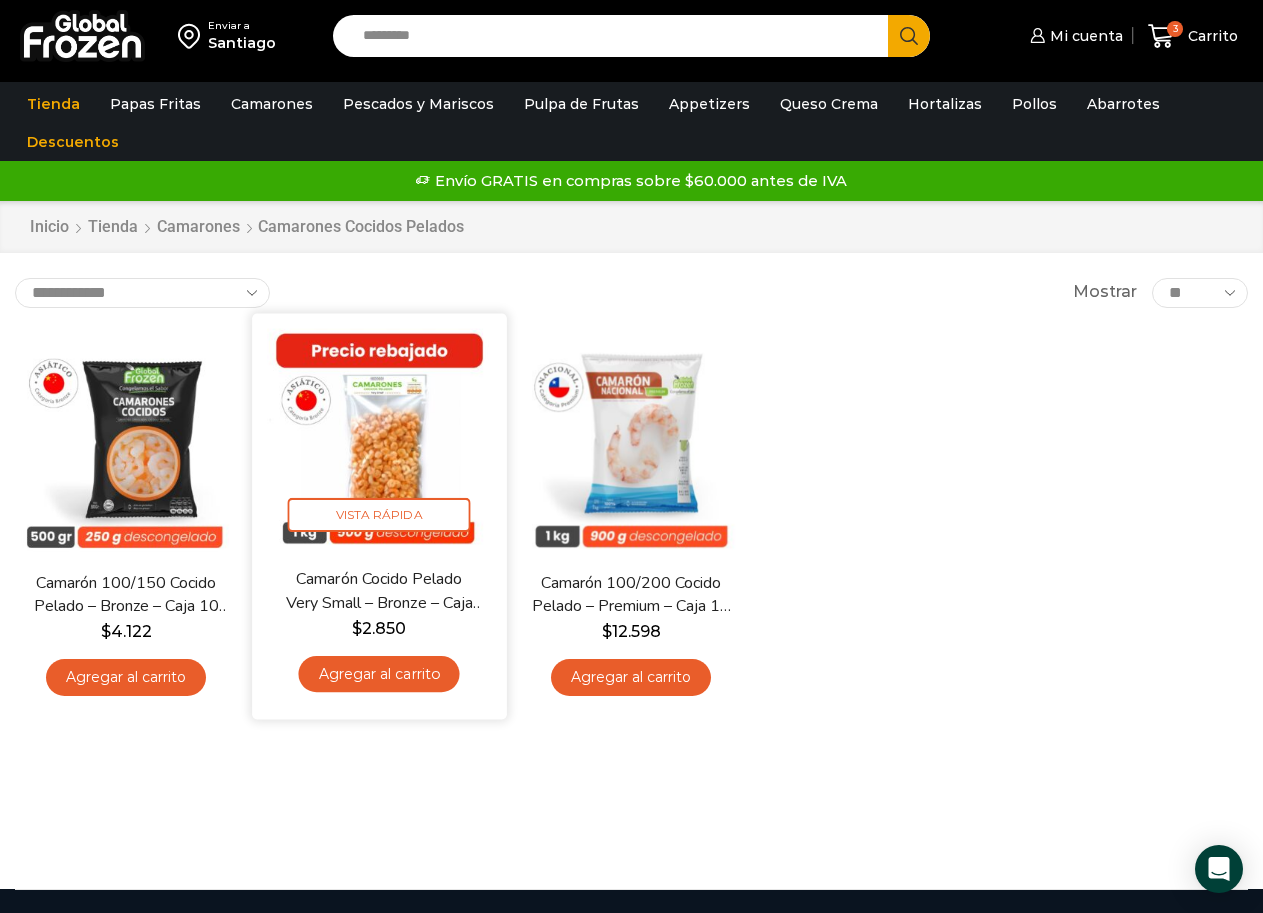 click on "Agregar al carrito" at bounding box center [378, 673] 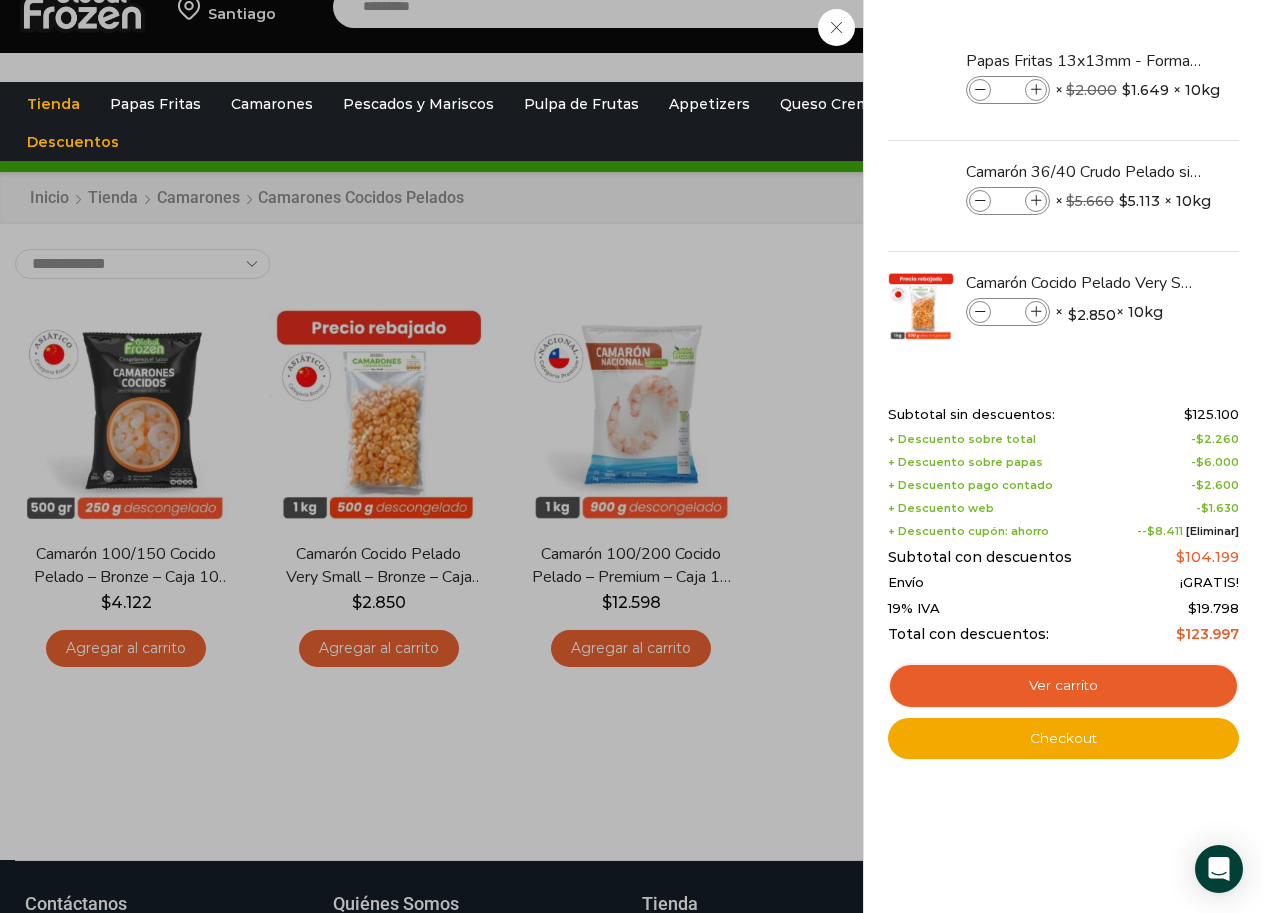 scroll, scrollTop: 0, scrollLeft: 0, axis: both 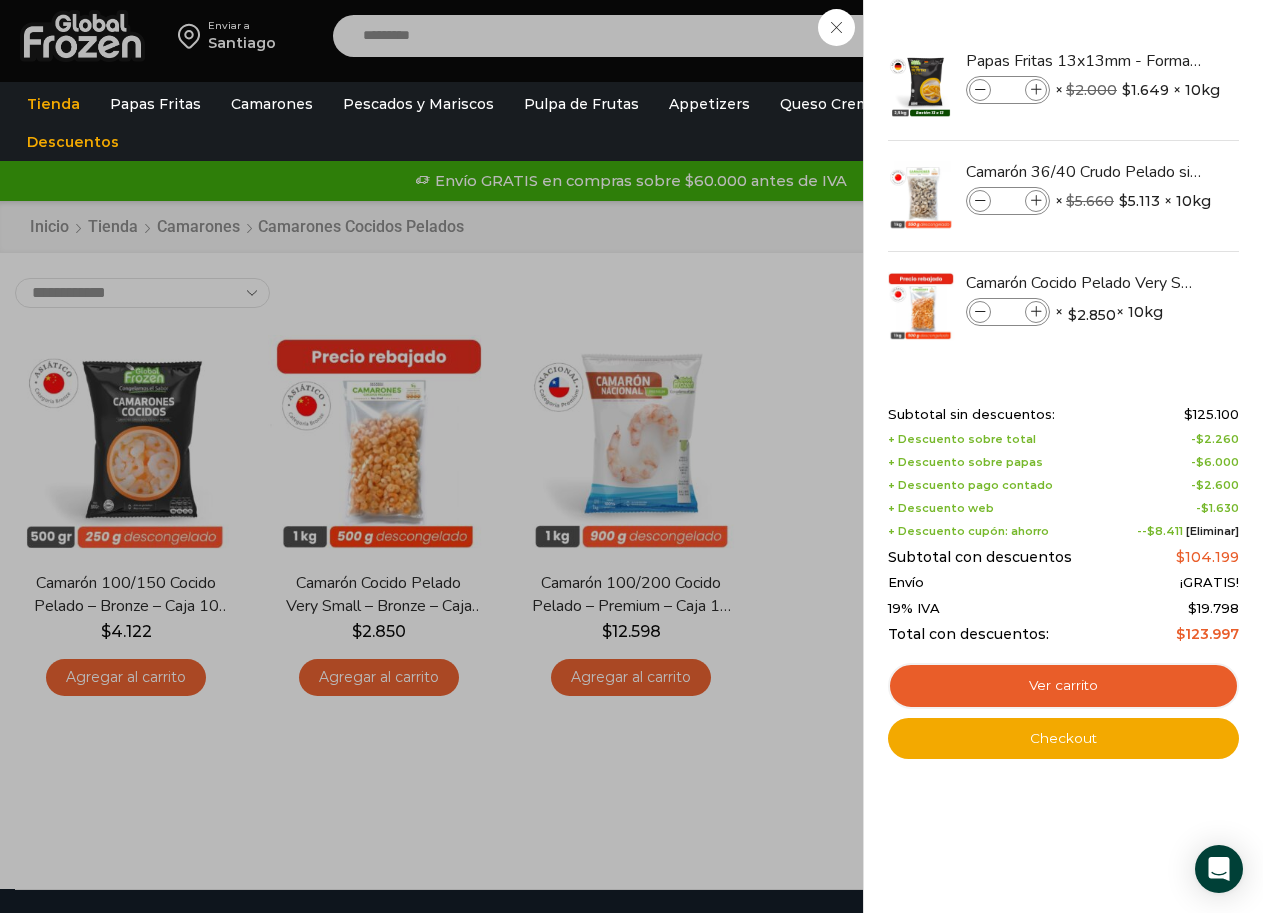 click on "4
Carrito
4
4
Shopping Cart
*" at bounding box center [1193, 36] 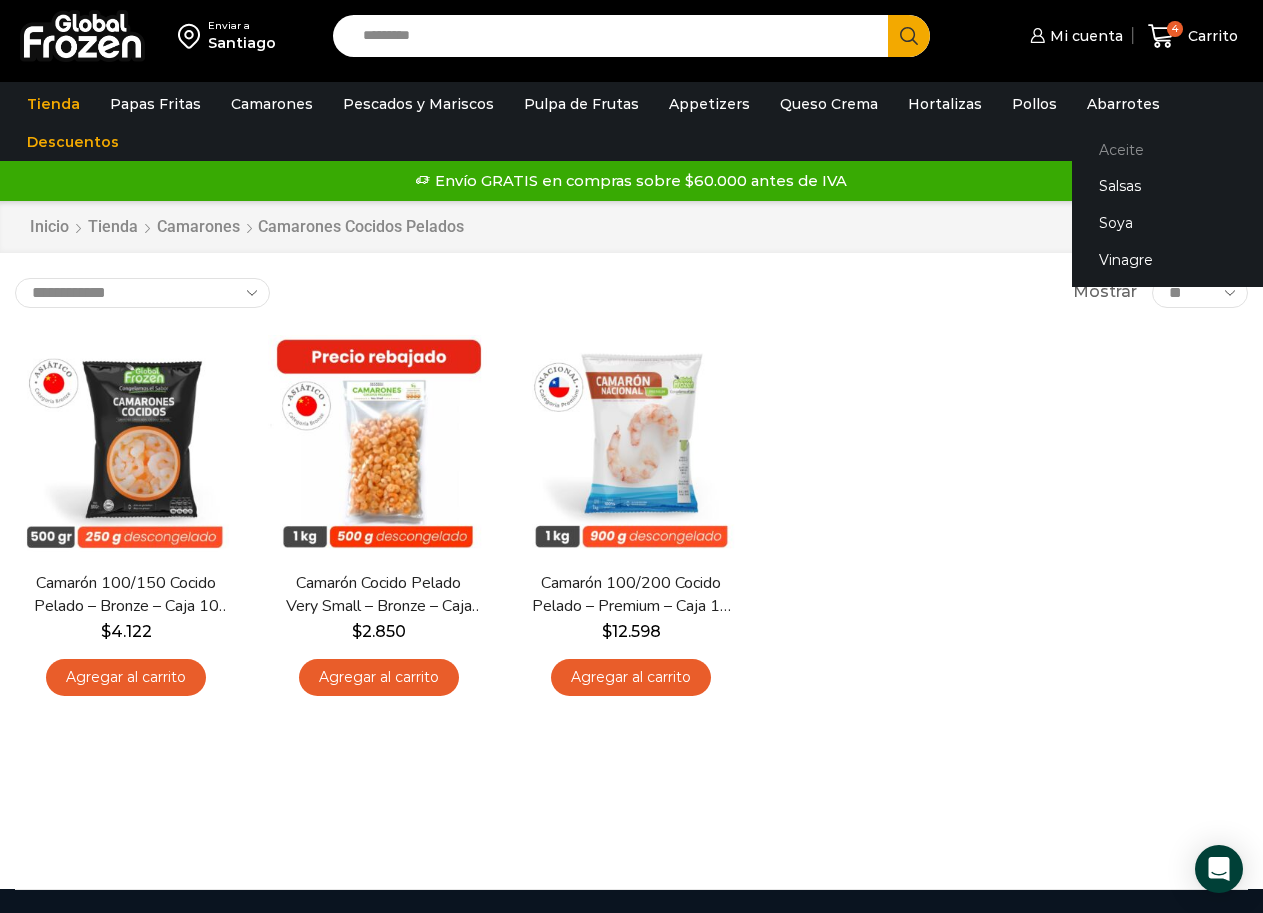 click on "Aceite" at bounding box center [1198, 149] 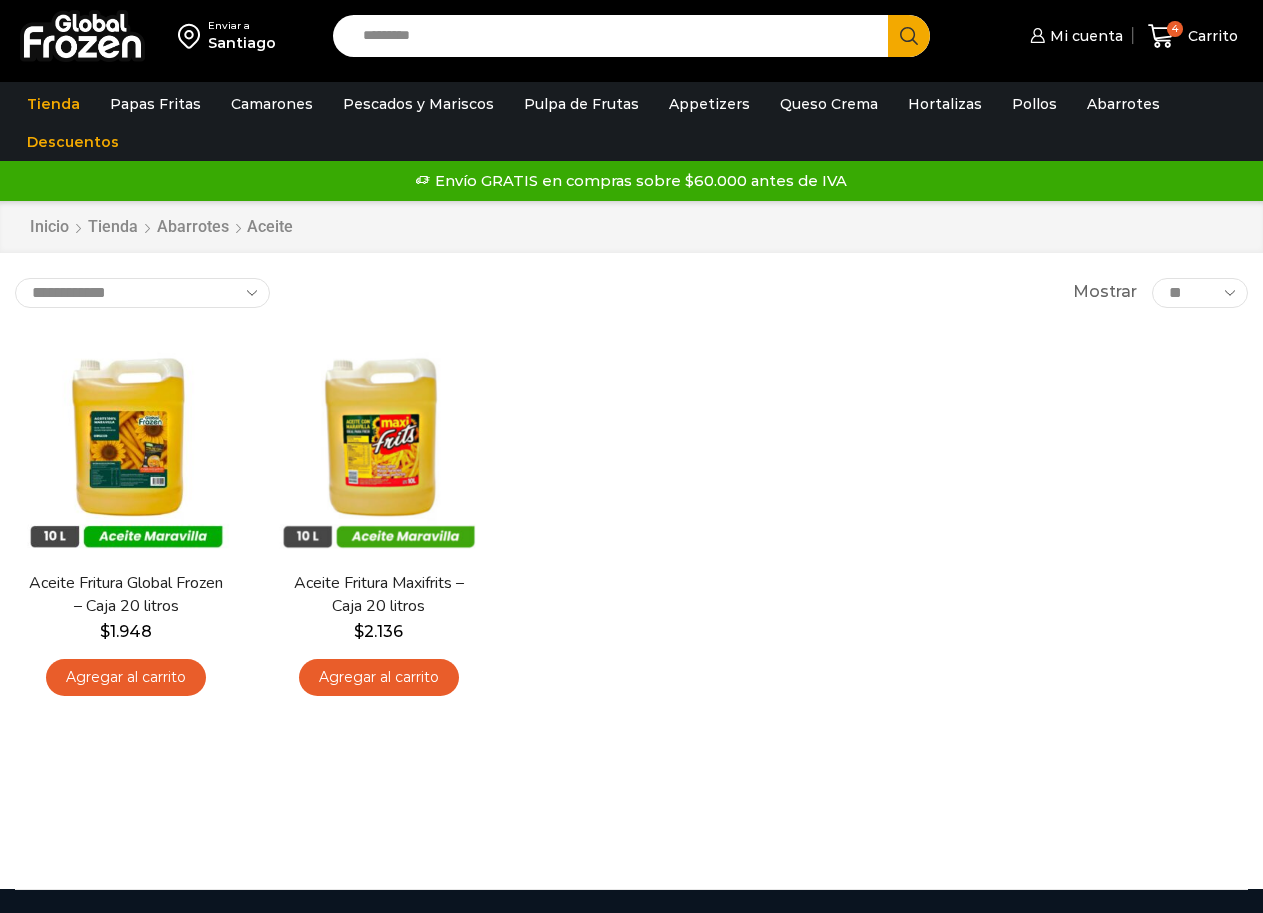 scroll, scrollTop: 0, scrollLeft: 0, axis: both 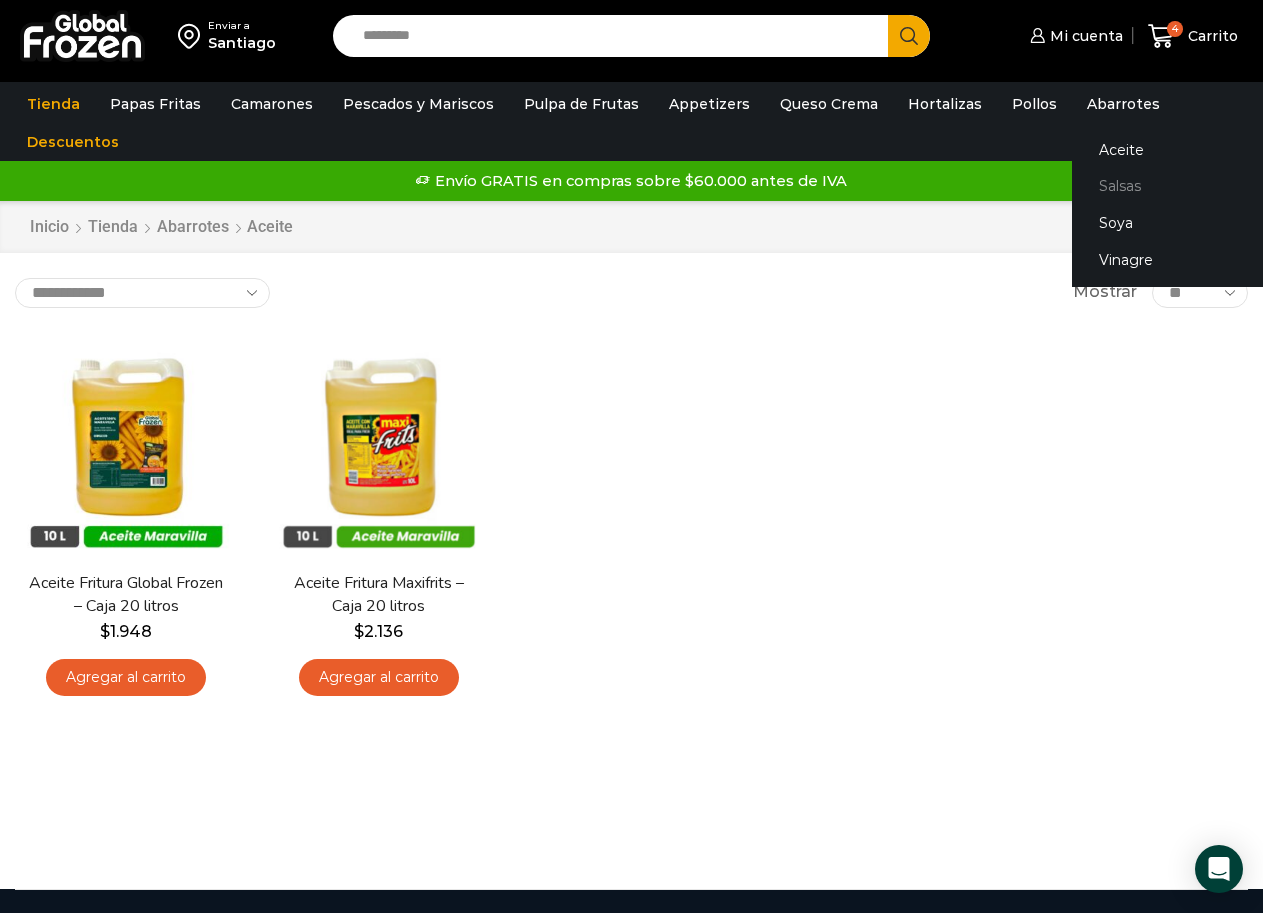 click on "Salsas" at bounding box center [1198, 186] 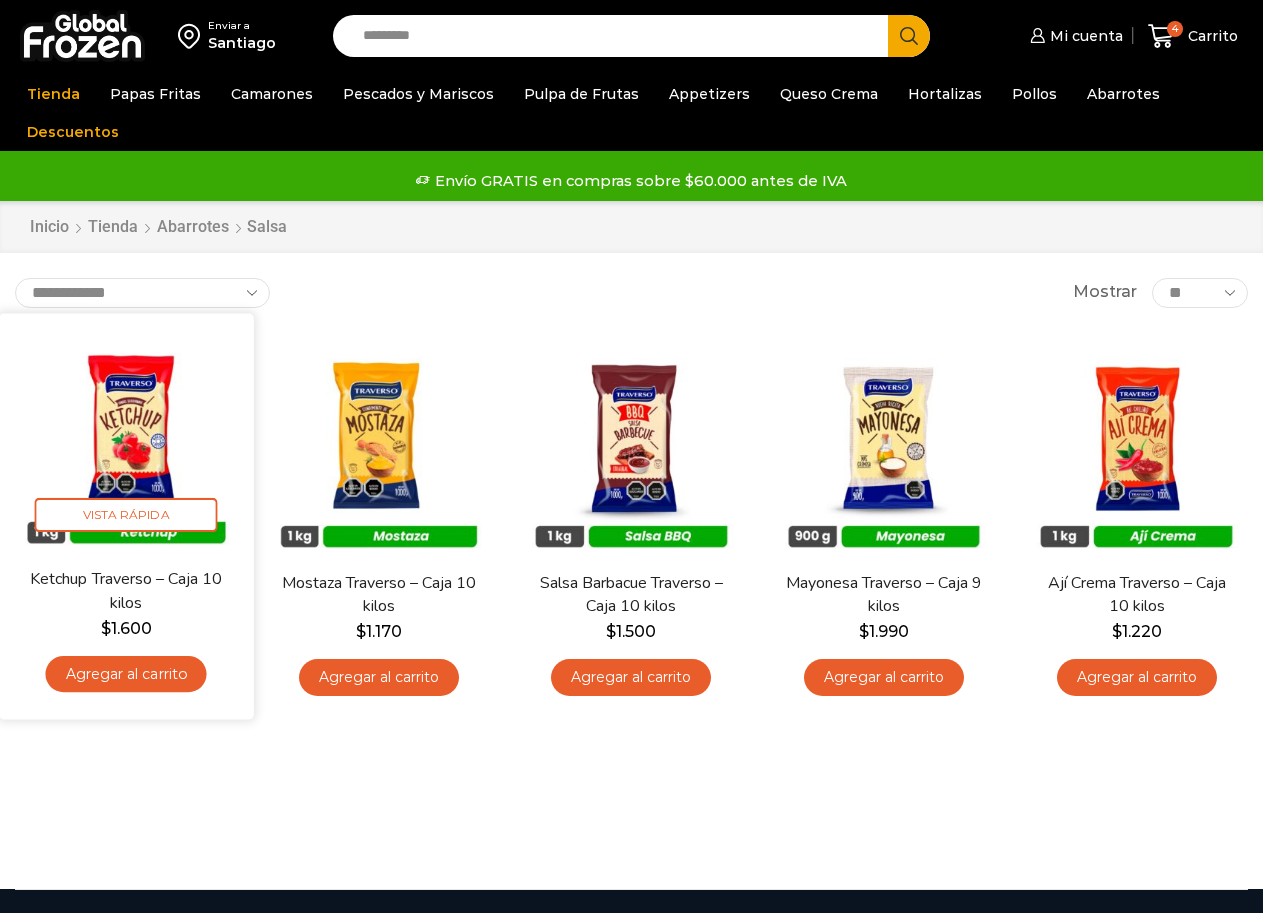 scroll, scrollTop: 0, scrollLeft: 0, axis: both 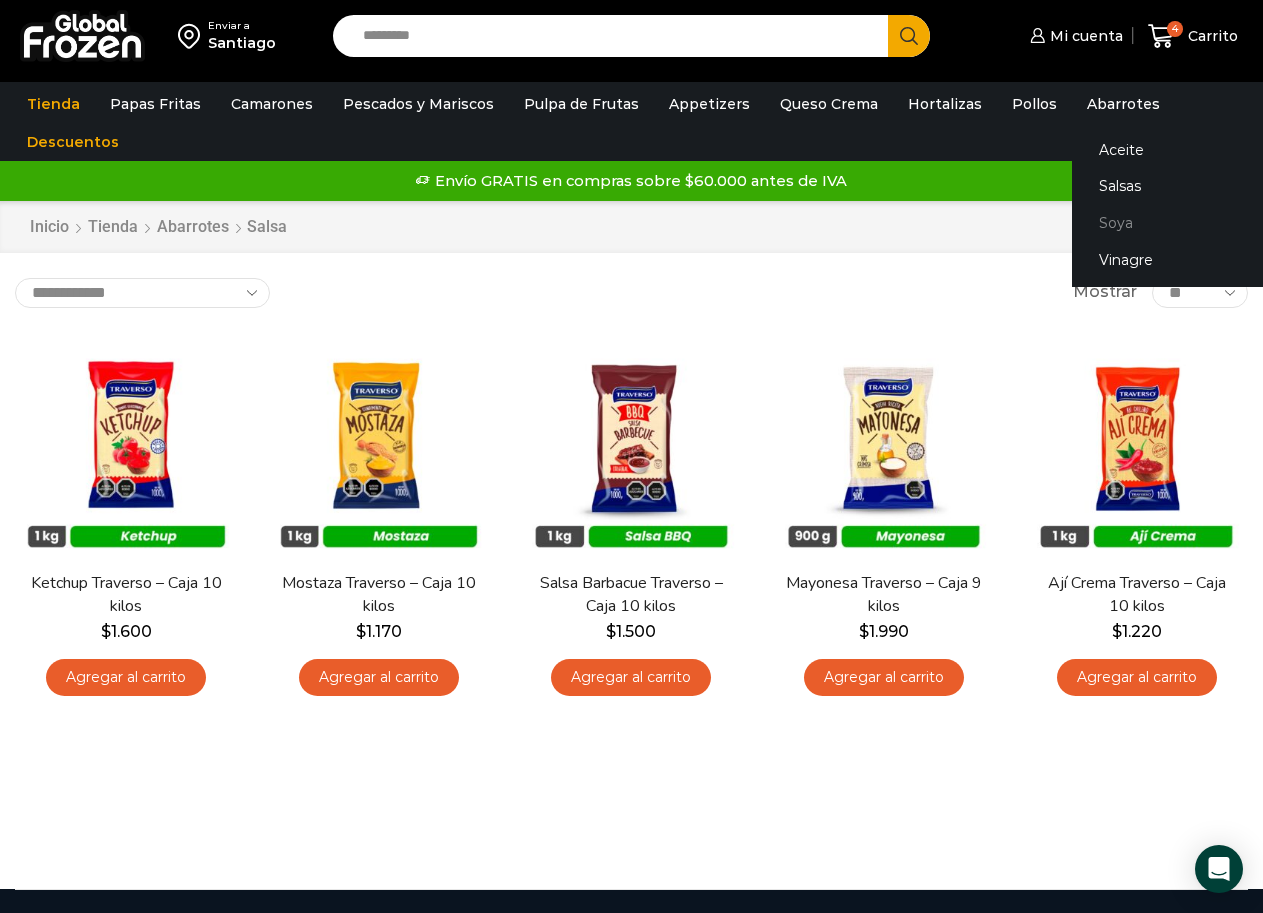 click on "Soya" at bounding box center [1198, 223] 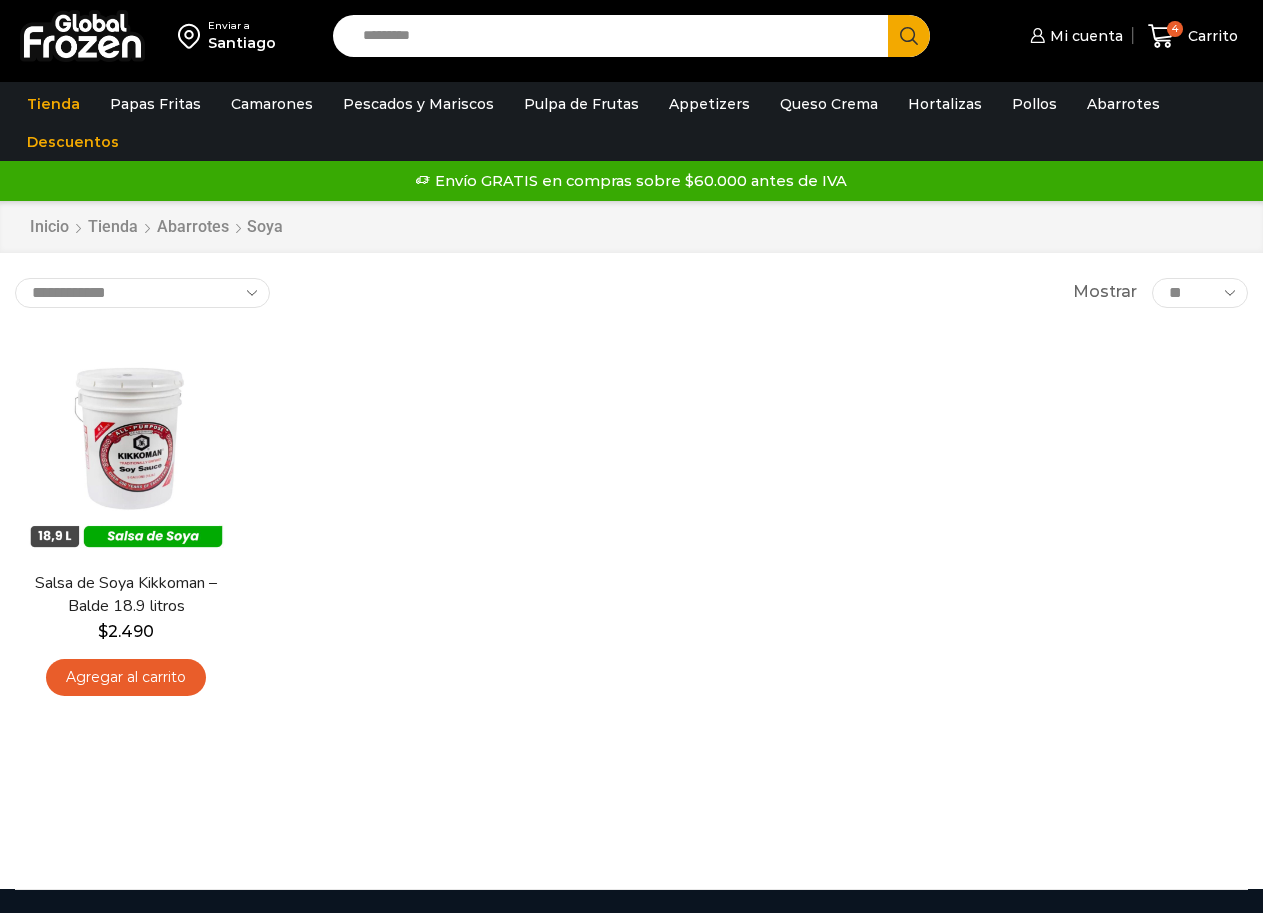 scroll, scrollTop: 0, scrollLeft: 0, axis: both 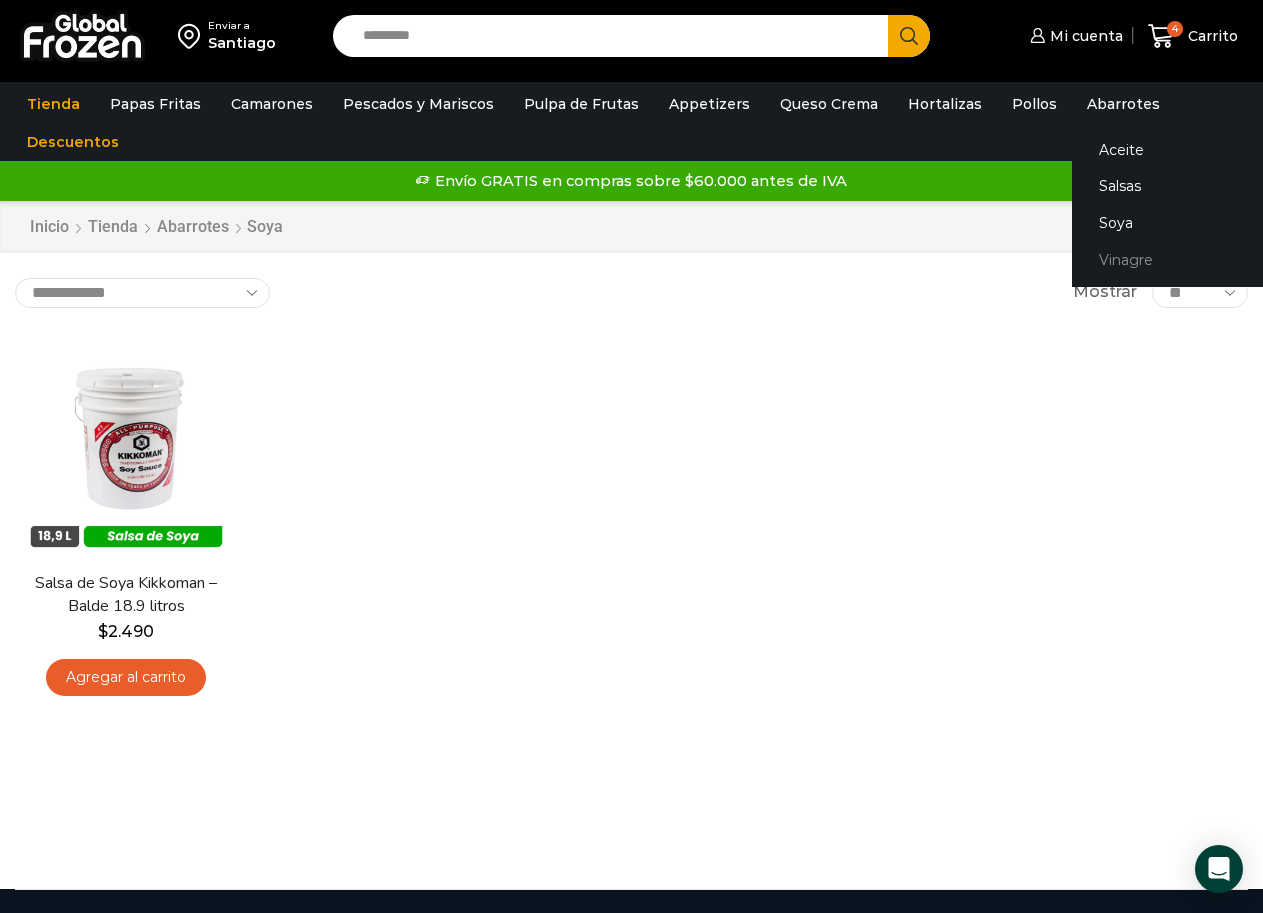 click on "Vinagre" at bounding box center [1198, 259] 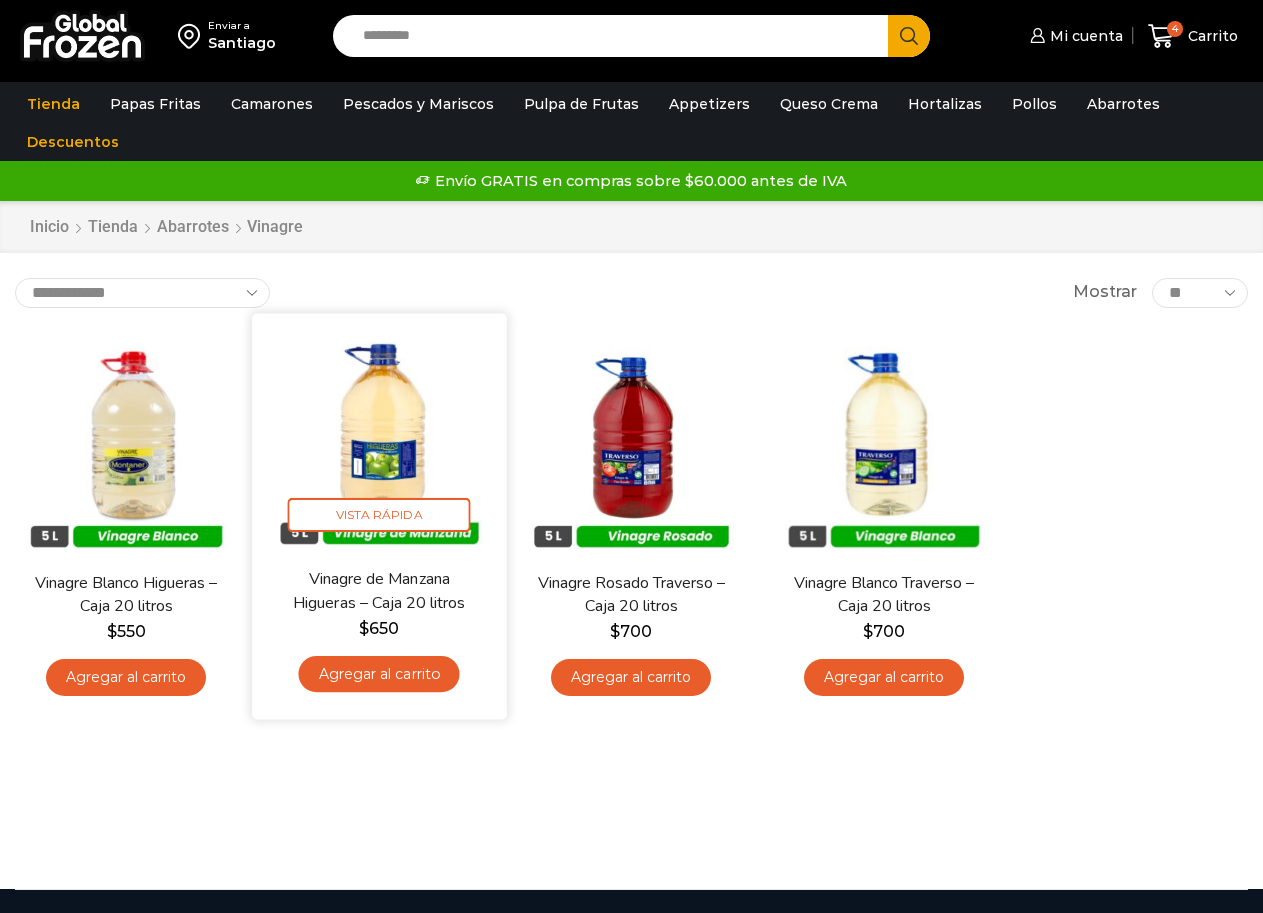 scroll, scrollTop: 0, scrollLeft: 0, axis: both 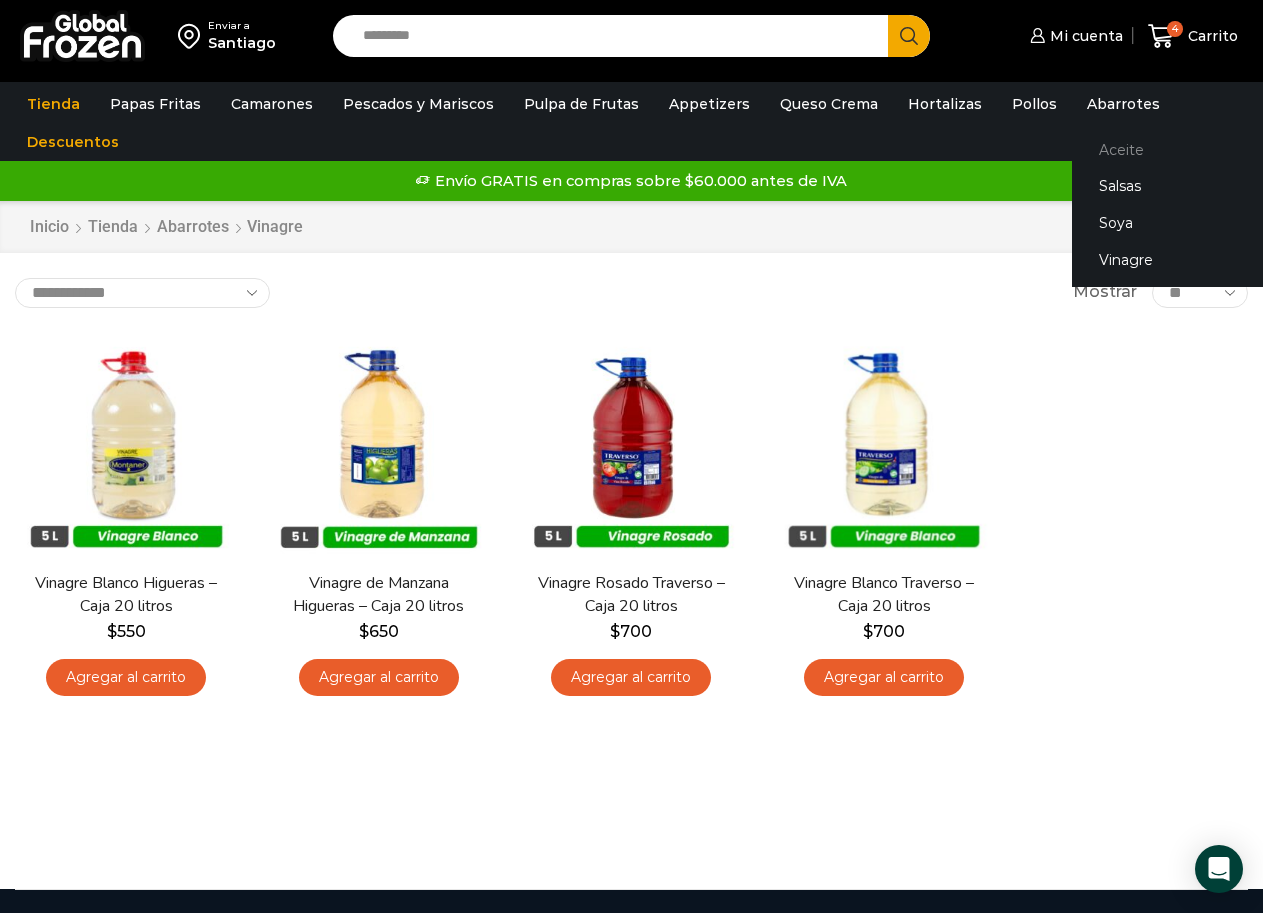 click on "Aceite" at bounding box center [1198, 149] 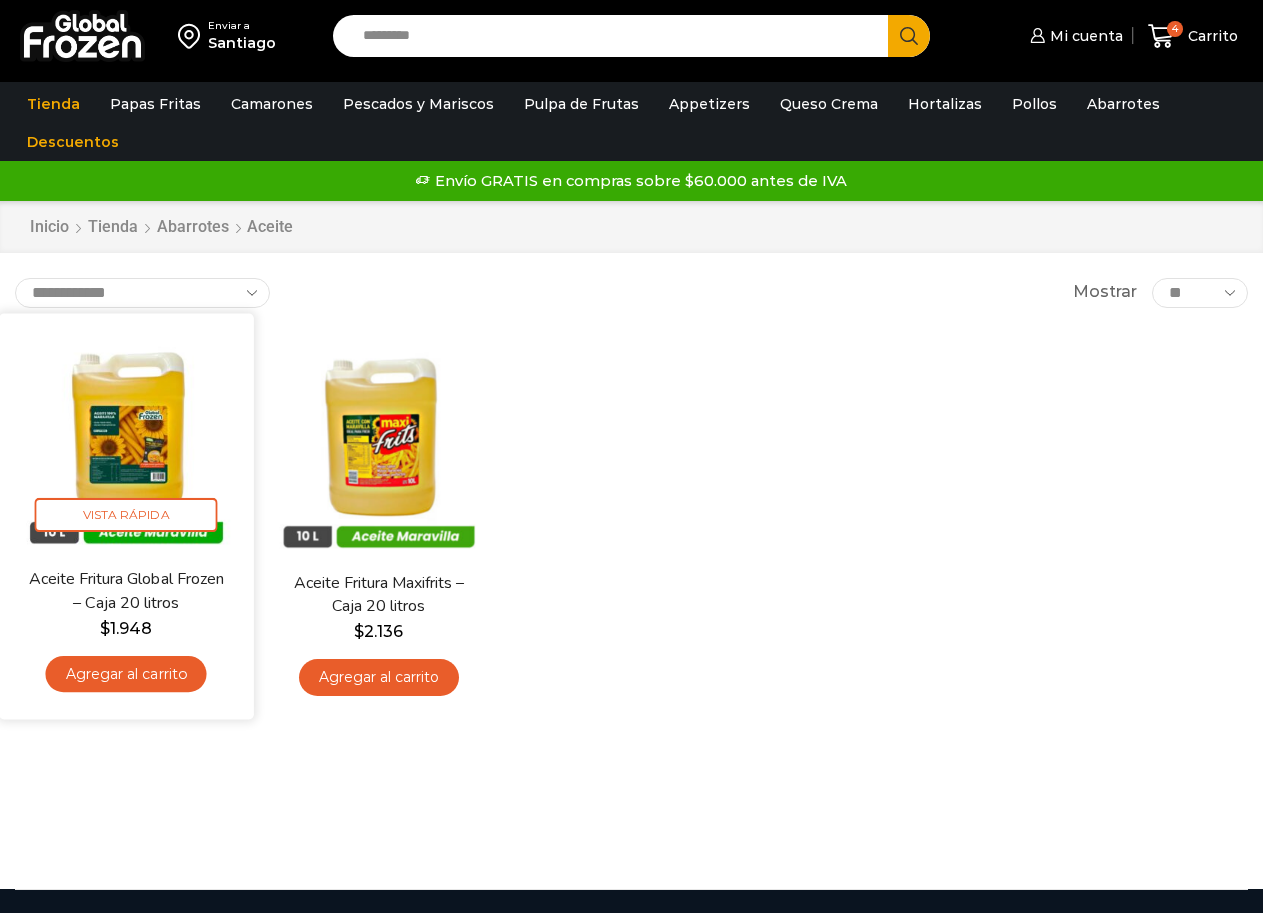 scroll, scrollTop: 0, scrollLeft: 0, axis: both 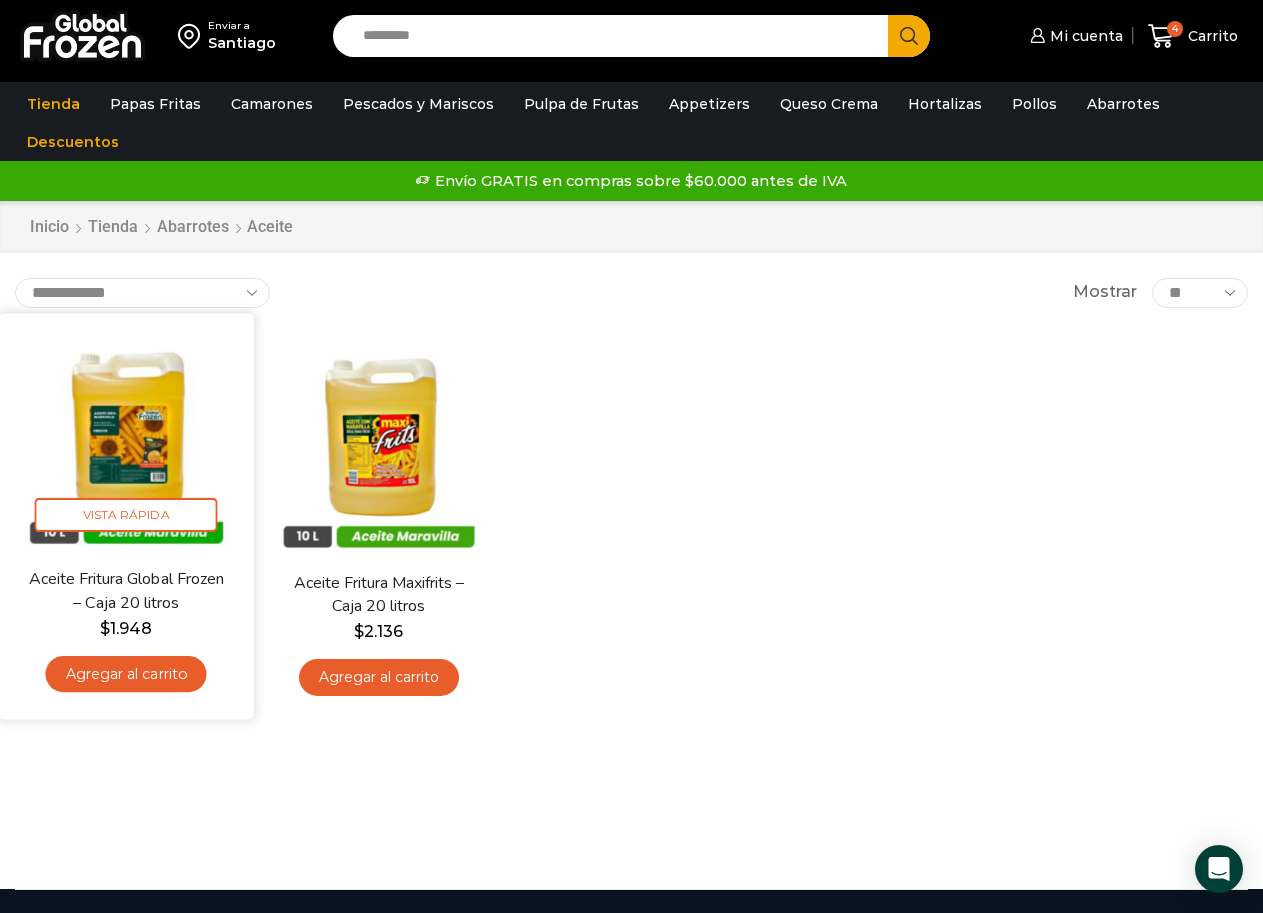 click on "$ 1.948" at bounding box center [126, 628] 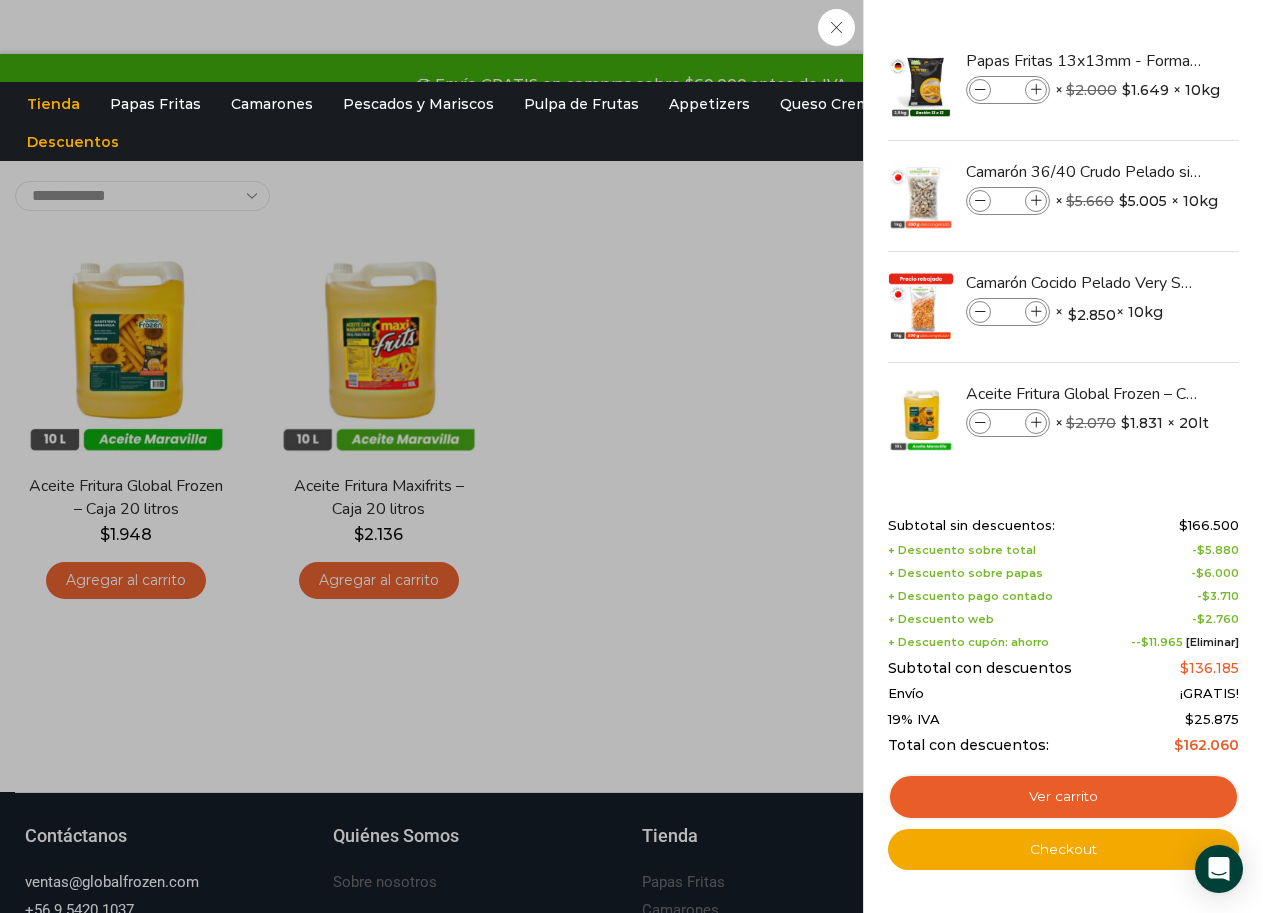 scroll, scrollTop: 0, scrollLeft: 0, axis: both 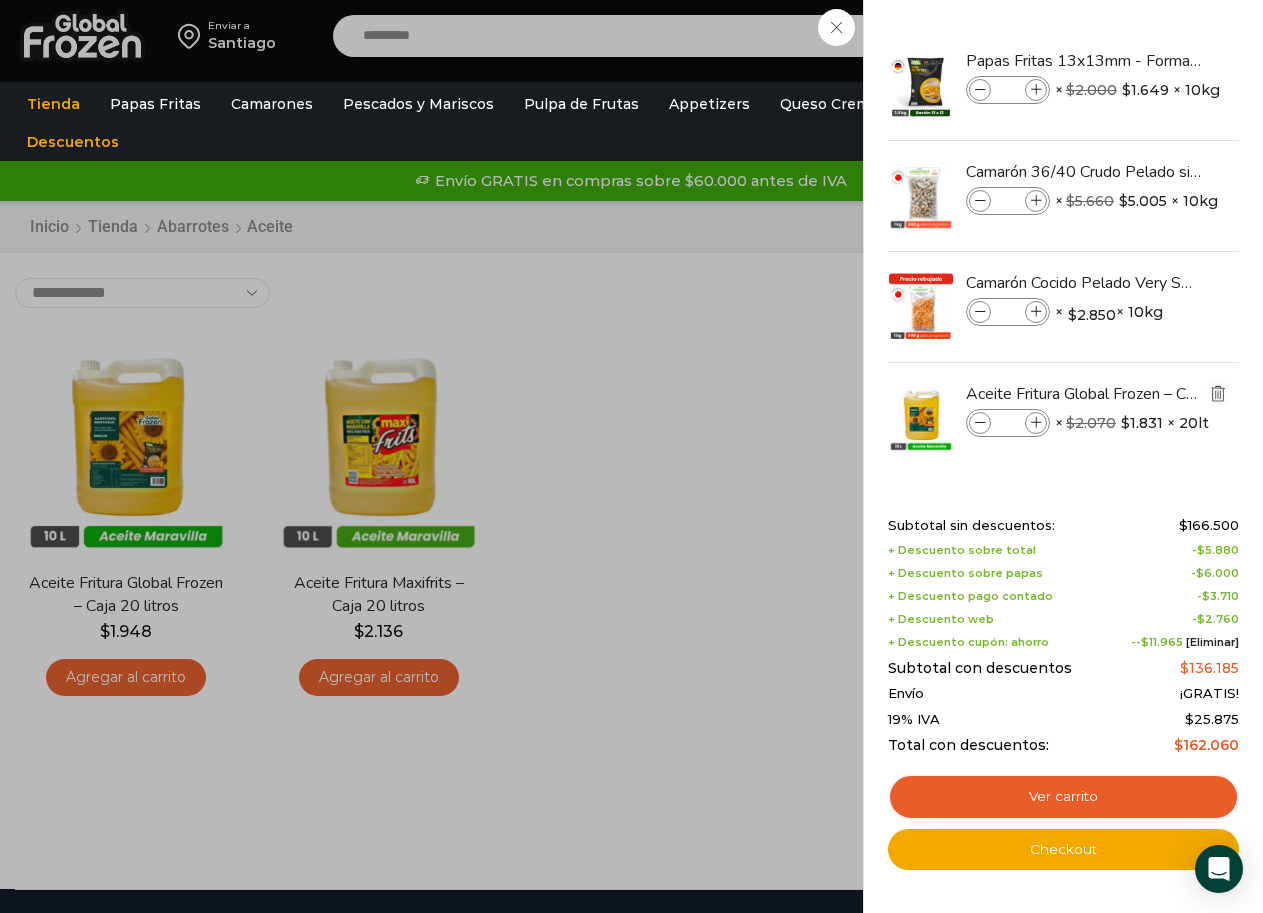click at bounding box center [1218, 393] 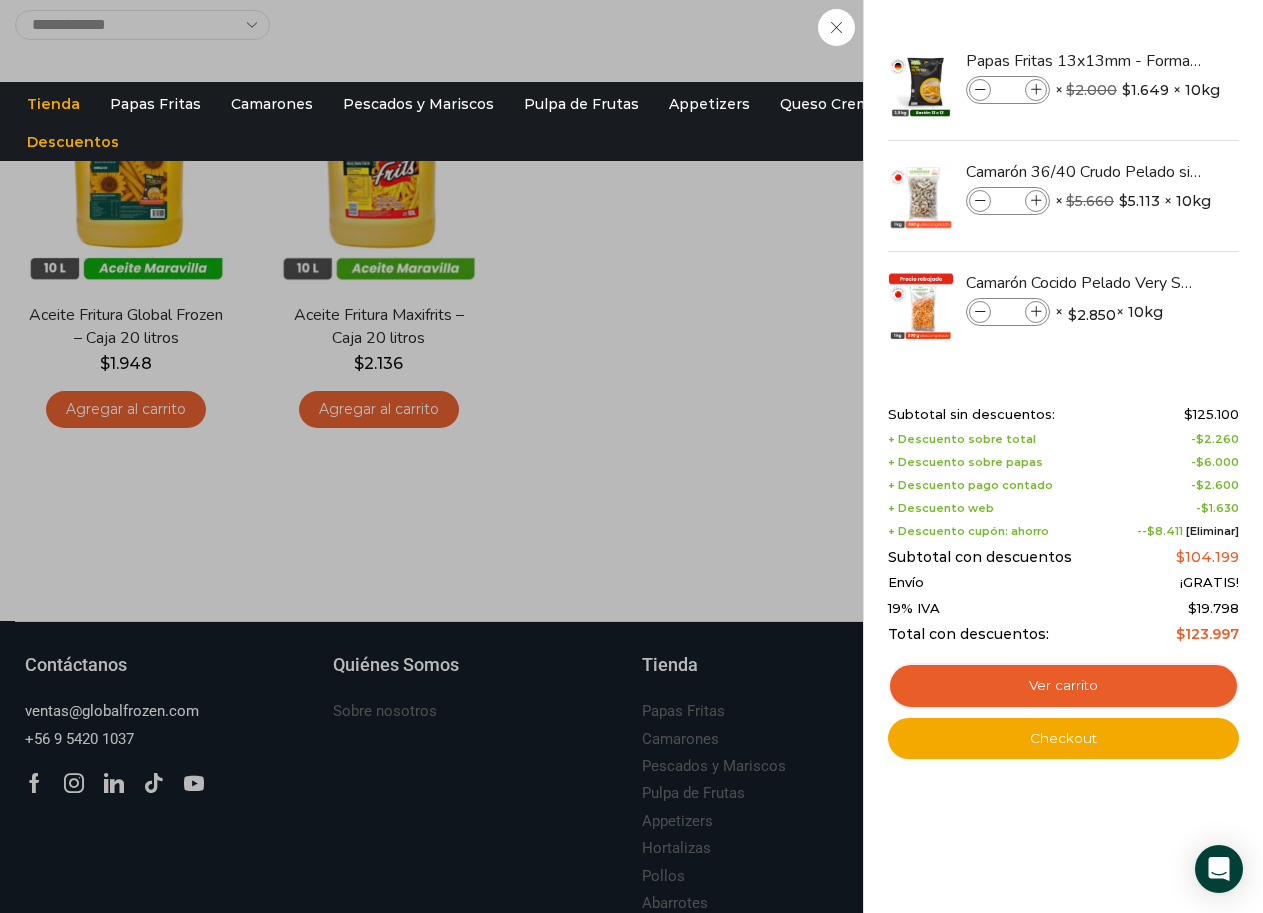scroll, scrollTop: 0, scrollLeft: 0, axis: both 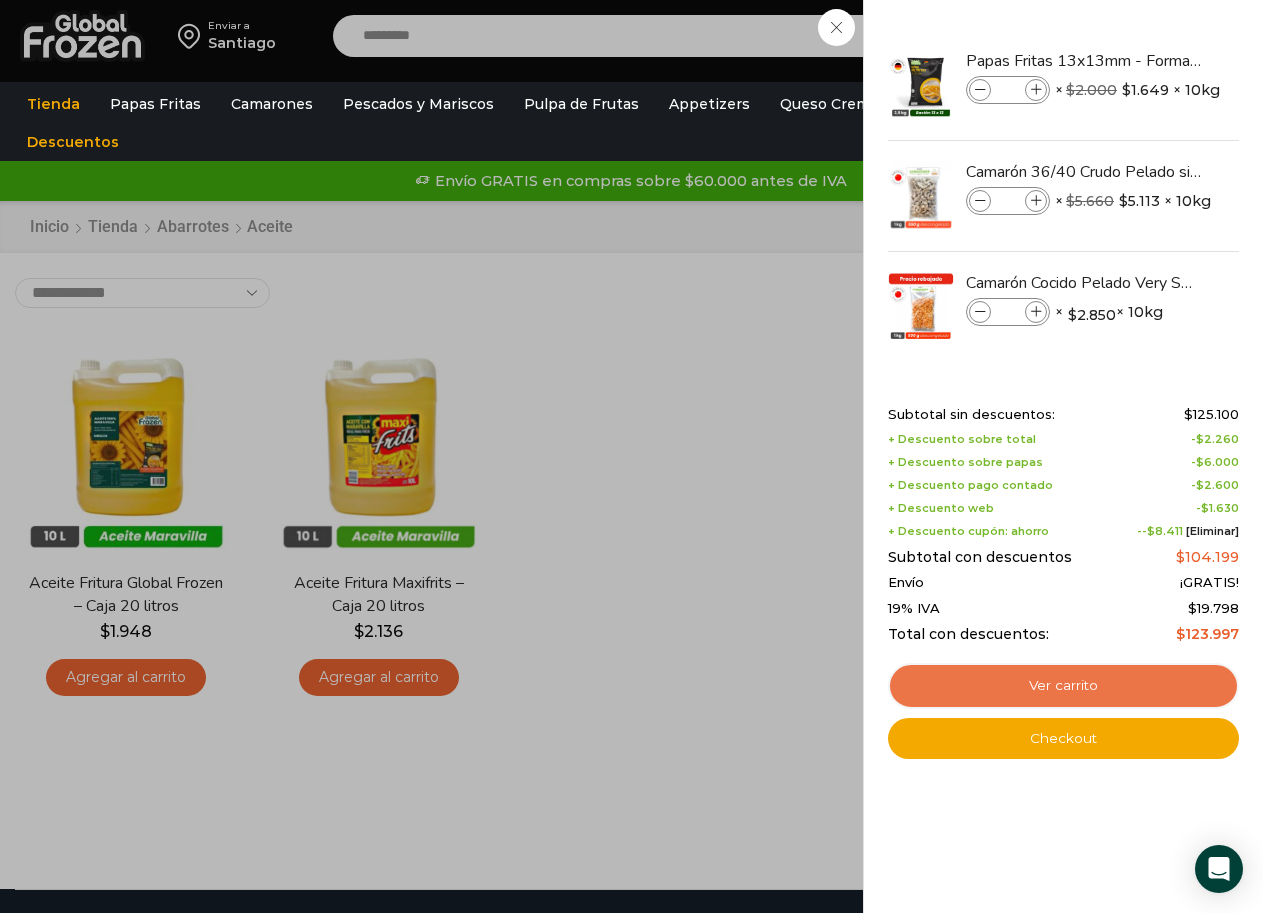 click on "Ver carrito" at bounding box center [1063, 686] 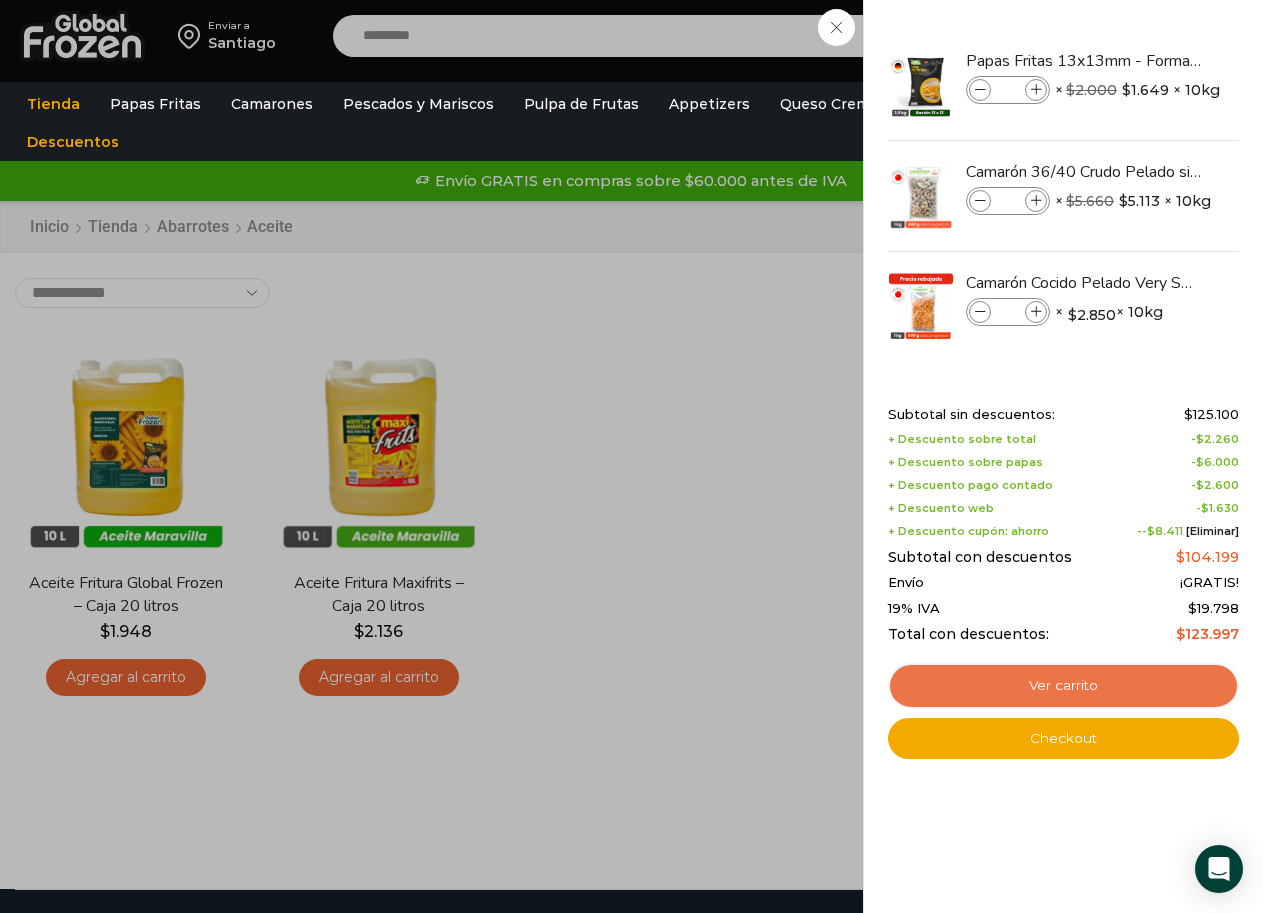 click on "Ver carrito" at bounding box center (1063, 686) 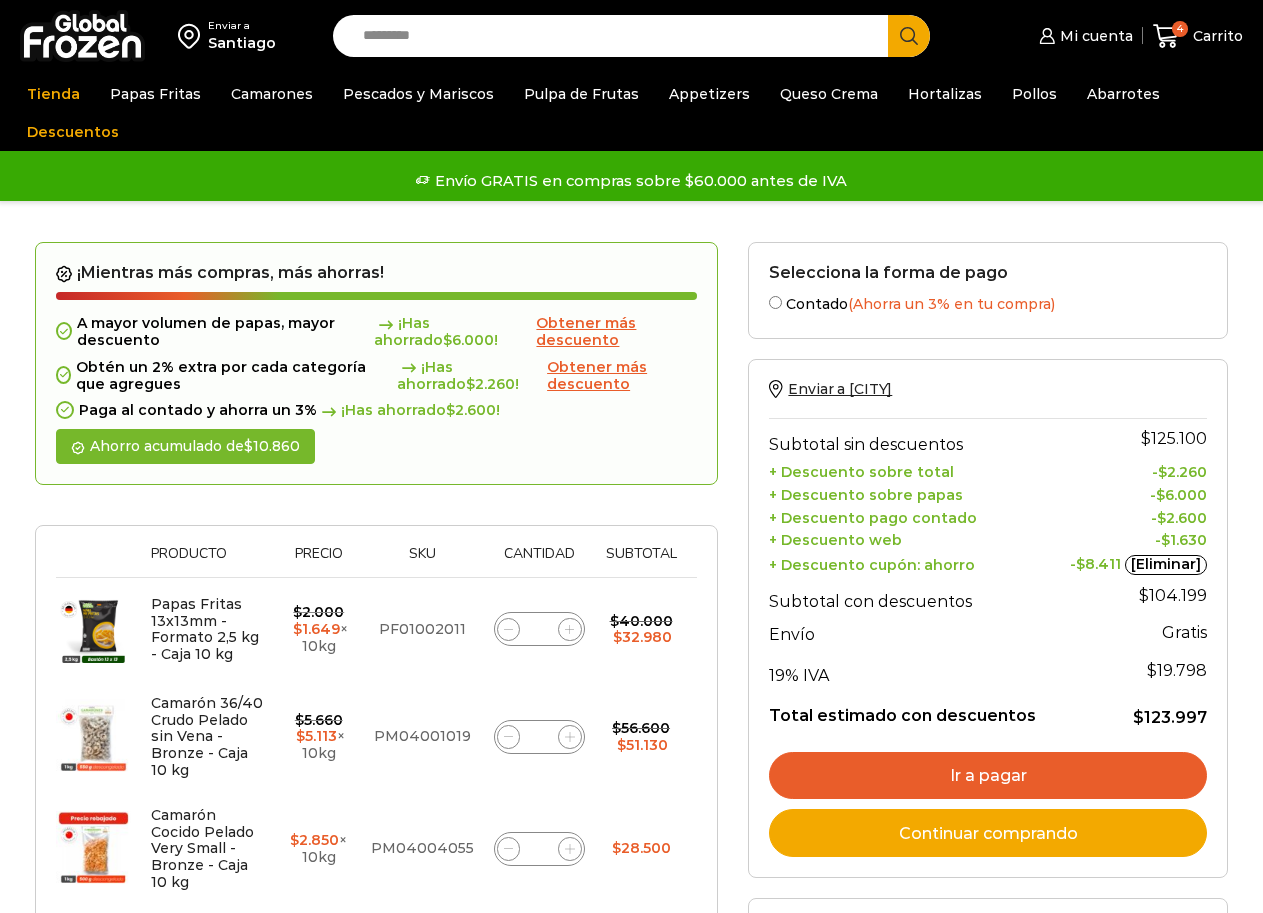 scroll, scrollTop: 0, scrollLeft: 0, axis: both 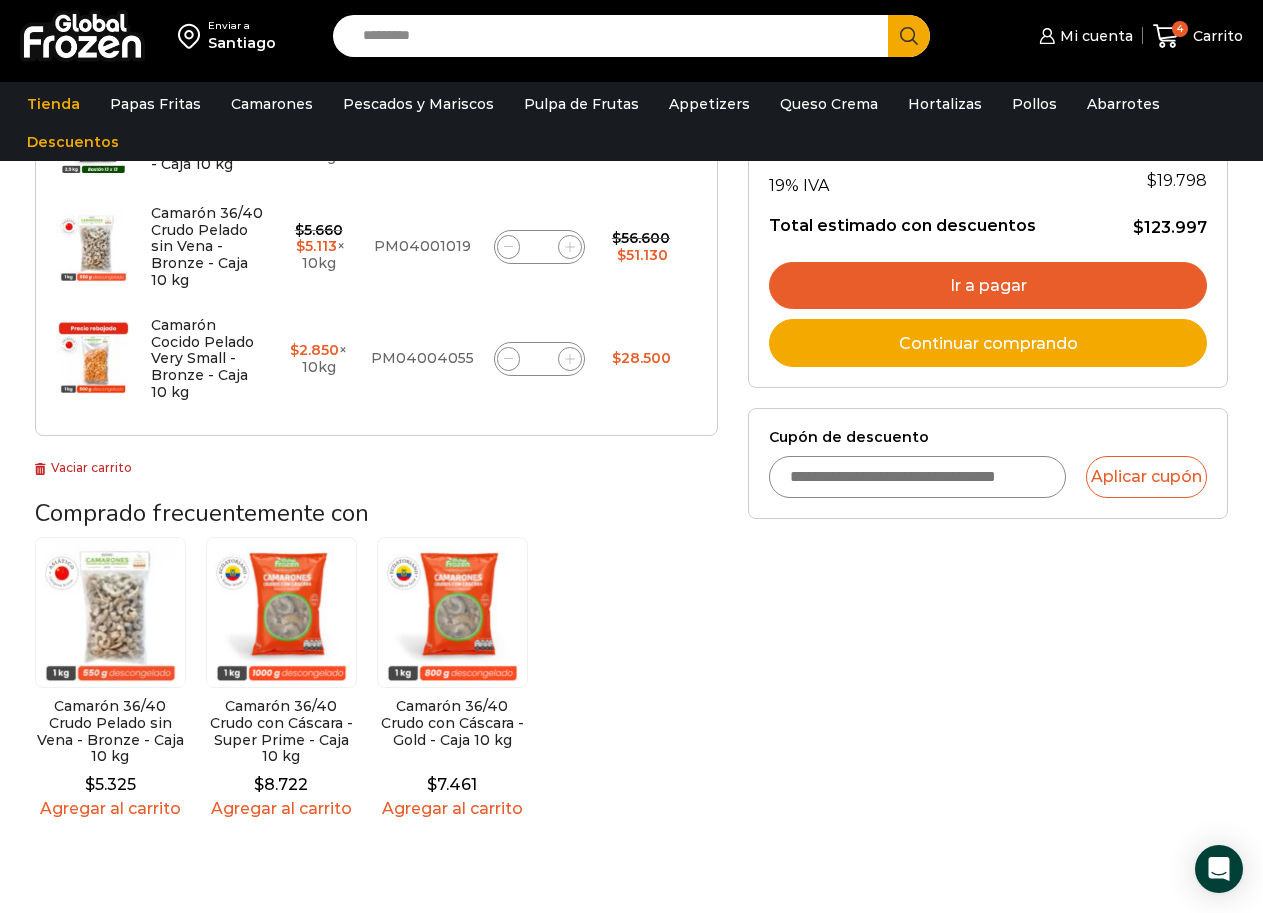 click on "Cupón de descuento" at bounding box center [917, 477] 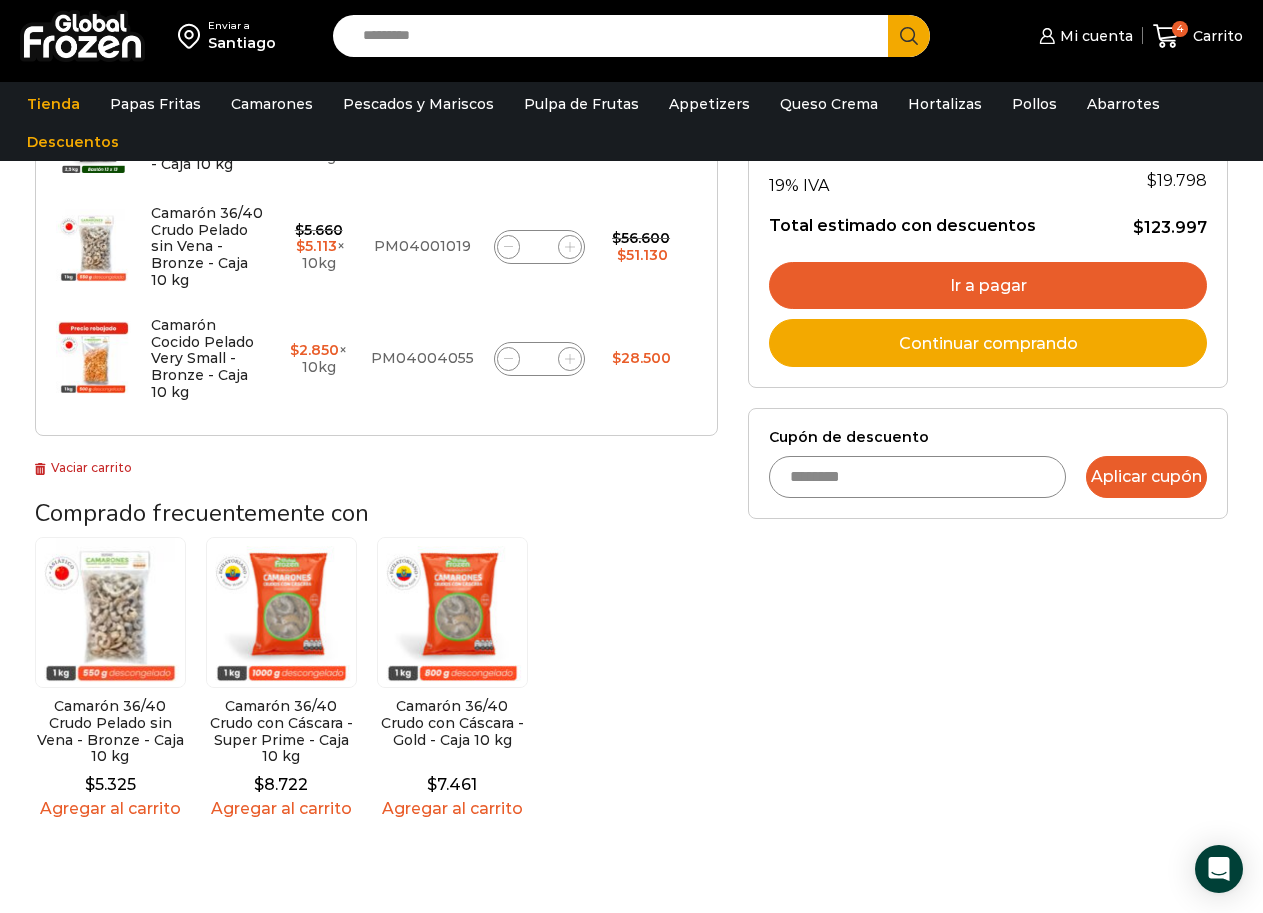 type on "********" 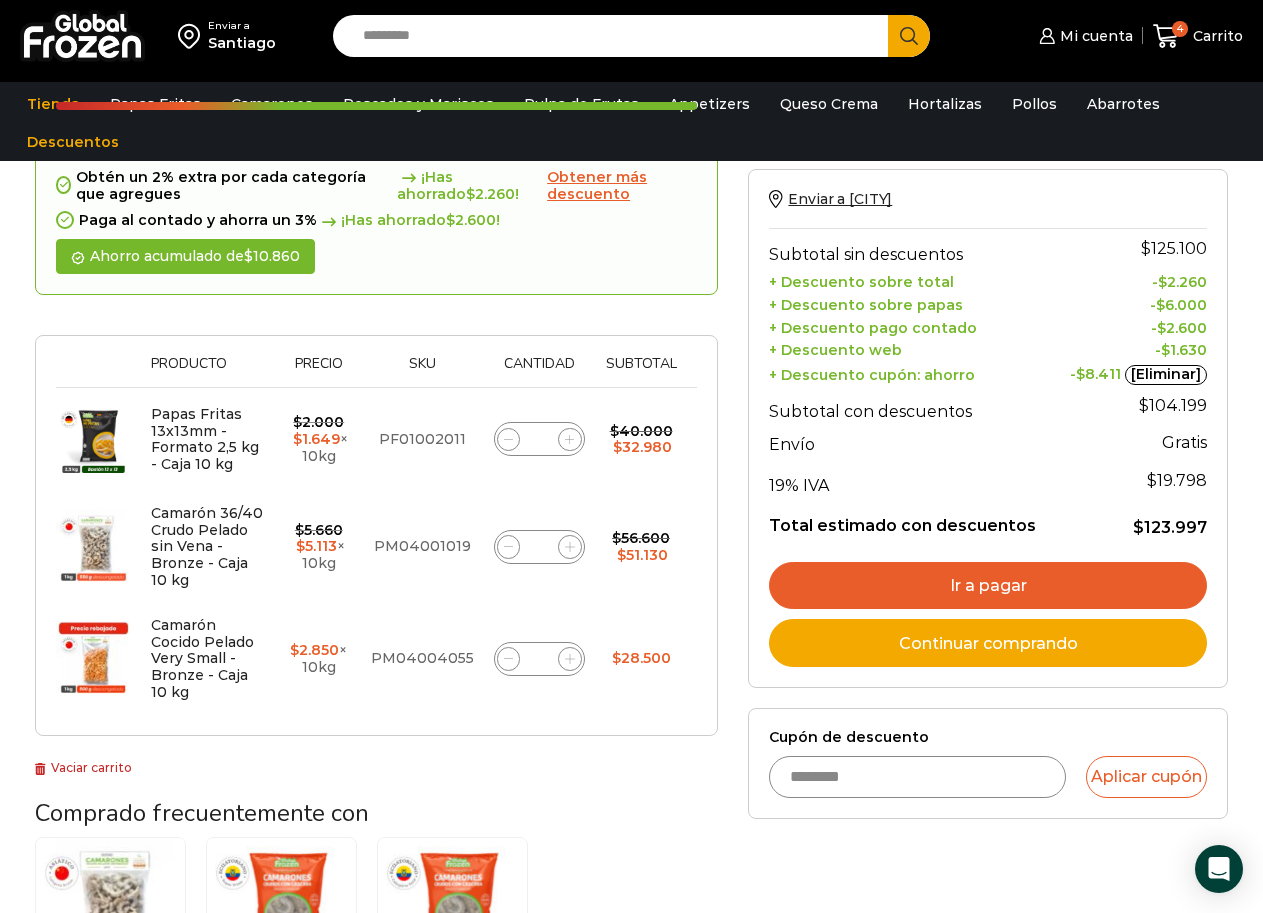 scroll, scrollTop: 100, scrollLeft: 0, axis: vertical 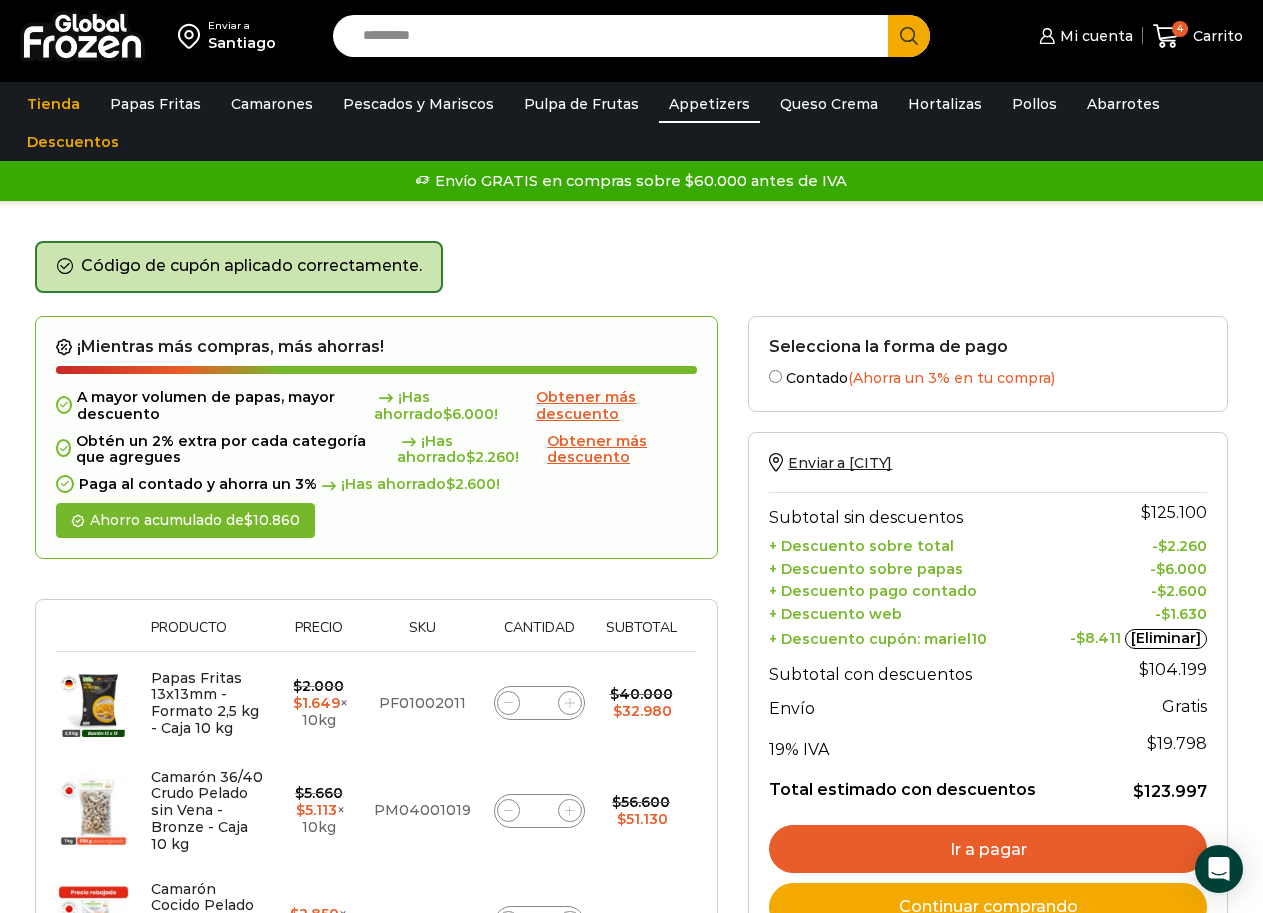 click on "Appetizers" at bounding box center (709, 104) 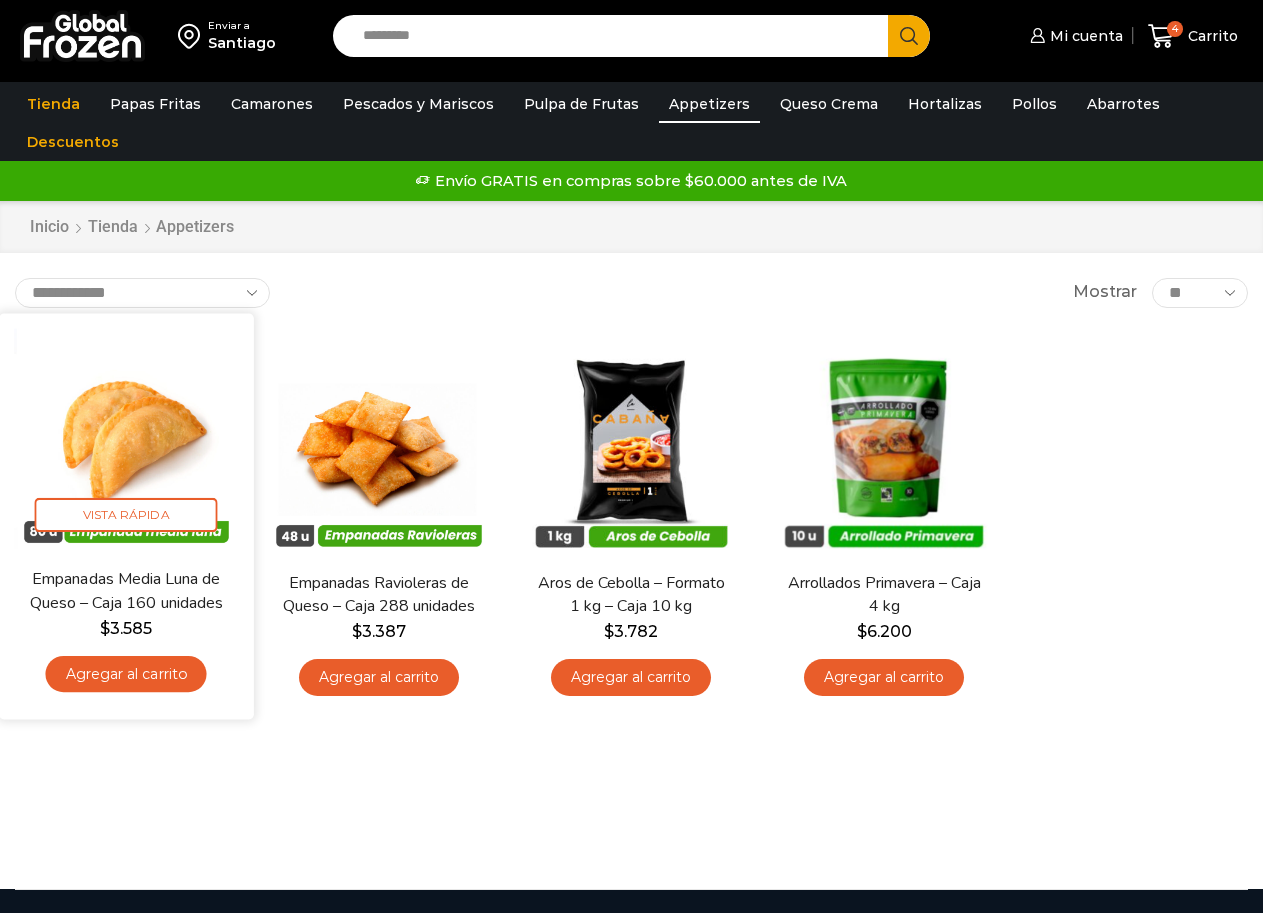 scroll, scrollTop: 0, scrollLeft: 0, axis: both 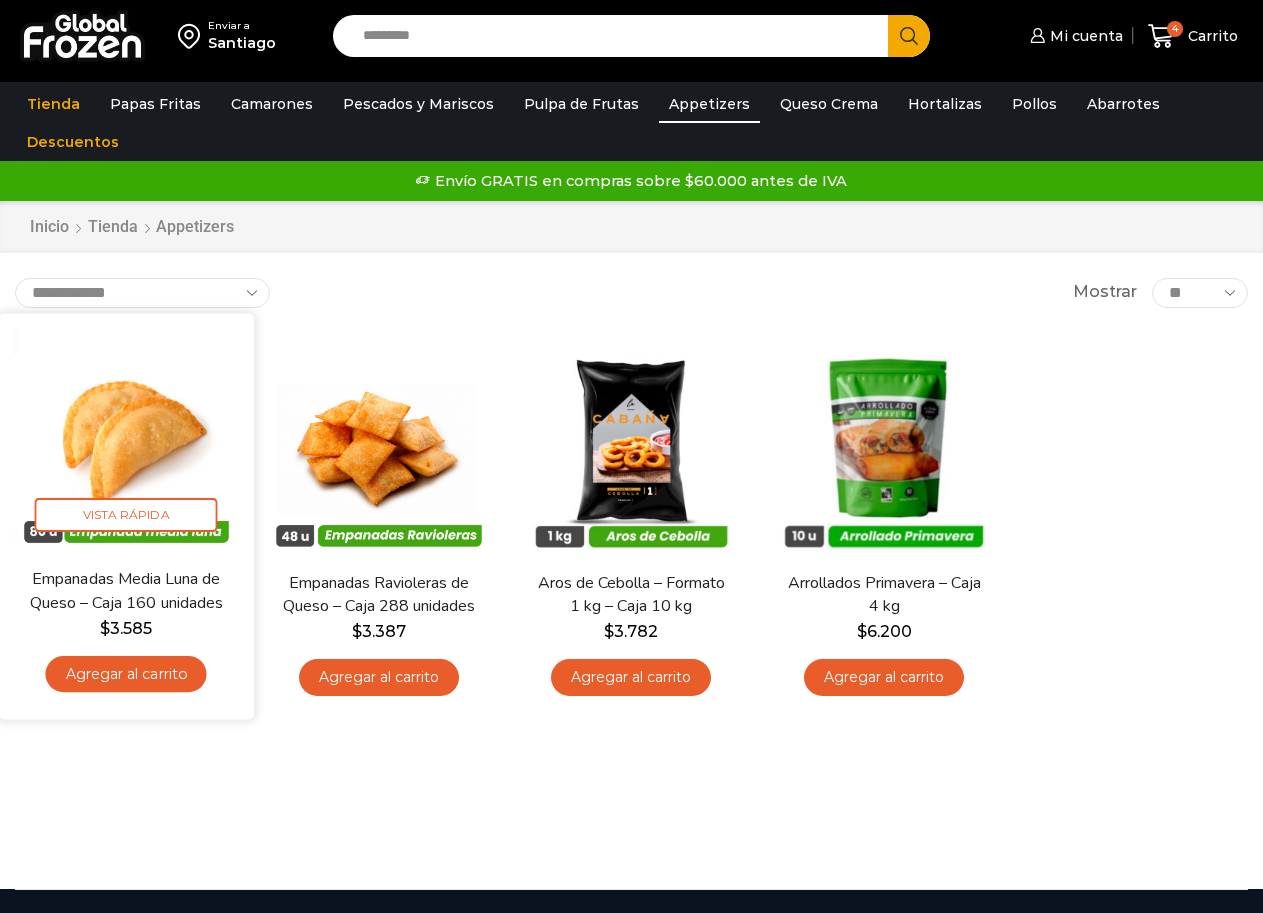 click on "Agregar al carrito" at bounding box center [126, 673] 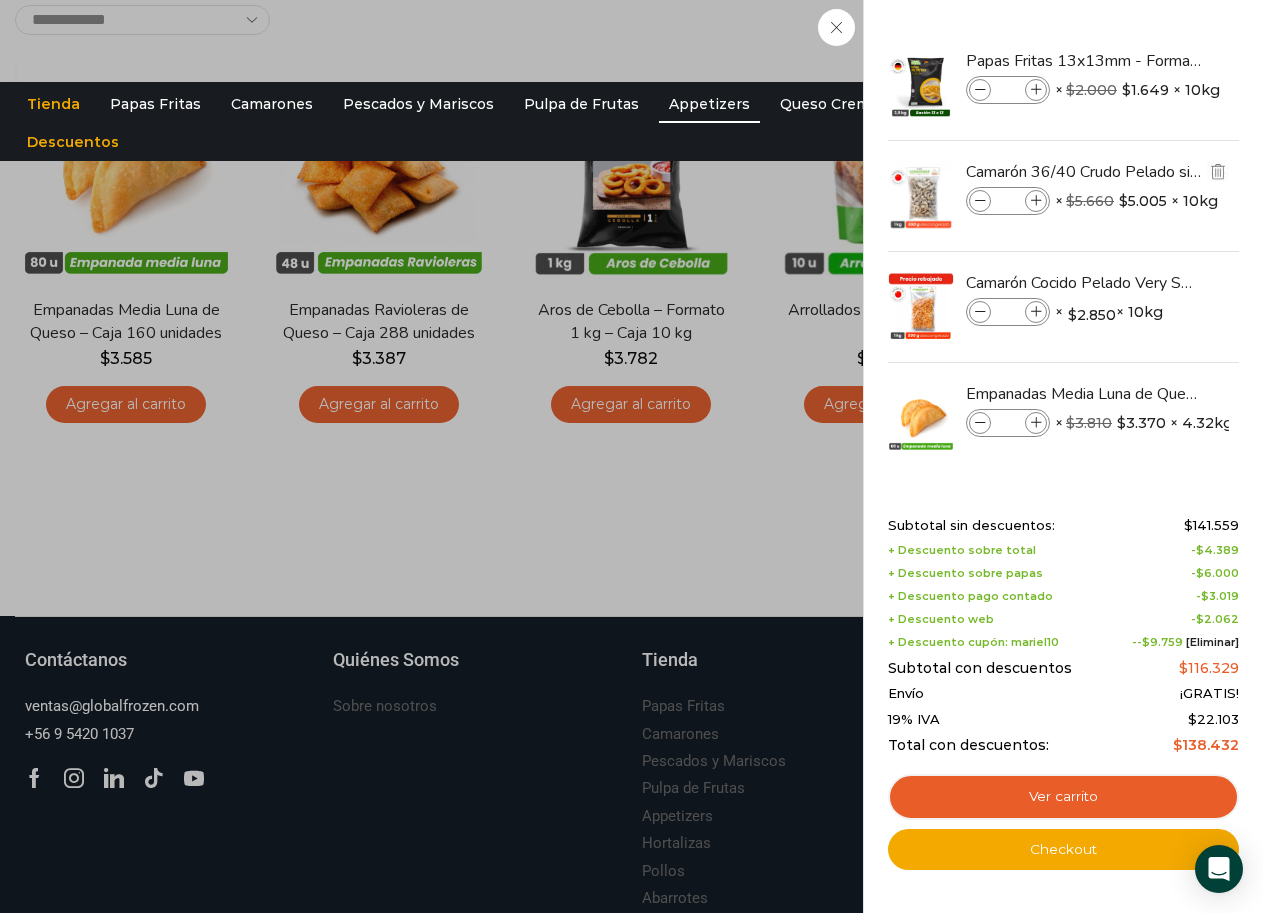 scroll, scrollTop: 0, scrollLeft: 0, axis: both 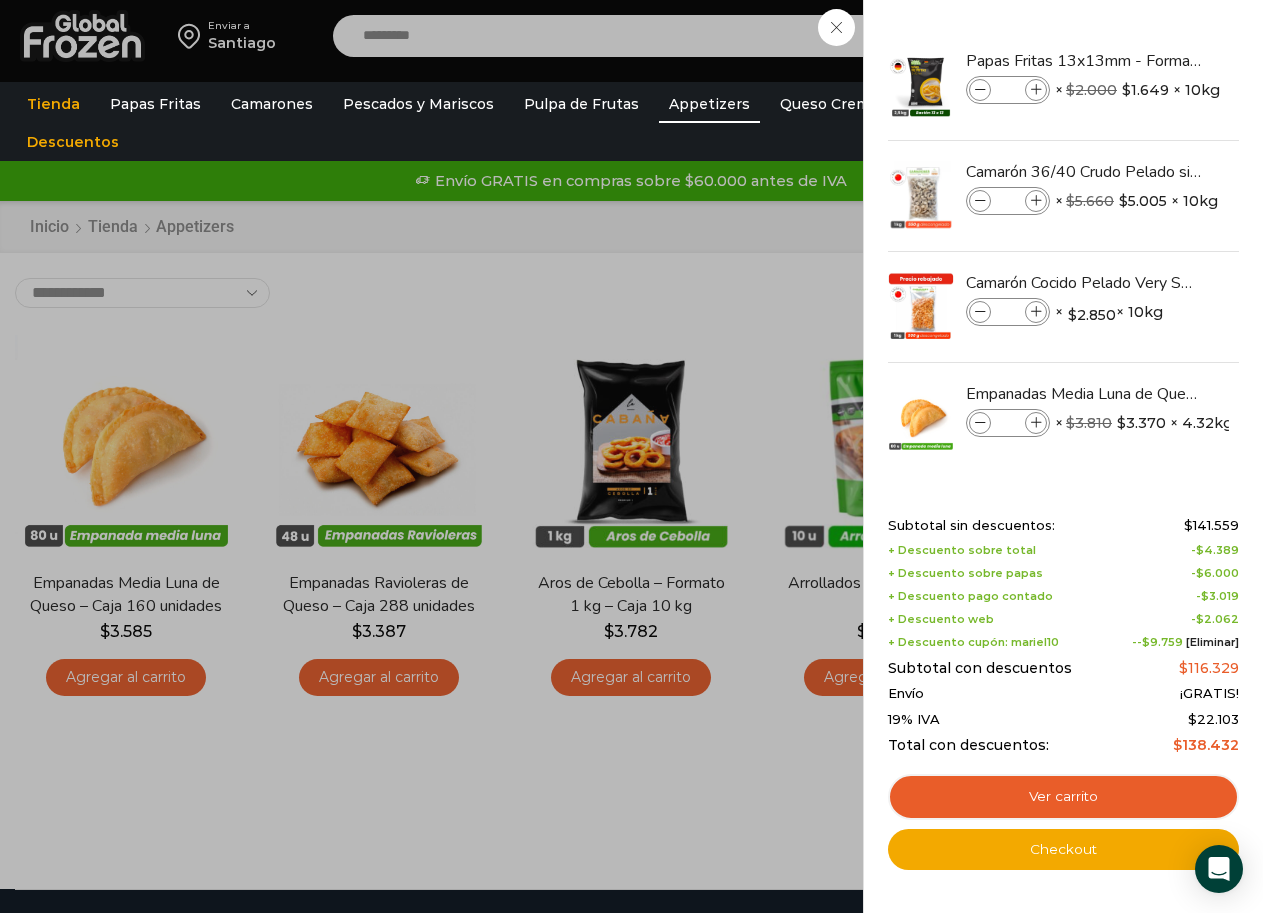 click on "5
Carrito
5
5
Shopping Cart
*" at bounding box center (1193, 36) 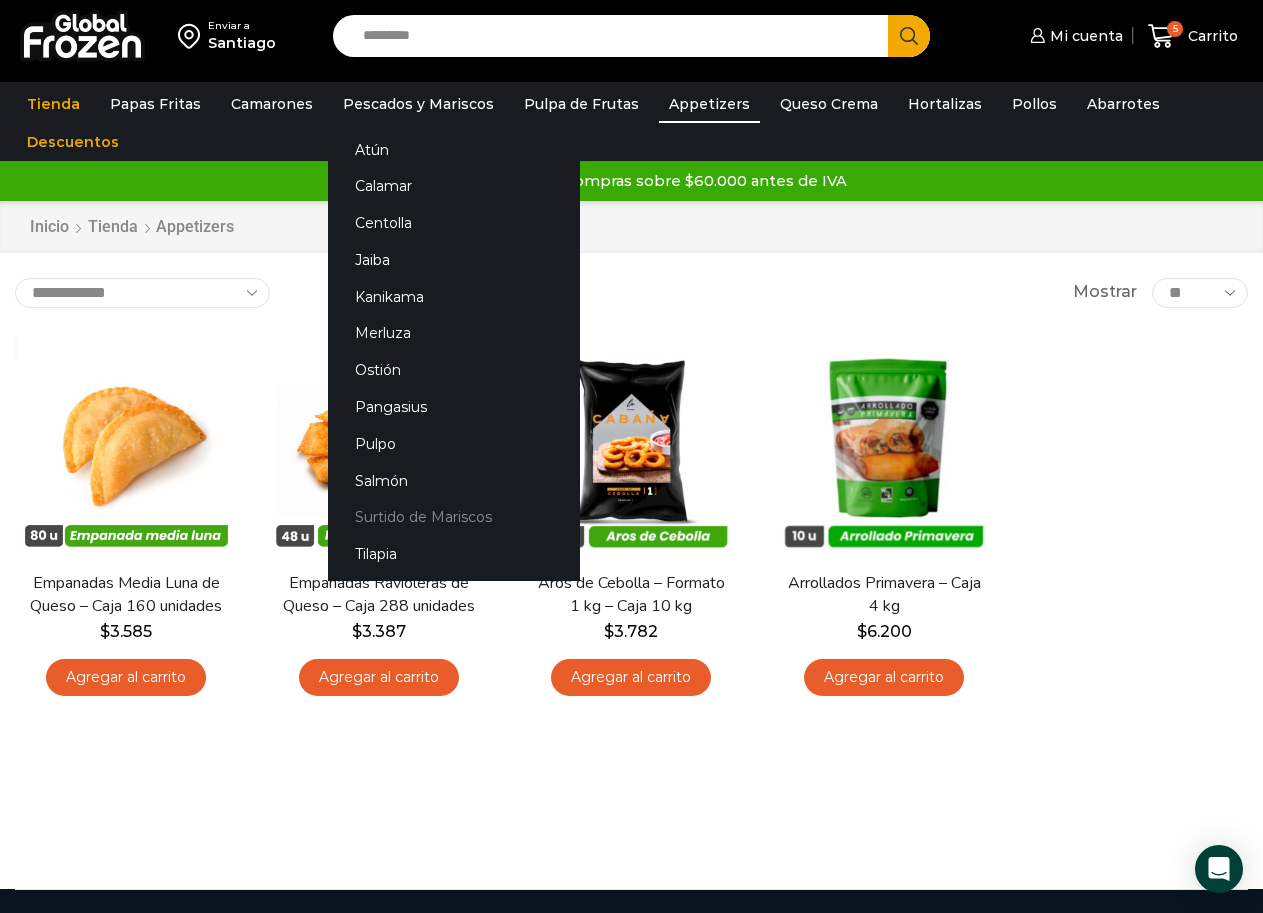 click on "Surtido de Mariscos" at bounding box center [454, 517] 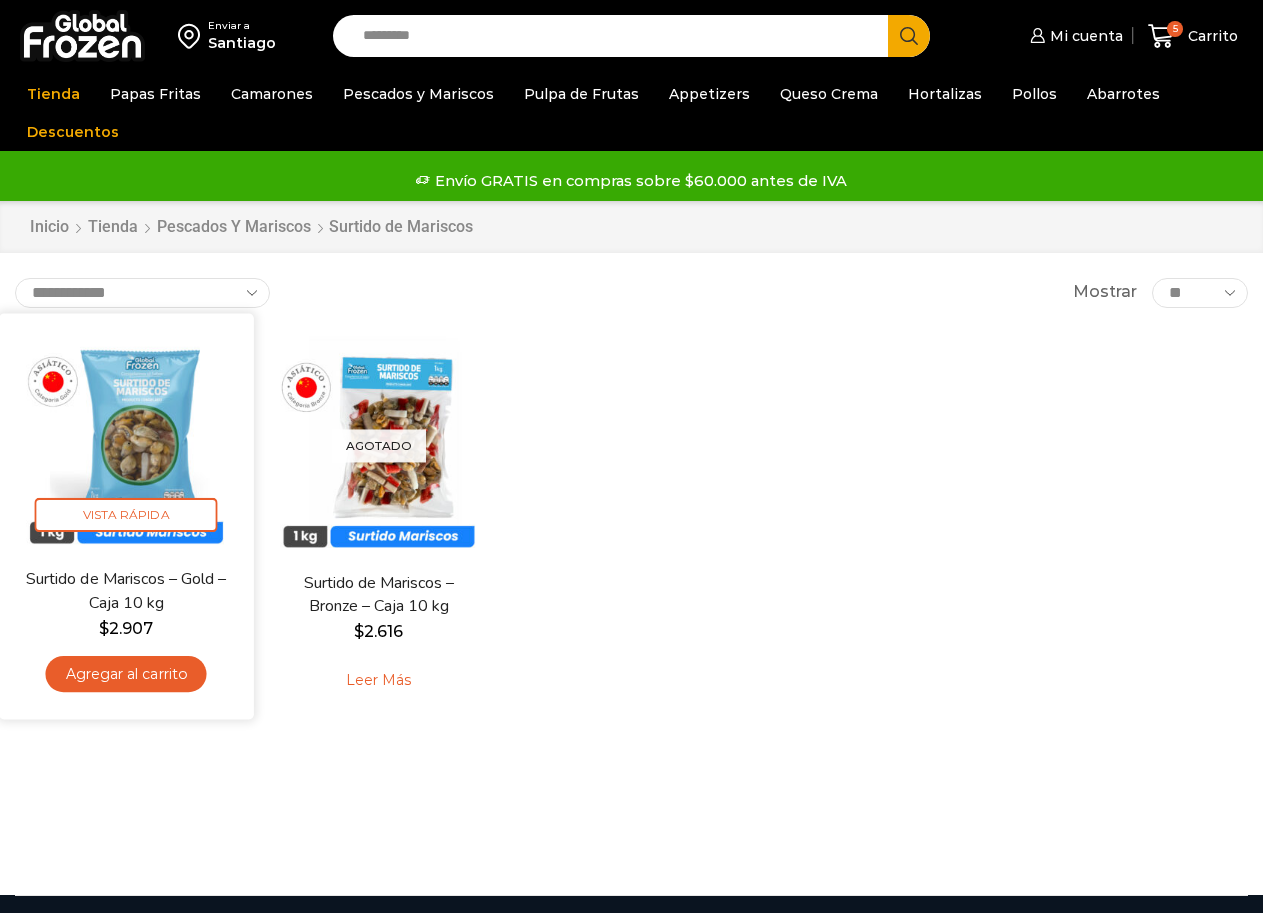 scroll, scrollTop: 0, scrollLeft: 0, axis: both 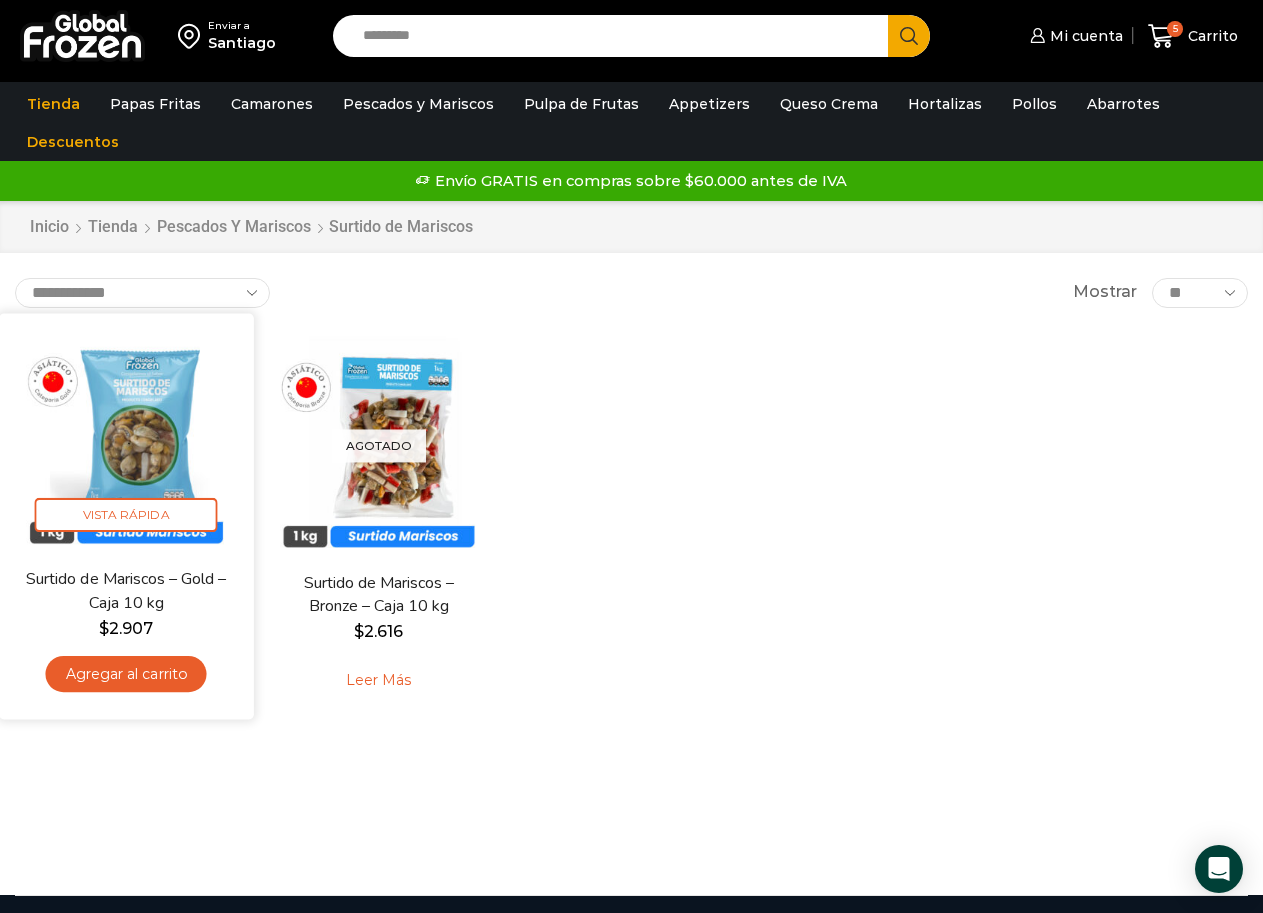 click on "Agregar al carrito" at bounding box center [126, 673] 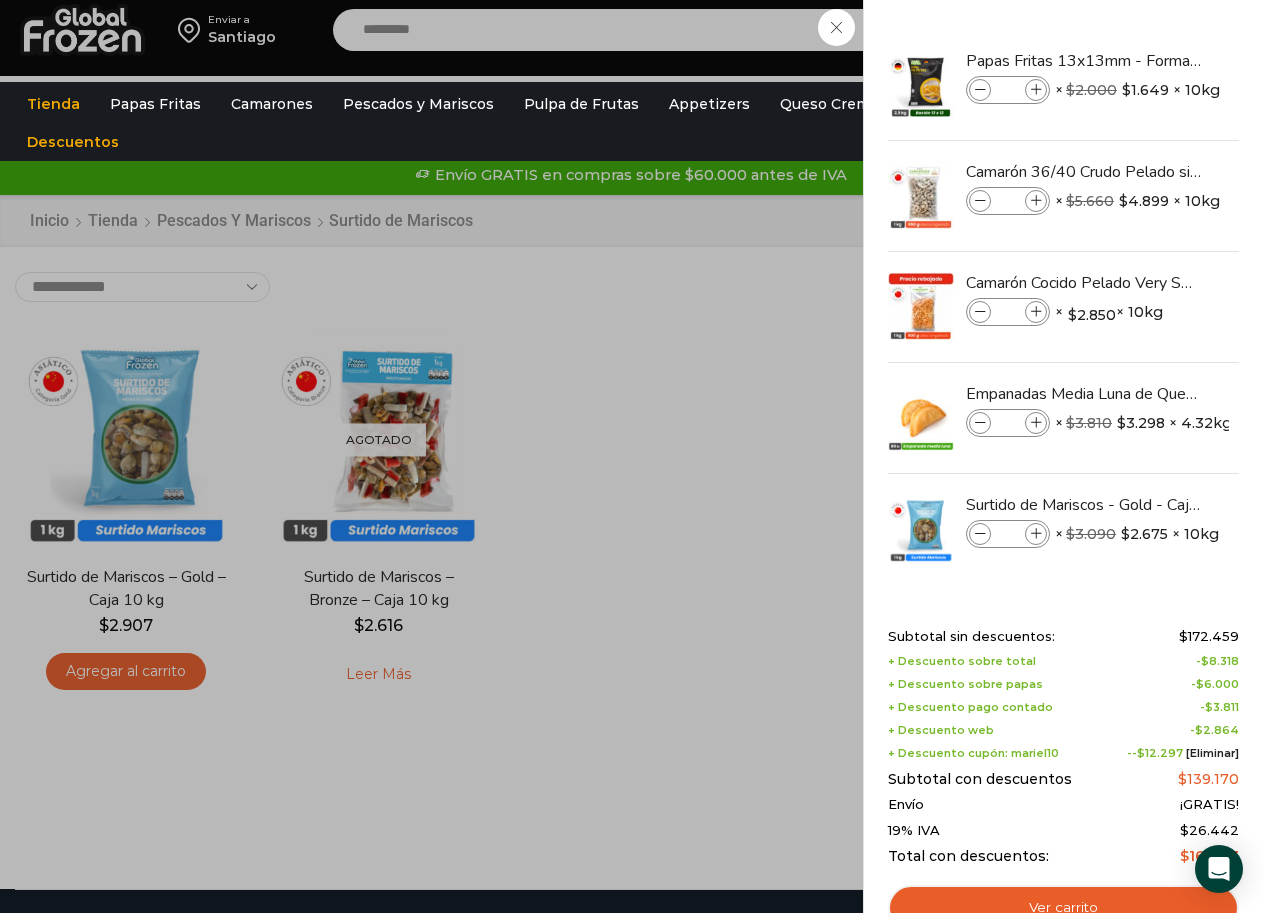 scroll, scrollTop: 0, scrollLeft: 0, axis: both 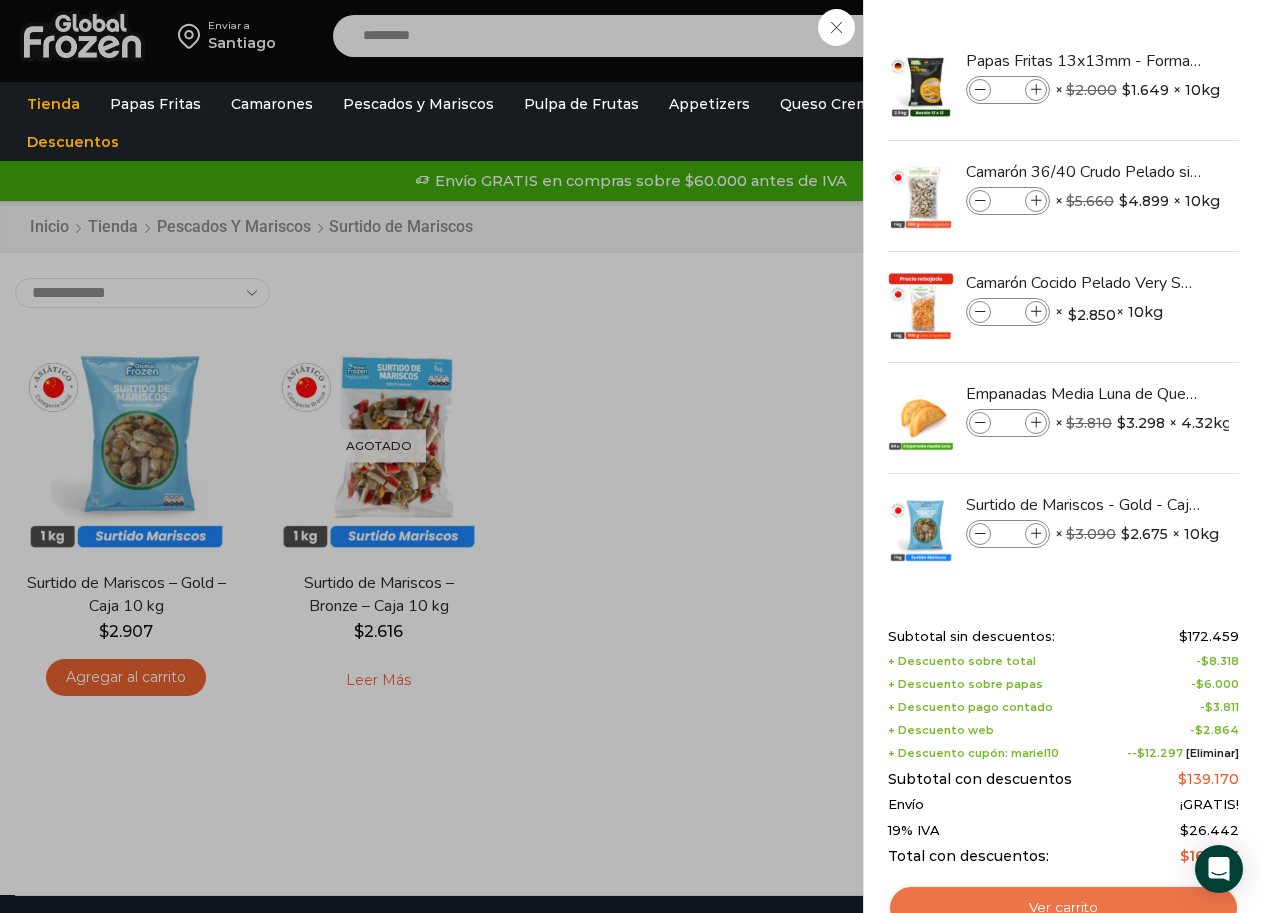 click on "Ver carrito" at bounding box center [1063, 908] 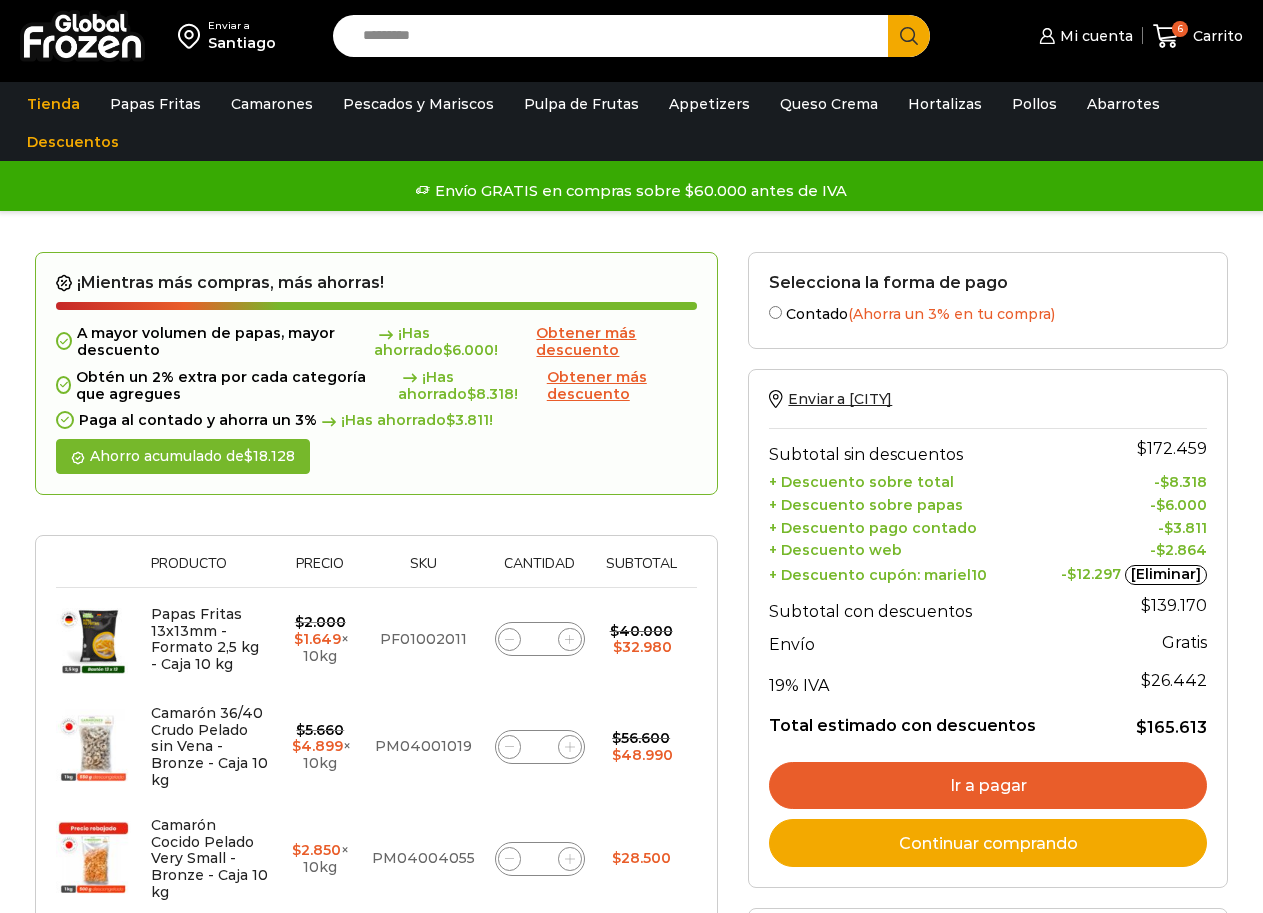 scroll, scrollTop: 100, scrollLeft: 0, axis: vertical 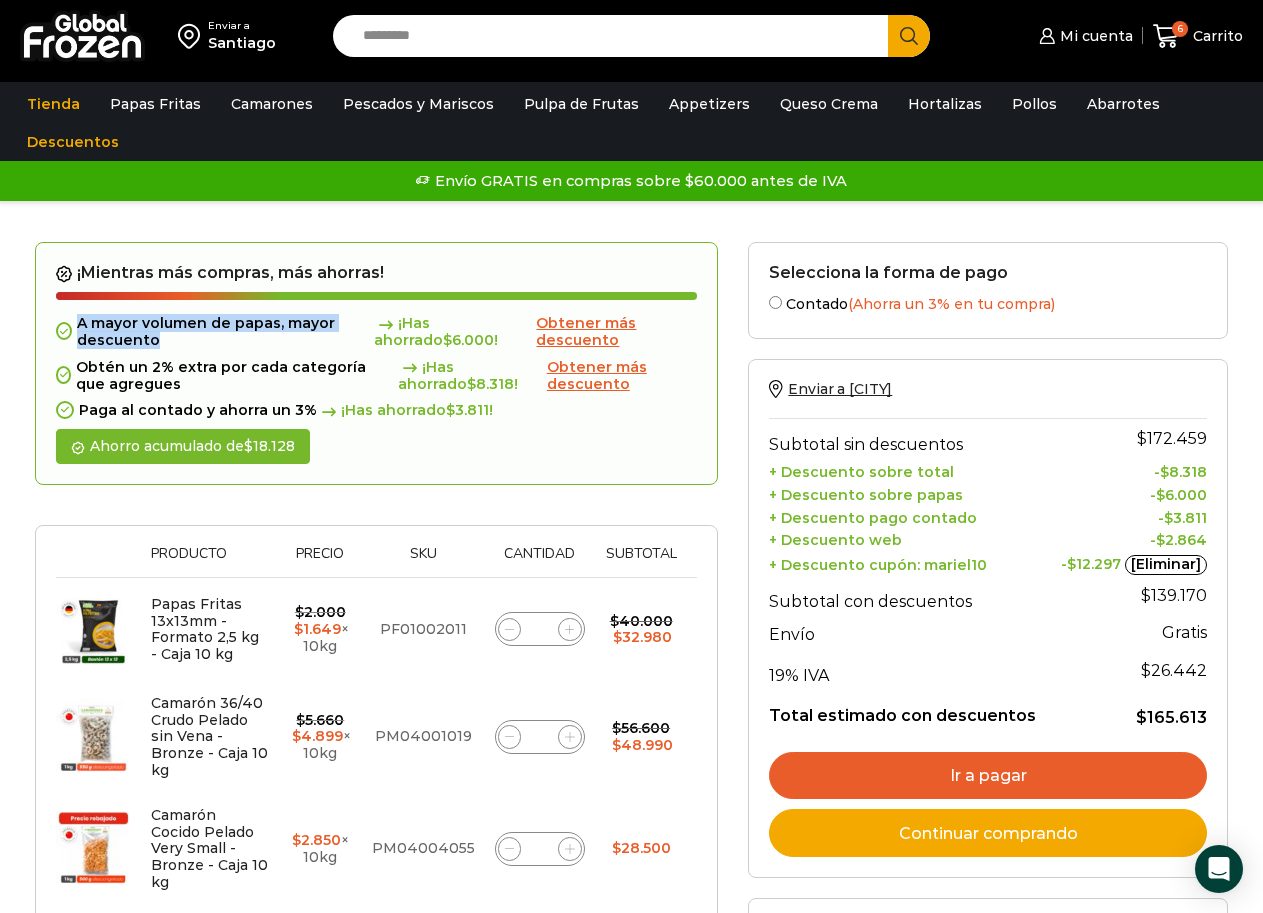 drag, startPoint x: 97, startPoint y: 318, endPoint x: 162, endPoint y: 341, distance: 68.94926 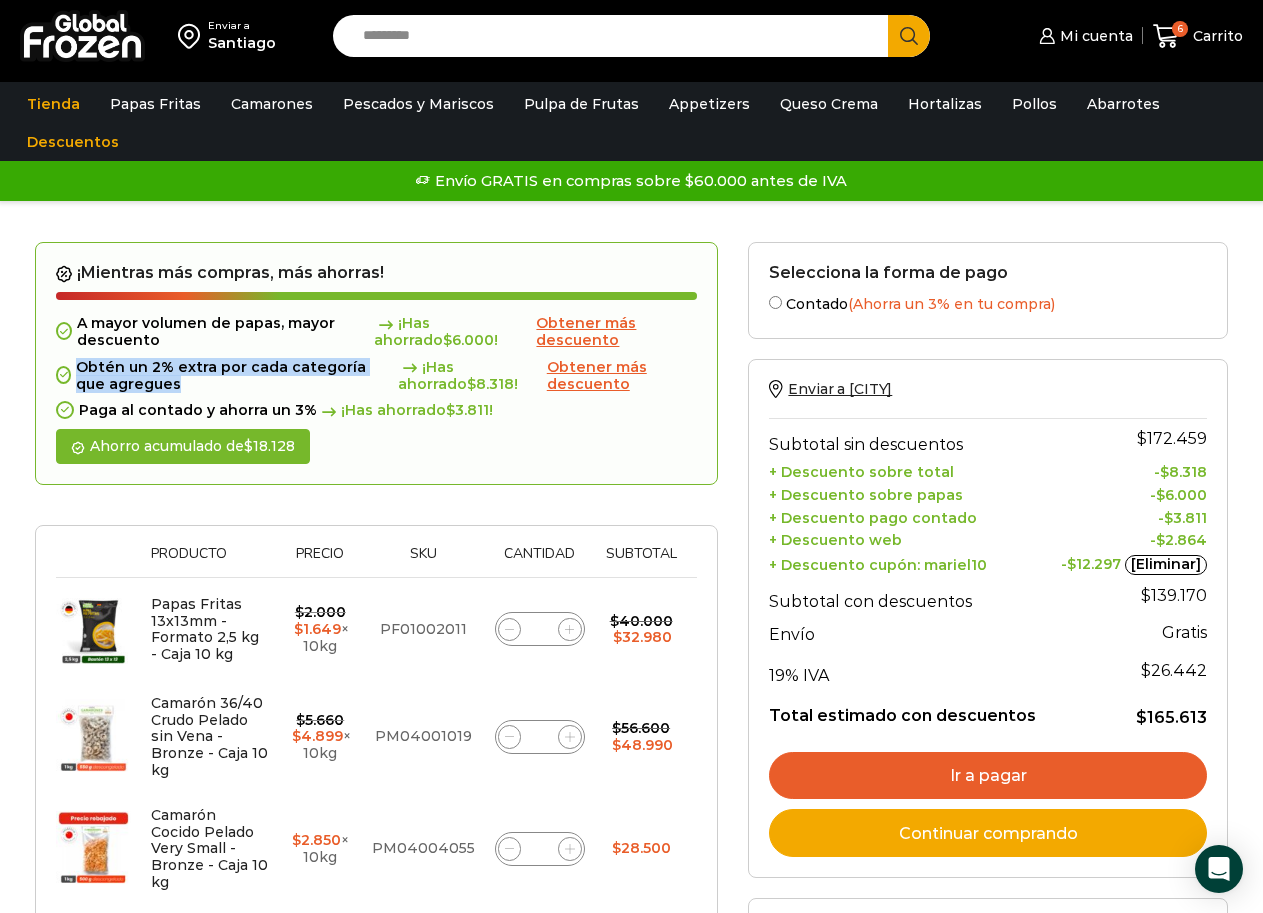 drag, startPoint x: 79, startPoint y: 362, endPoint x: 158, endPoint y: 384, distance: 82.006096 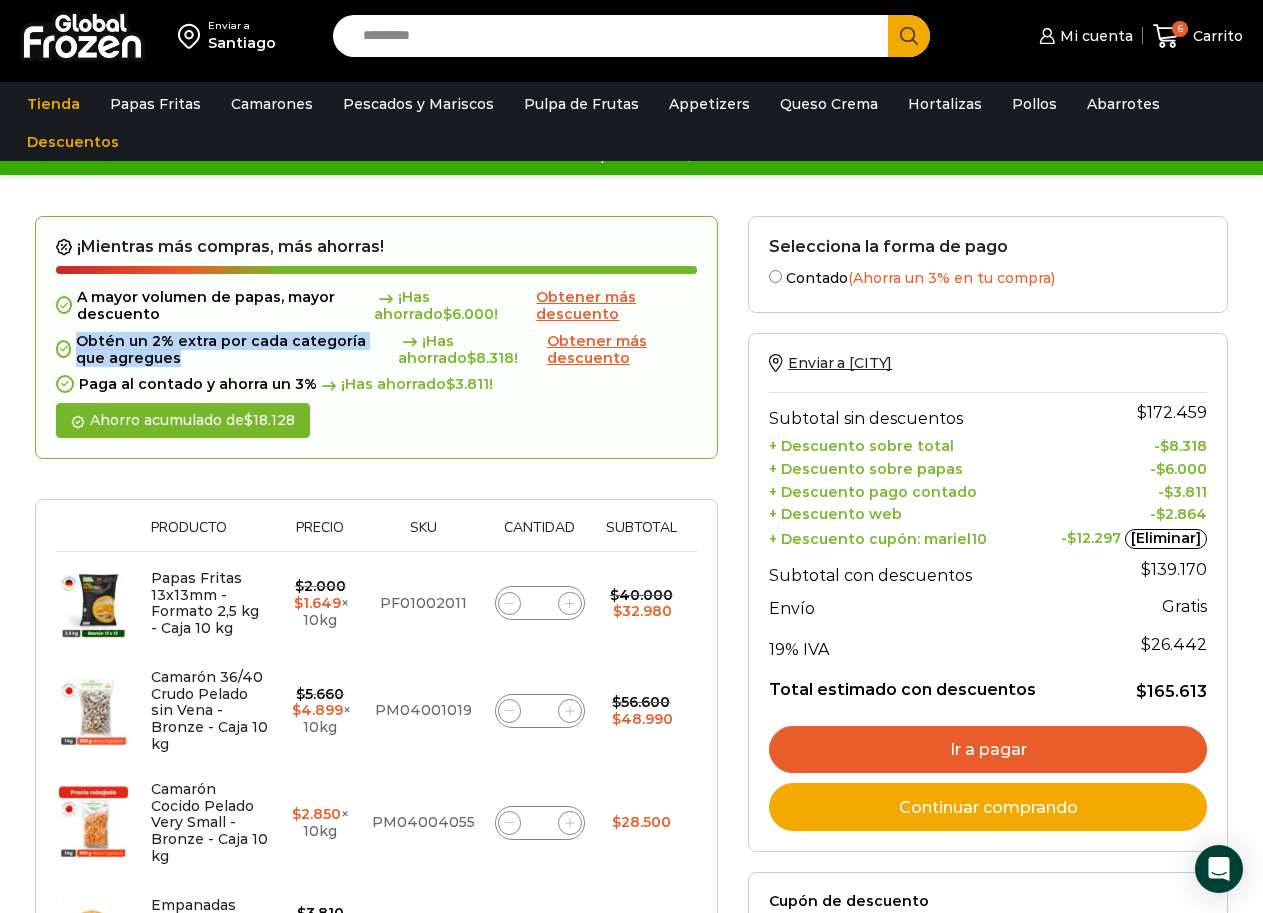 scroll, scrollTop: 0, scrollLeft: 0, axis: both 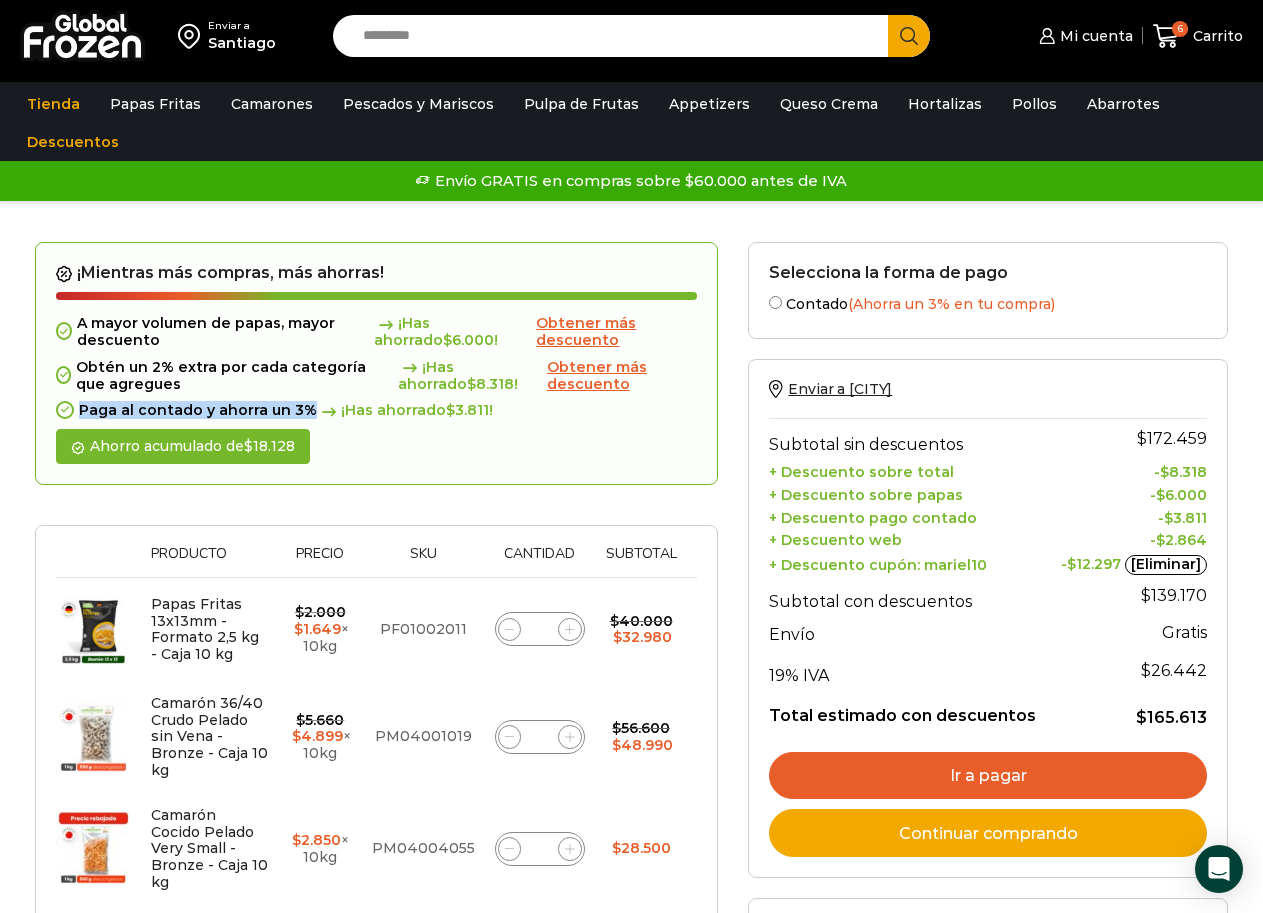 drag, startPoint x: 80, startPoint y: 411, endPoint x: 304, endPoint y: 405, distance: 224.08034 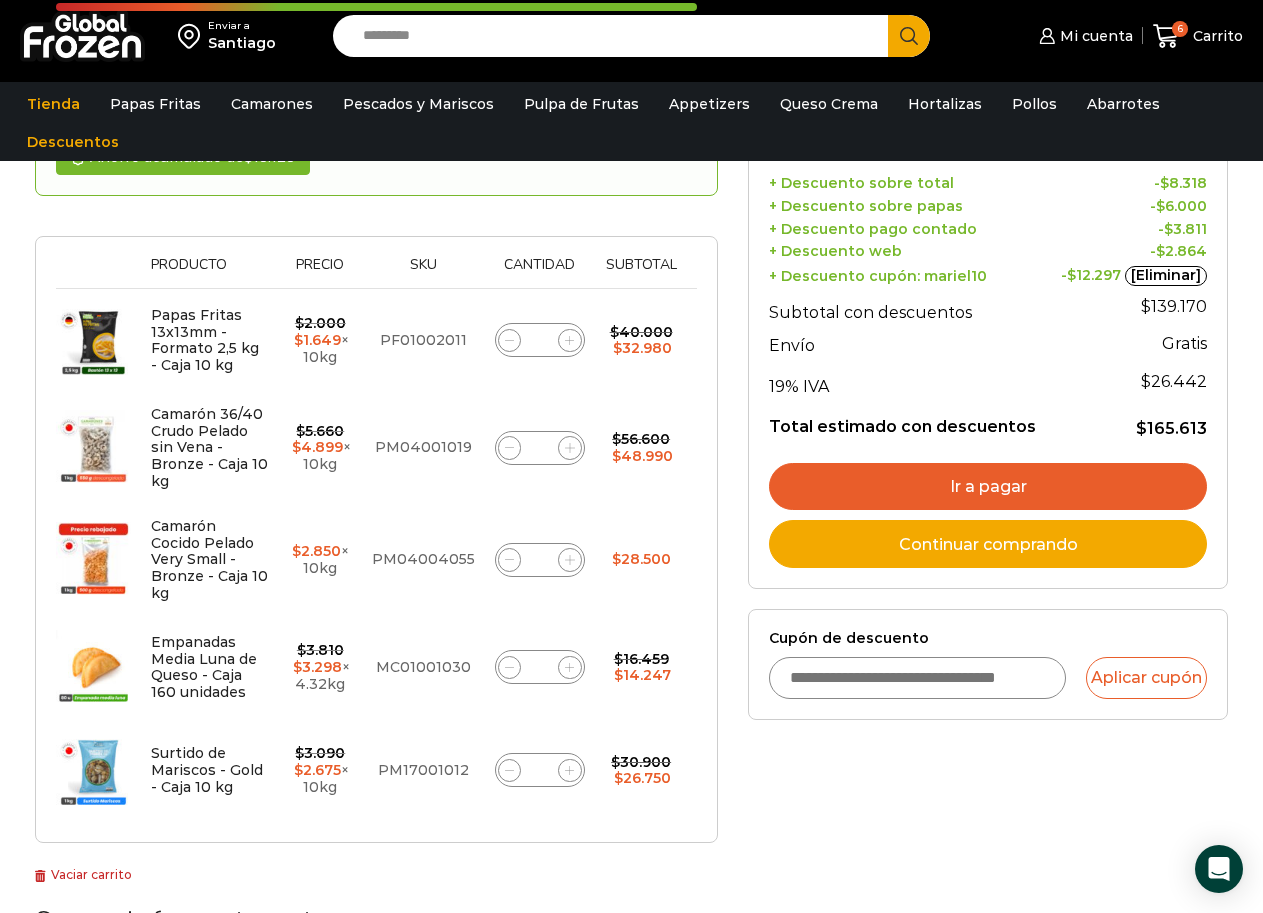 scroll, scrollTop: 300, scrollLeft: 0, axis: vertical 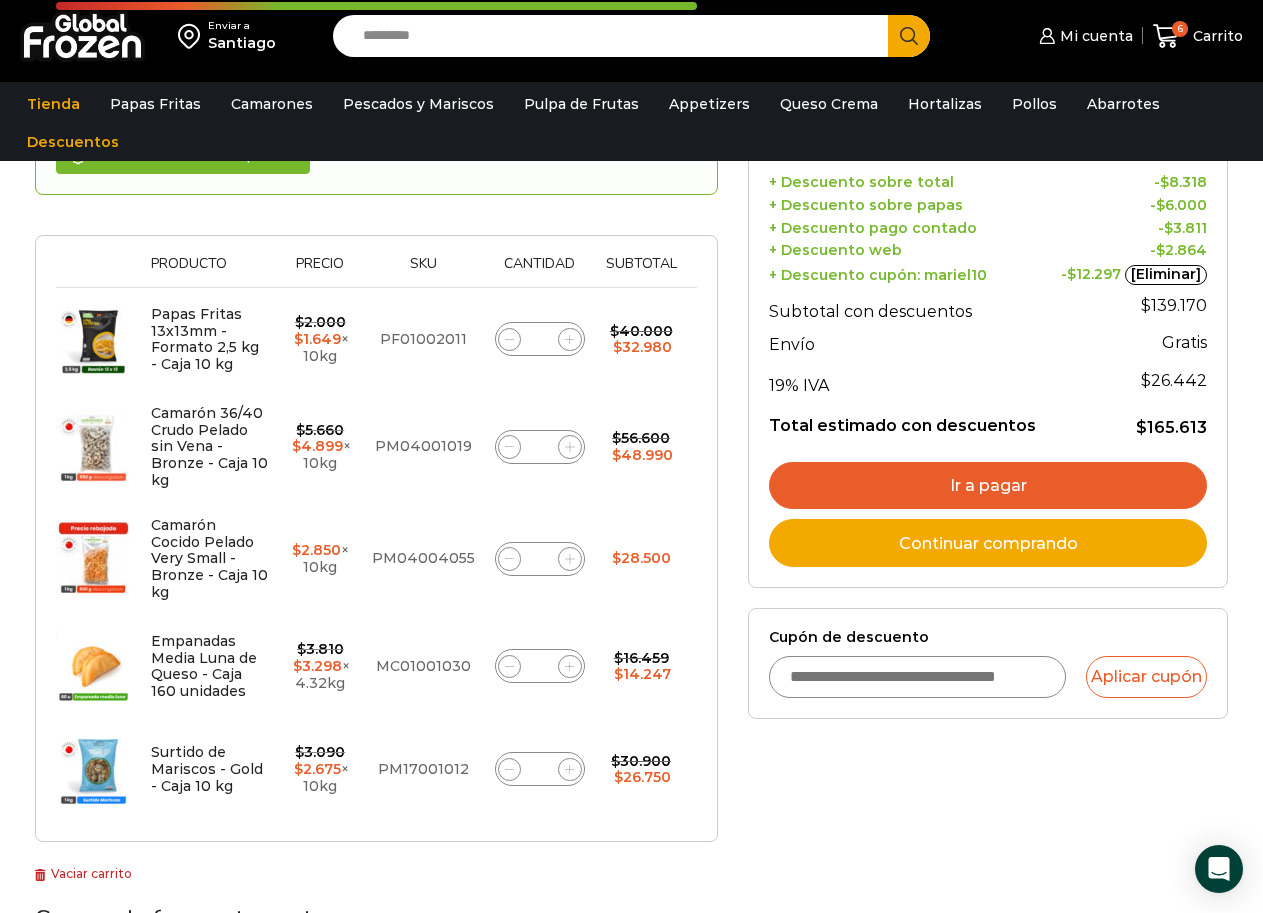 click 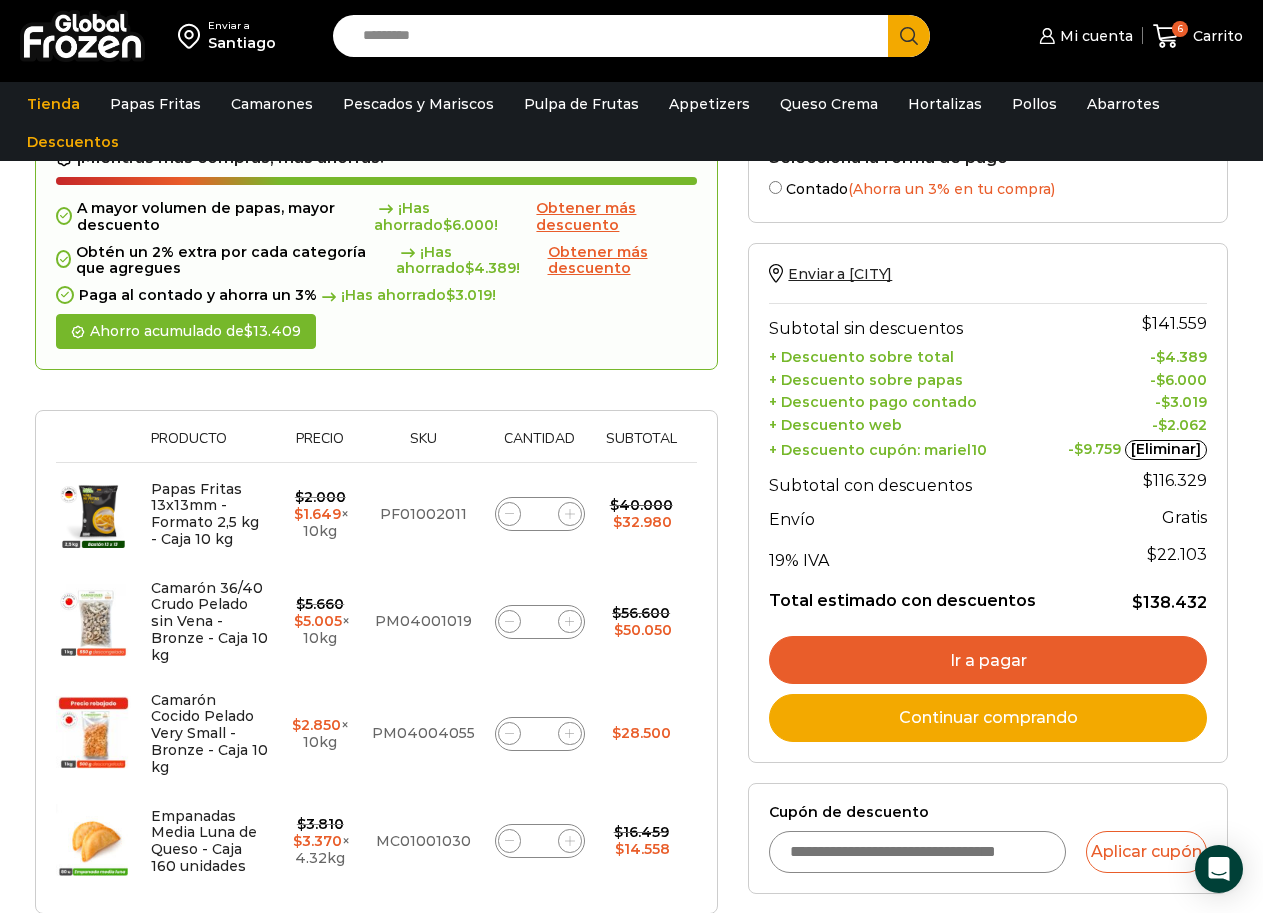 scroll, scrollTop: 200, scrollLeft: 0, axis: vertical 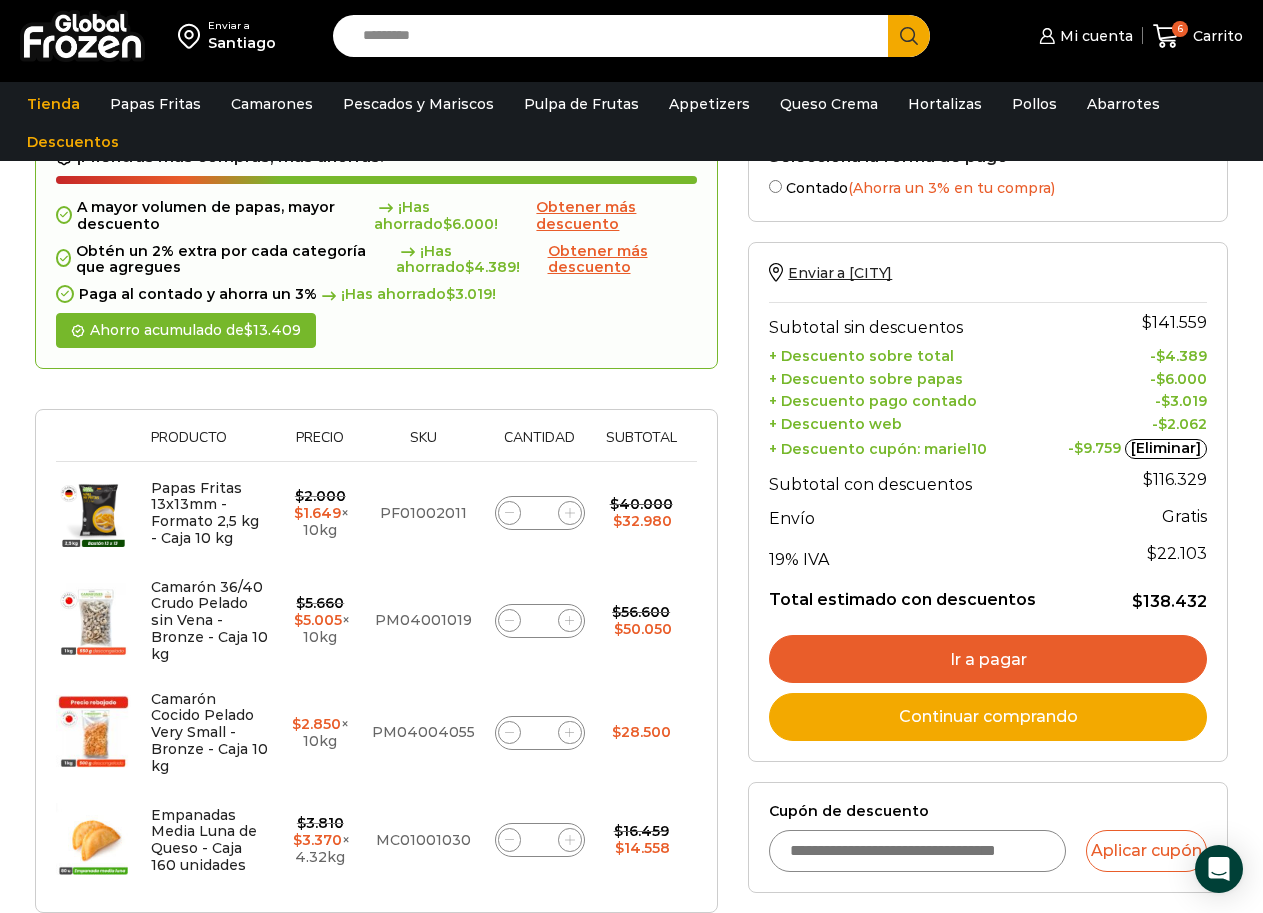 click on "Ir a pagar" at bounding box center [988, 659] 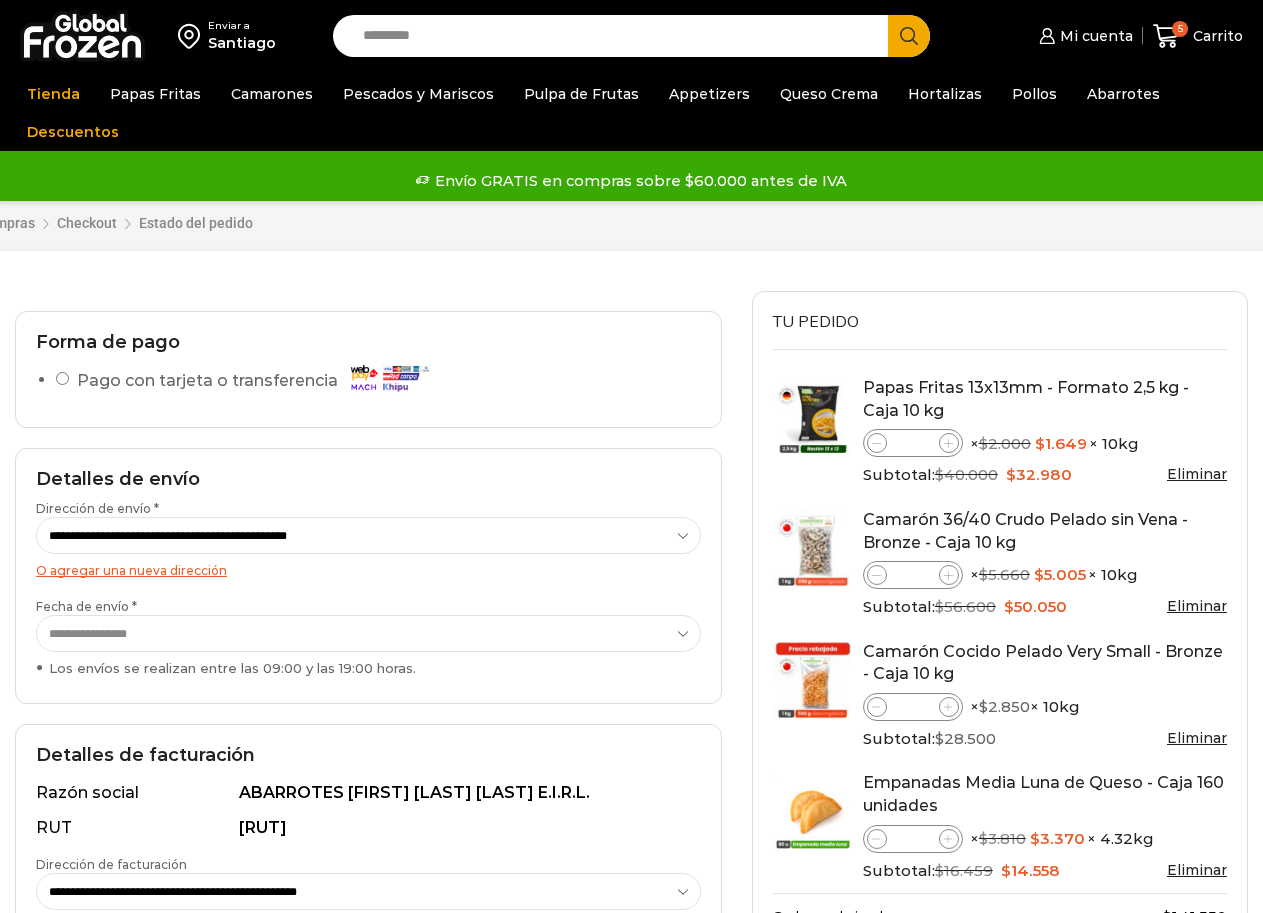 scroll, scrollTop: 0, scrollLeft: 0, axis: both 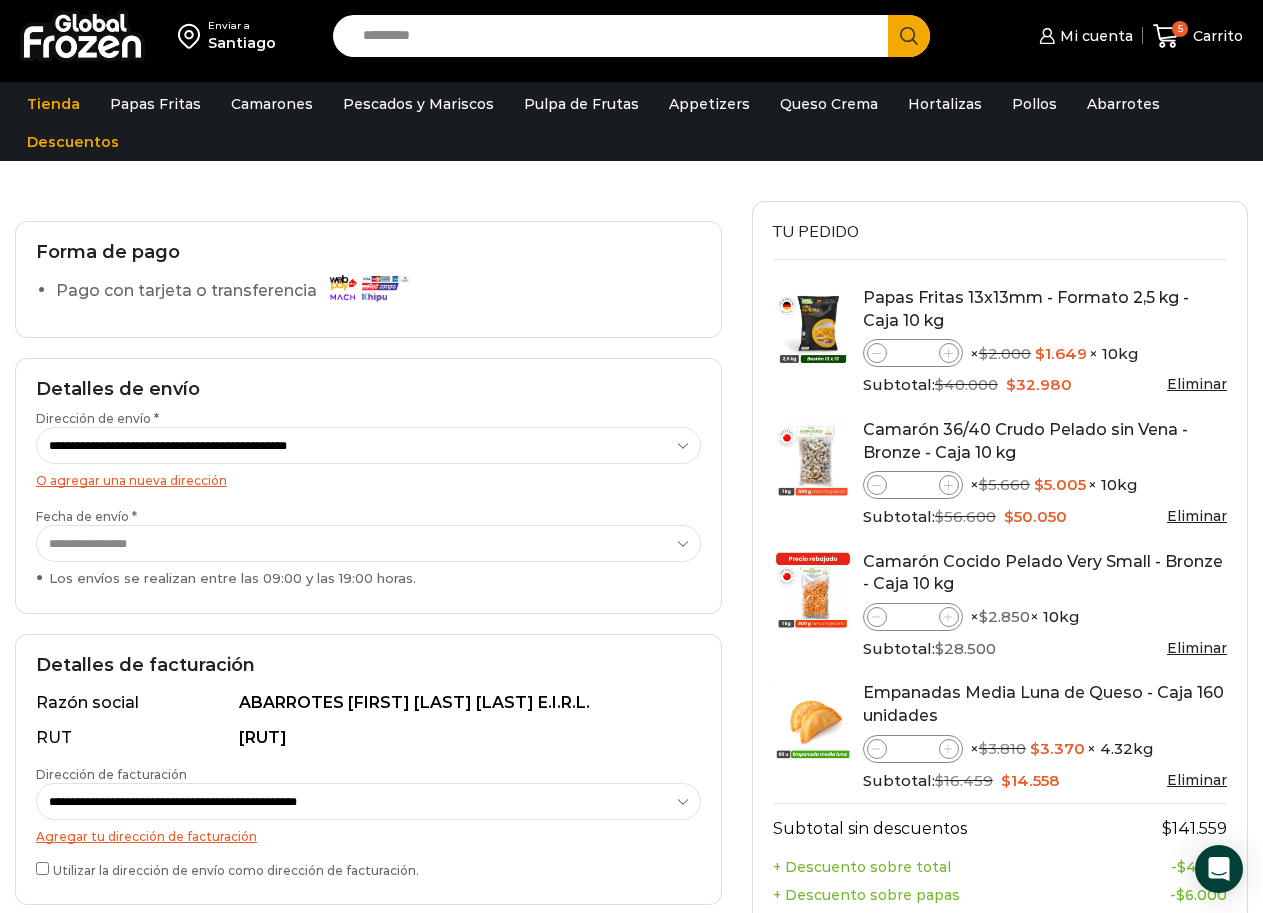click on "**********" at bounding box center (368, 543) 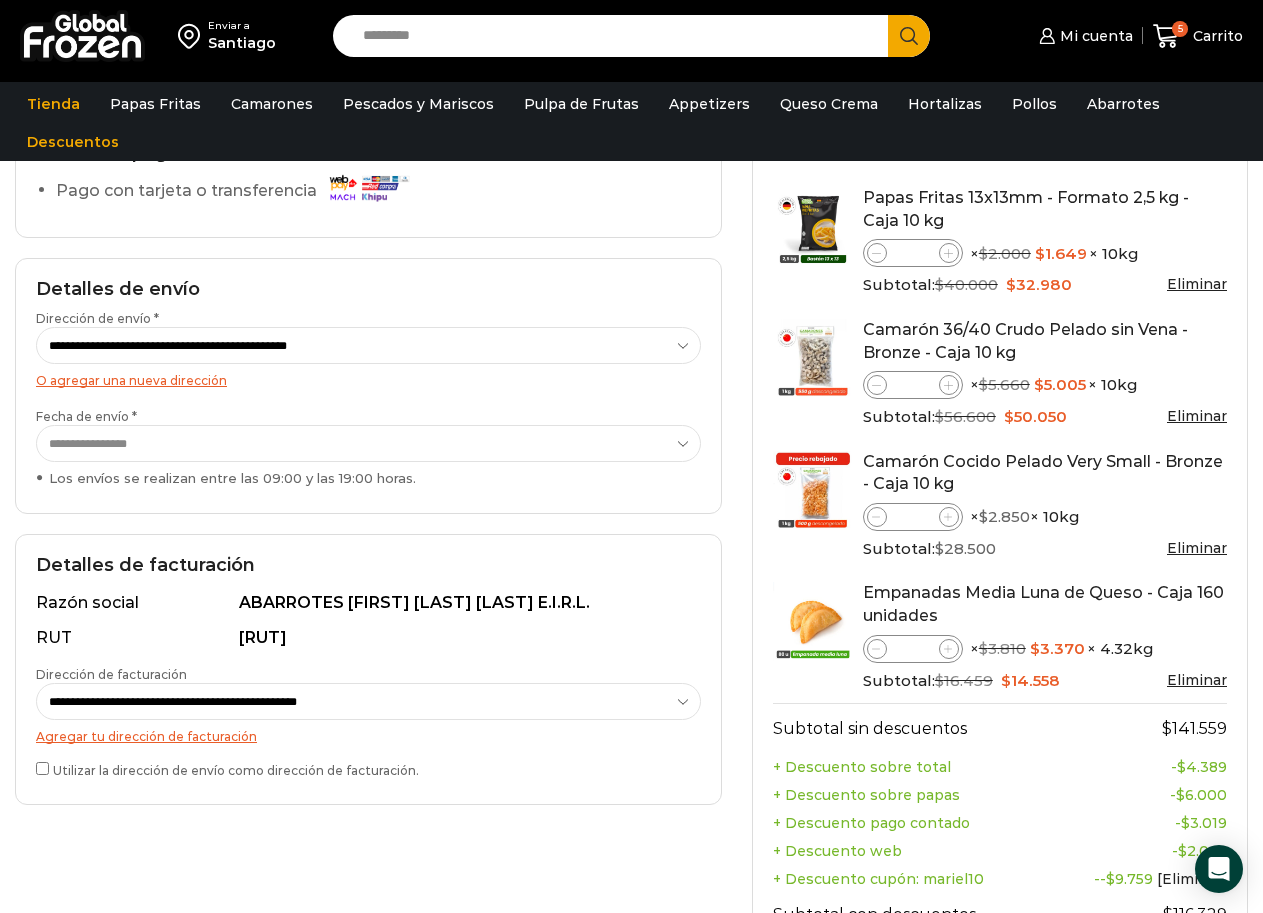 scroll, scrollTop: 300, scrollLeft: 0, axis: vertical 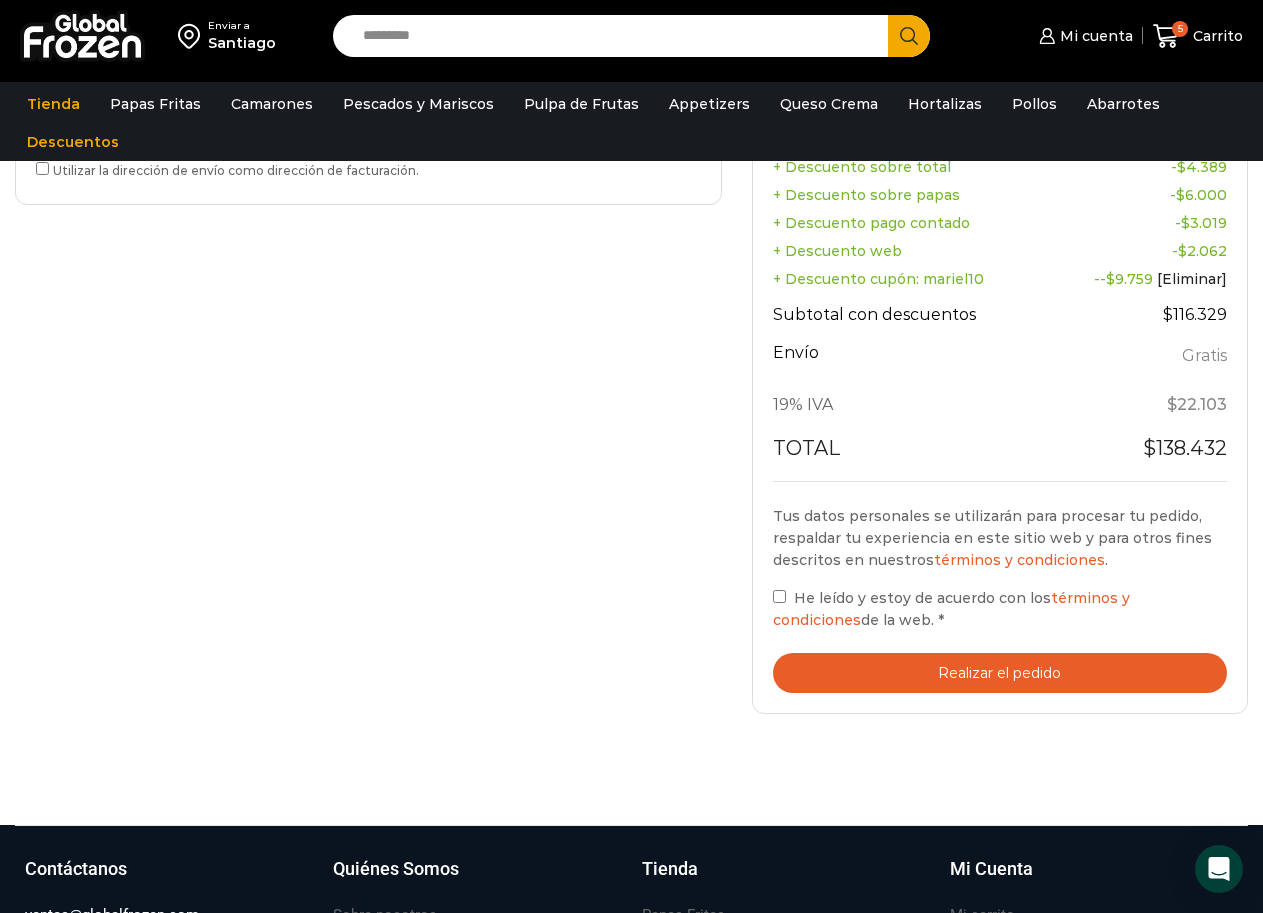 click on "He leído y estoy de acuerdo con los  términos y condiciones  de la web.   *" at bounding box center (1000, 609) 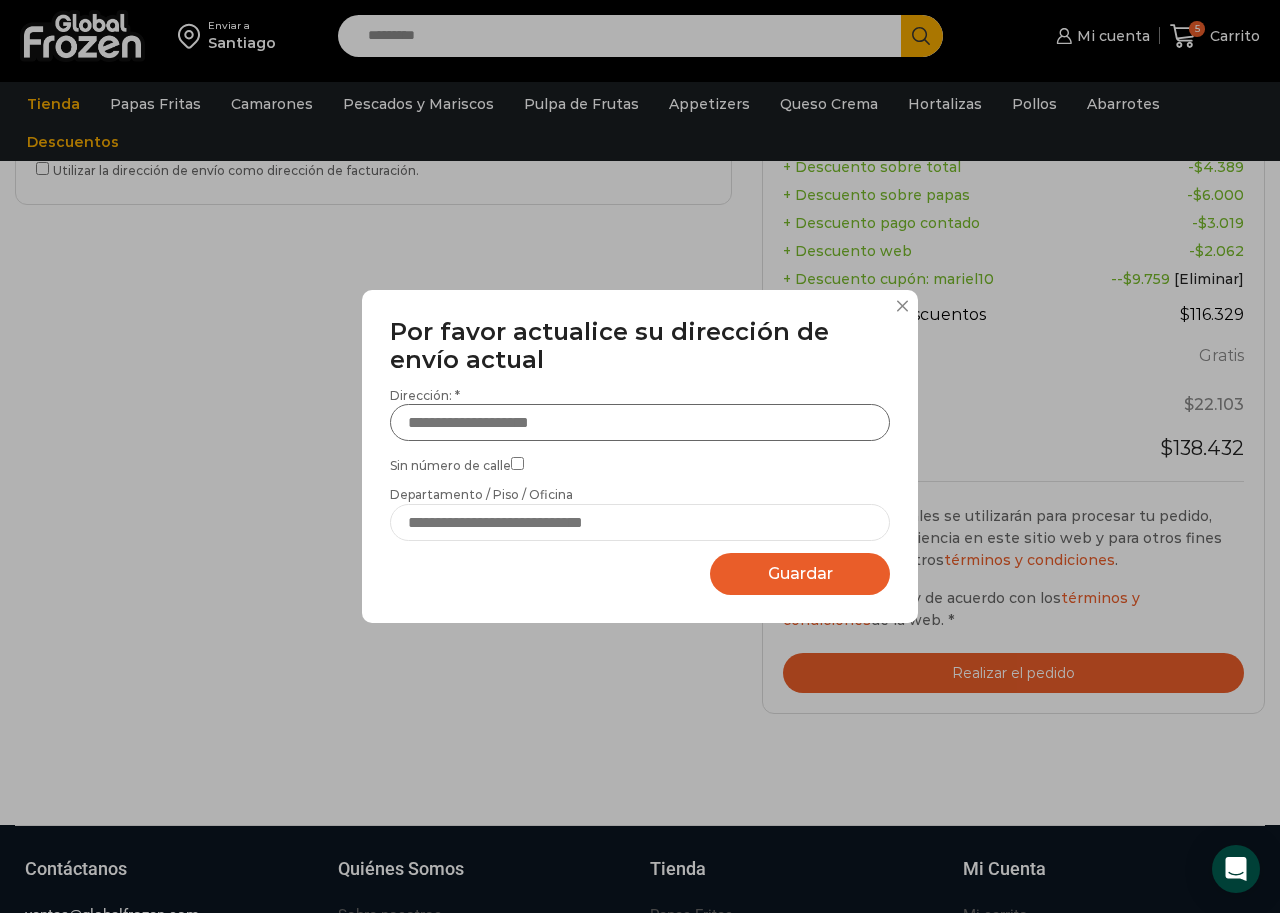 click on "Dirección: *" at bounding box center [640, 422] 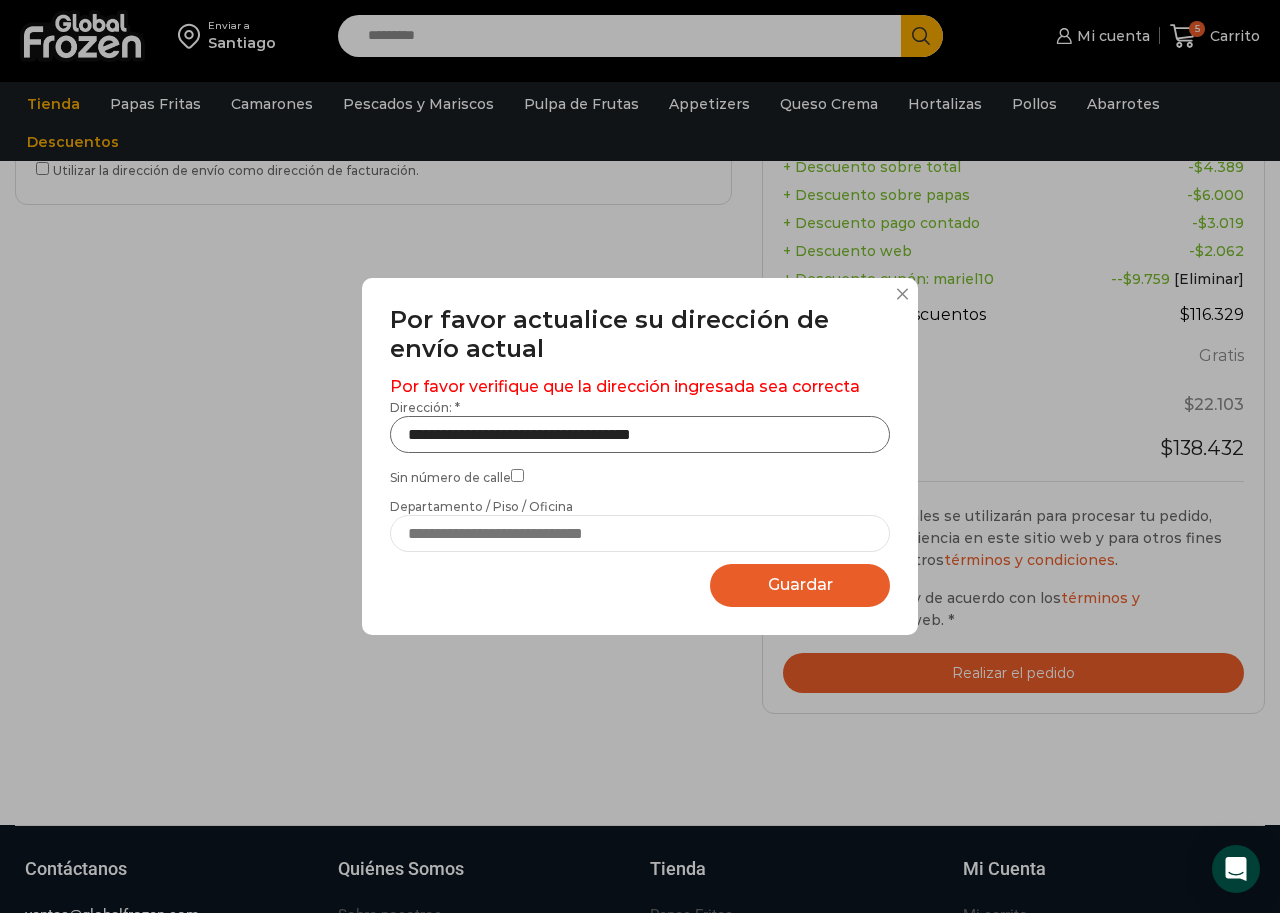 click on "**********" at bounding box center (640, 434) 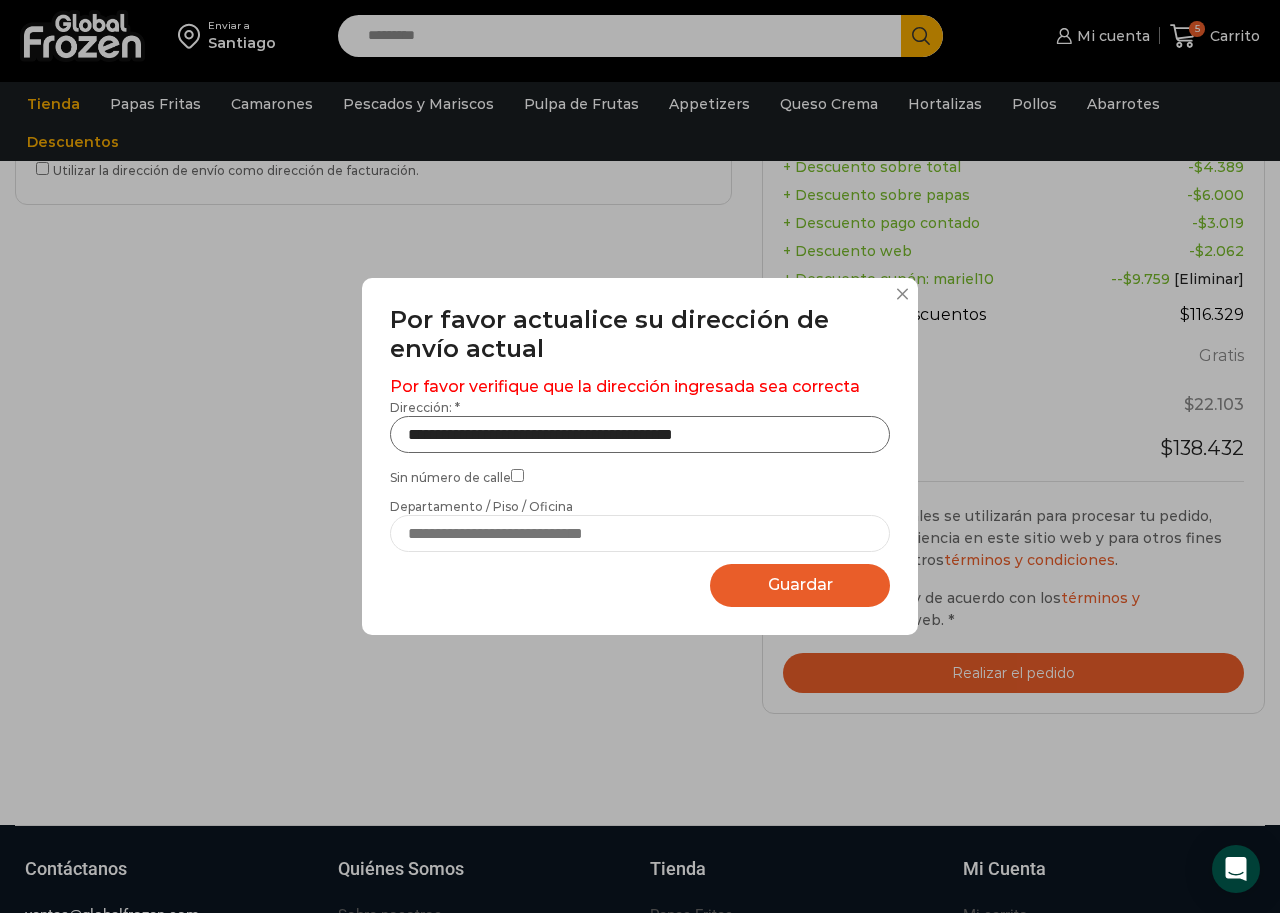 click on "**********" at bounding box center (640, 434) 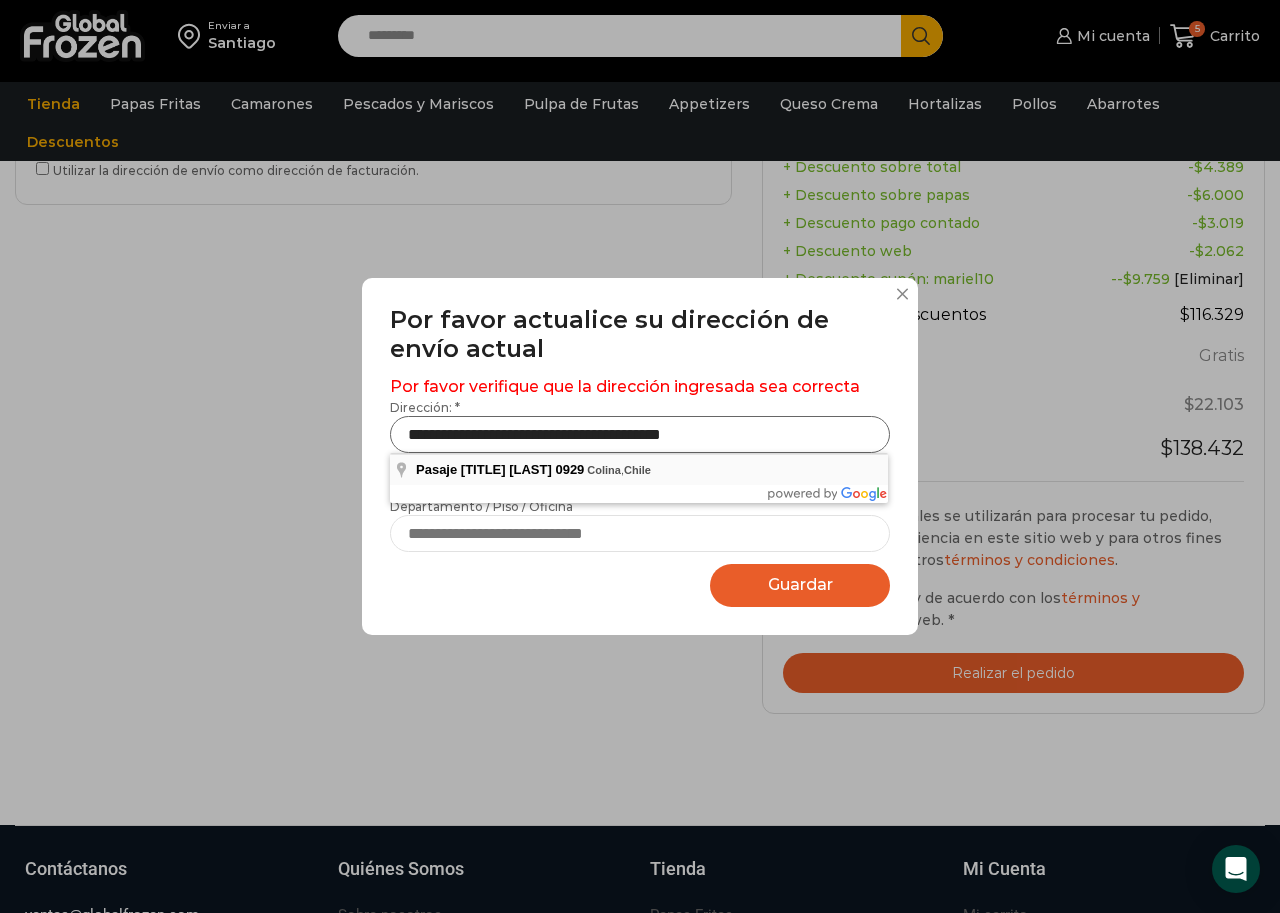 type on "**********" 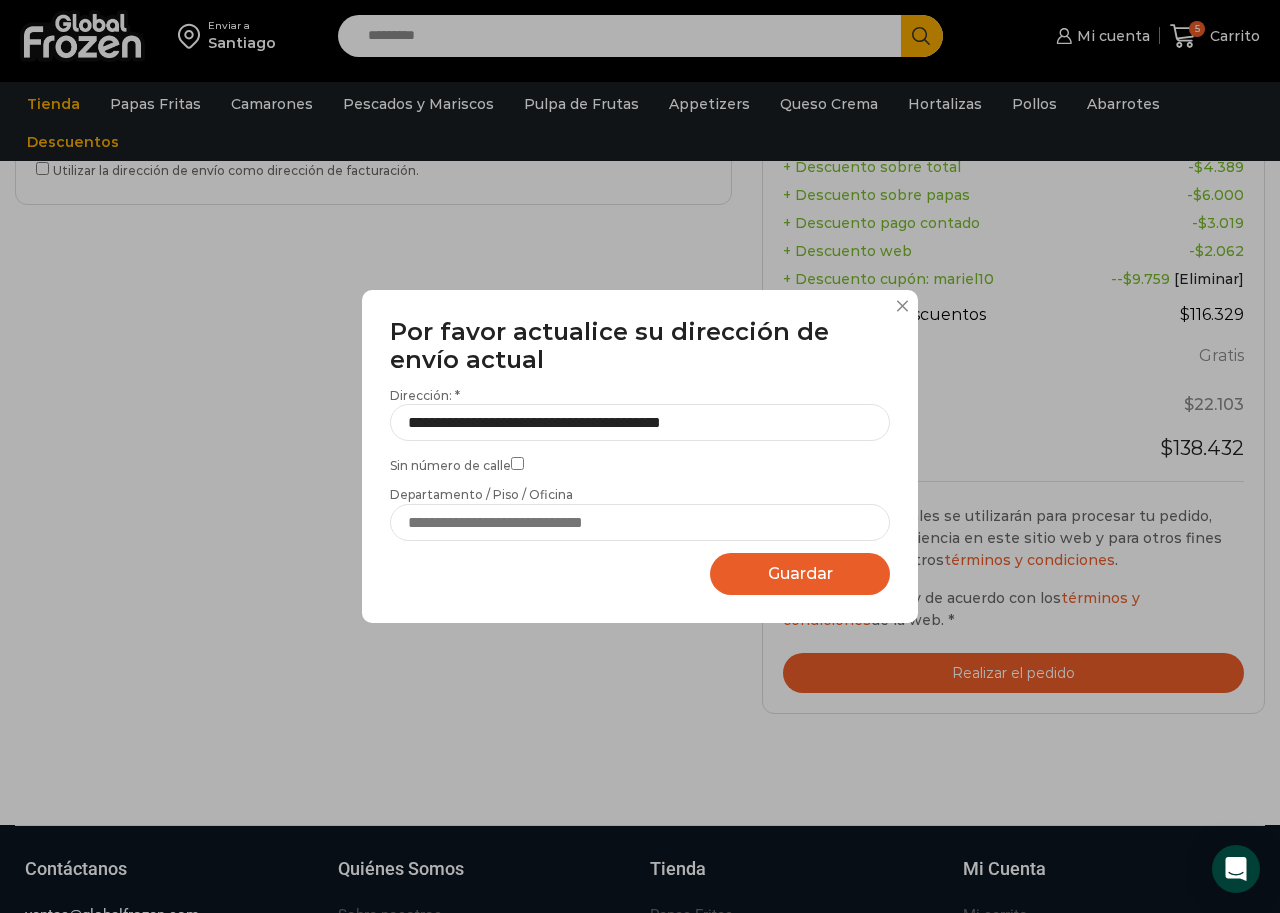 click on "Guardar" at bounding box center (800, 573) 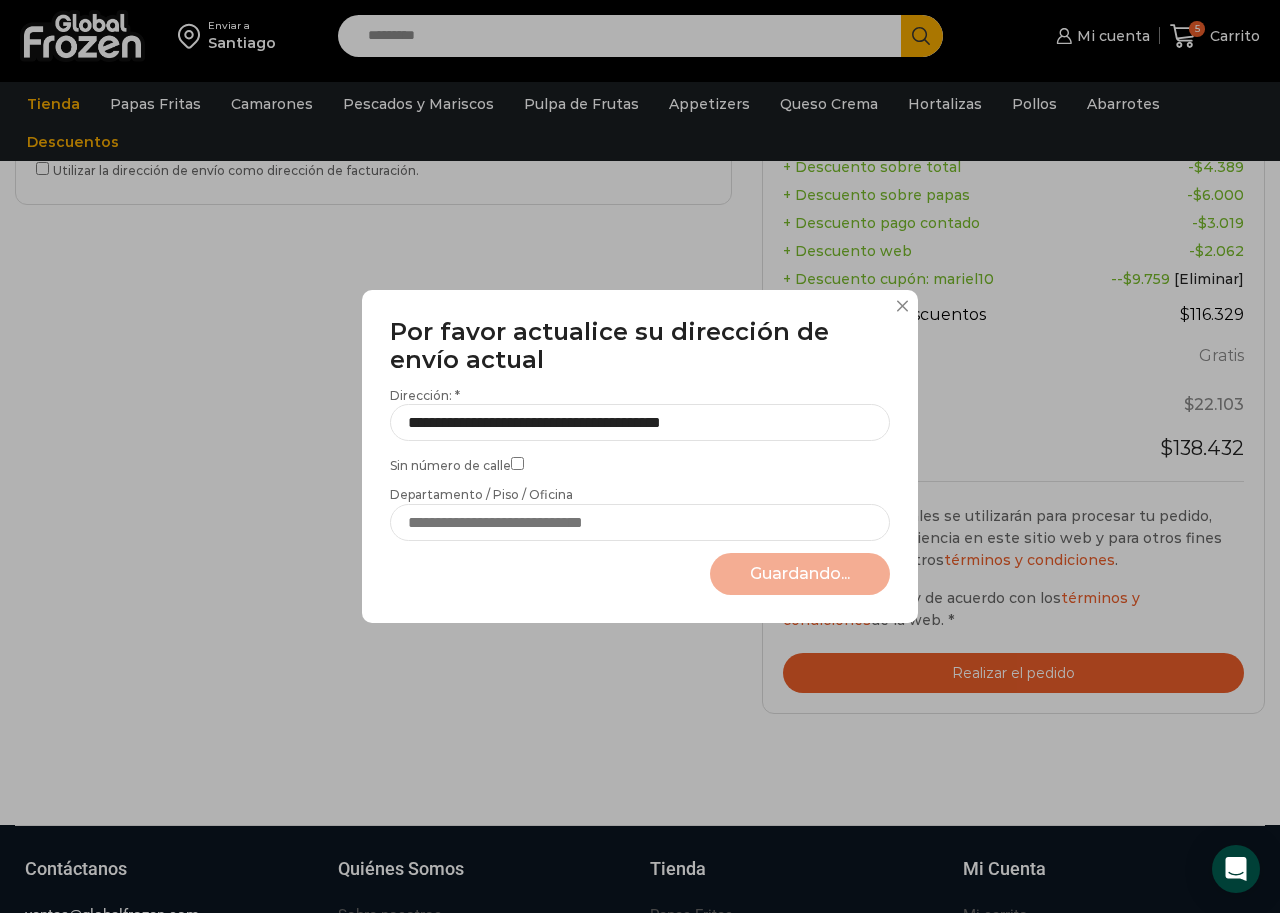 select on "*******" 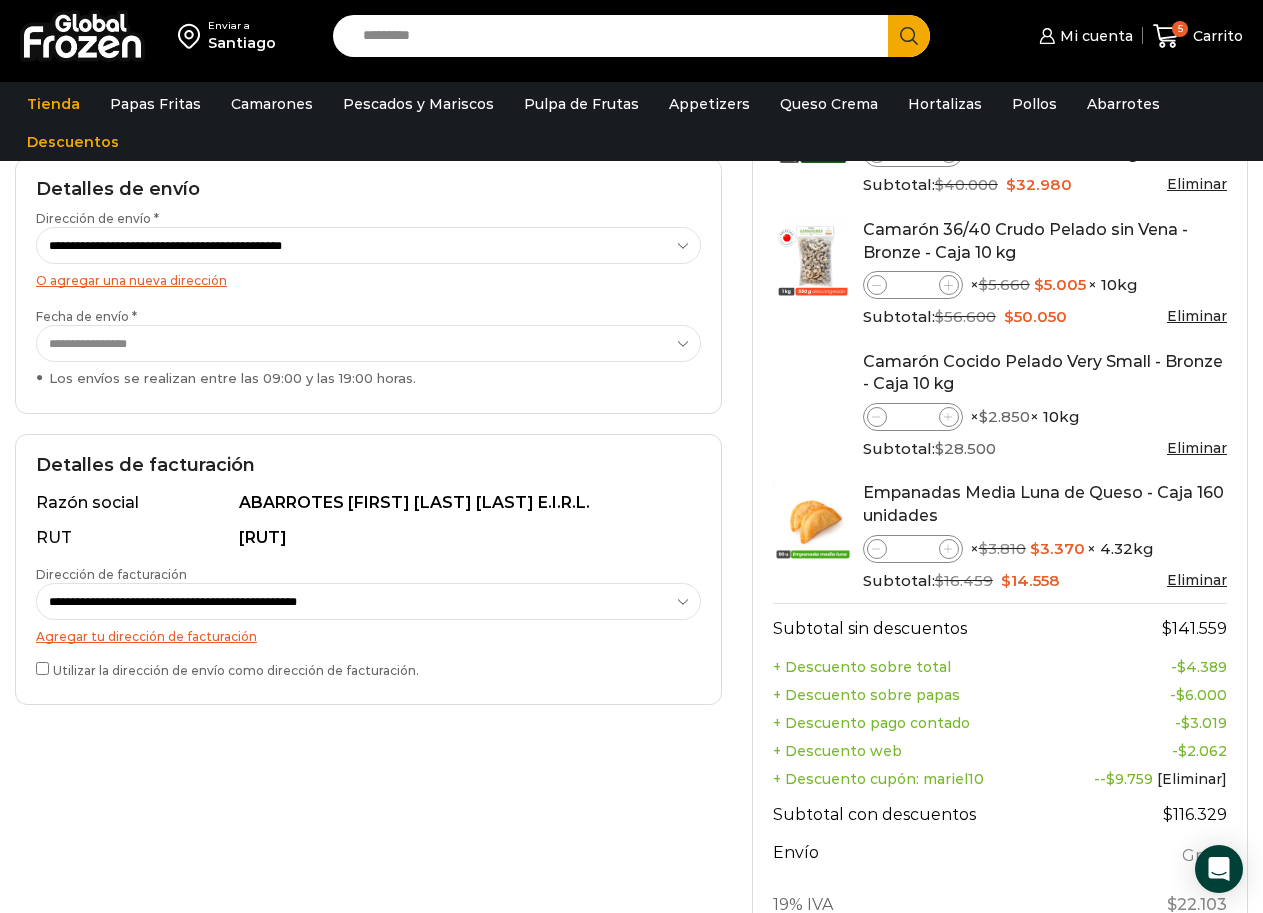 scroll, scrollTop: 0, scrollLeft: 0, axis: both 